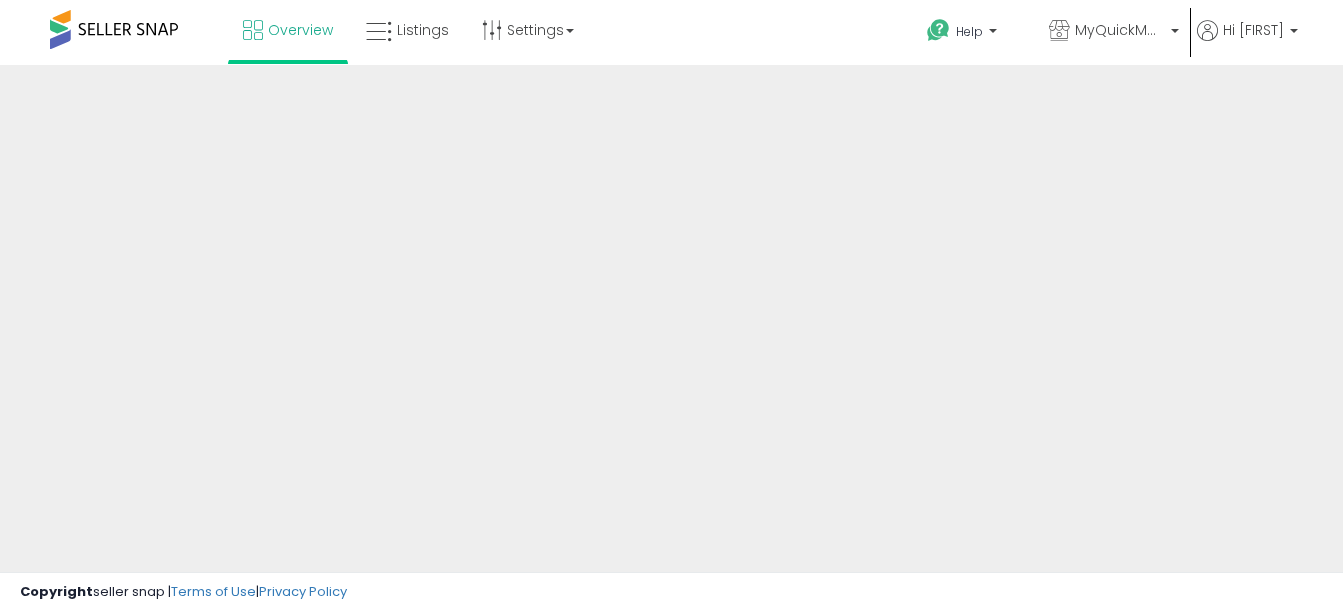 scroll, scrollTop: 0, scrollLeft: 0, axis: both 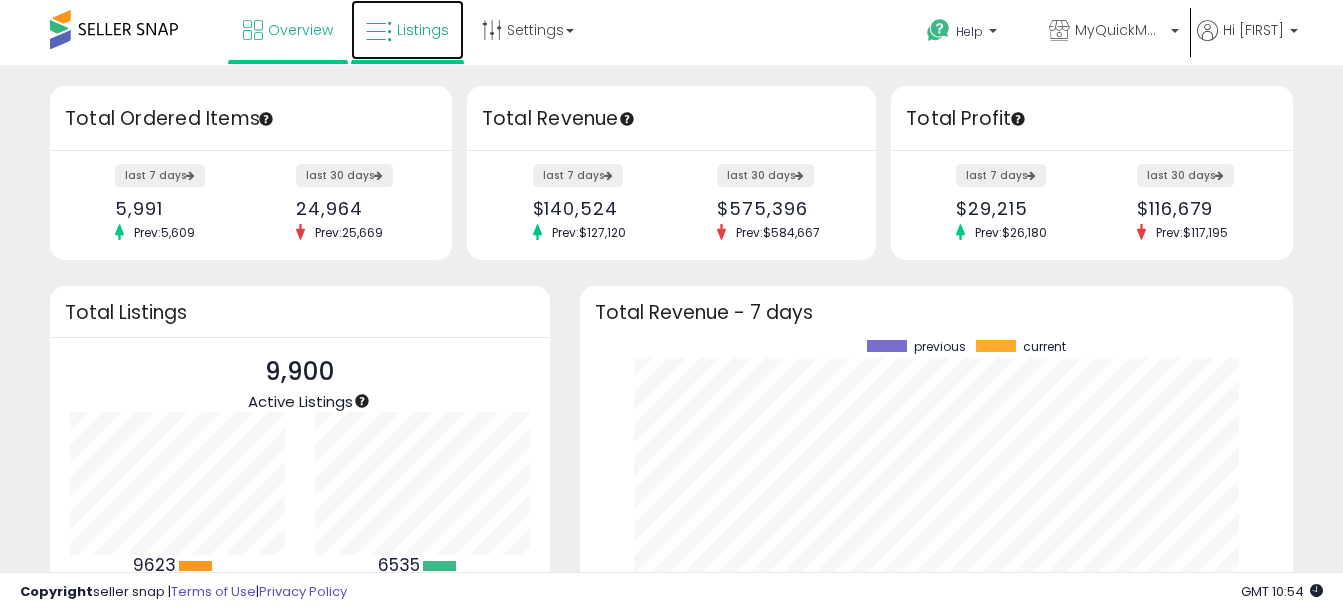 click on "Listings" at bounding box center (423, 30) 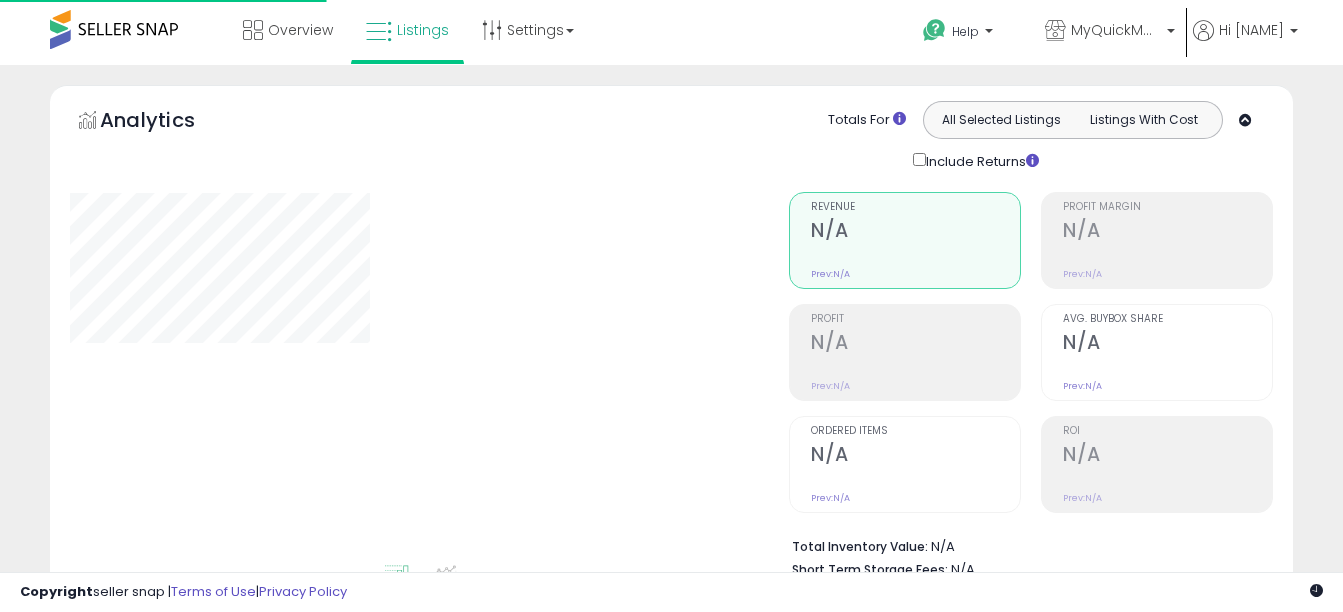 scroll, scrollTop: 0, scrollLeft: 0, axis: both 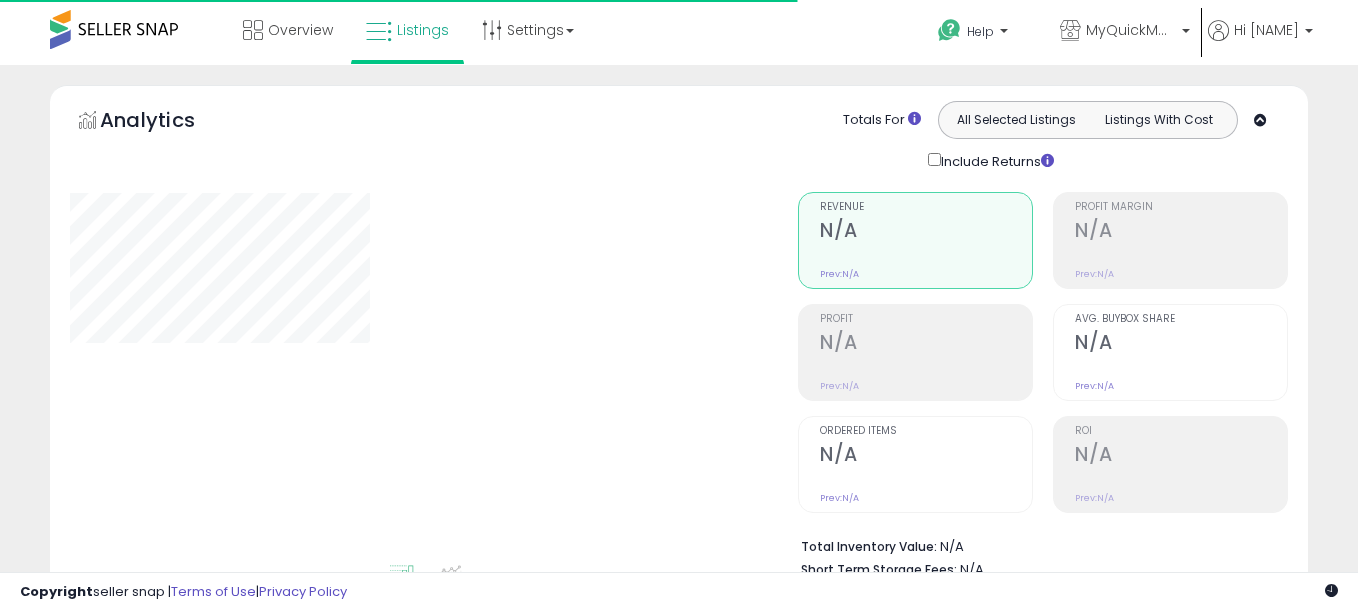 type on "**********" 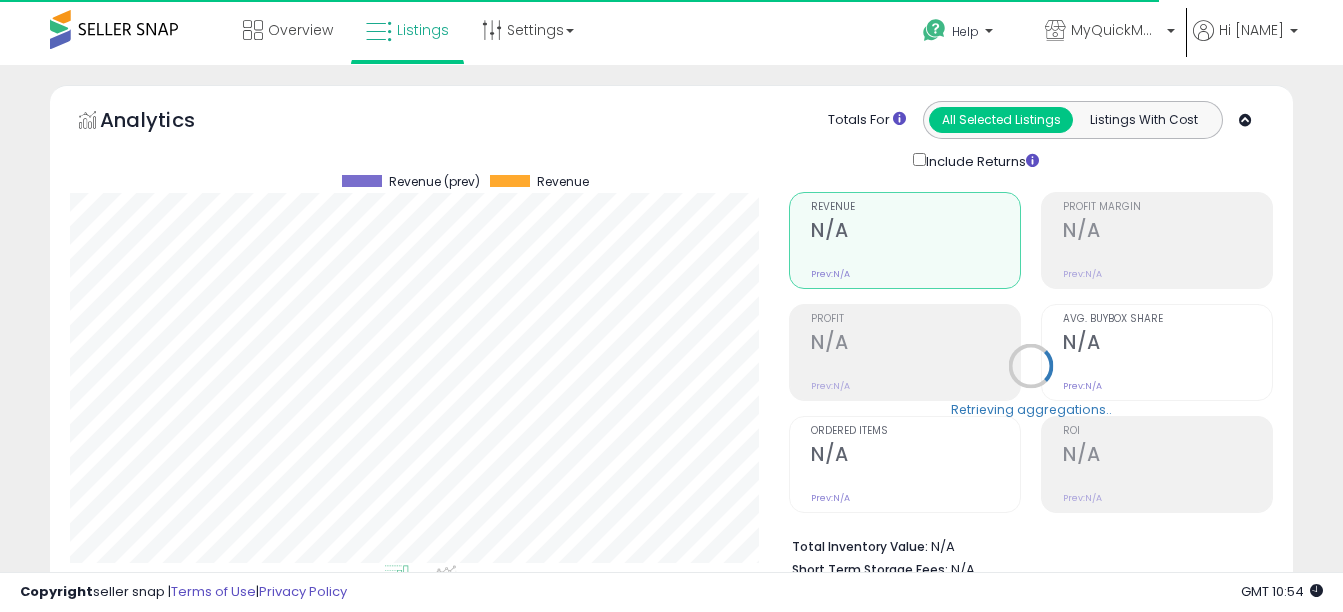 scroll, scrollTop: 999590, scrollLeft: 999281, axis: both 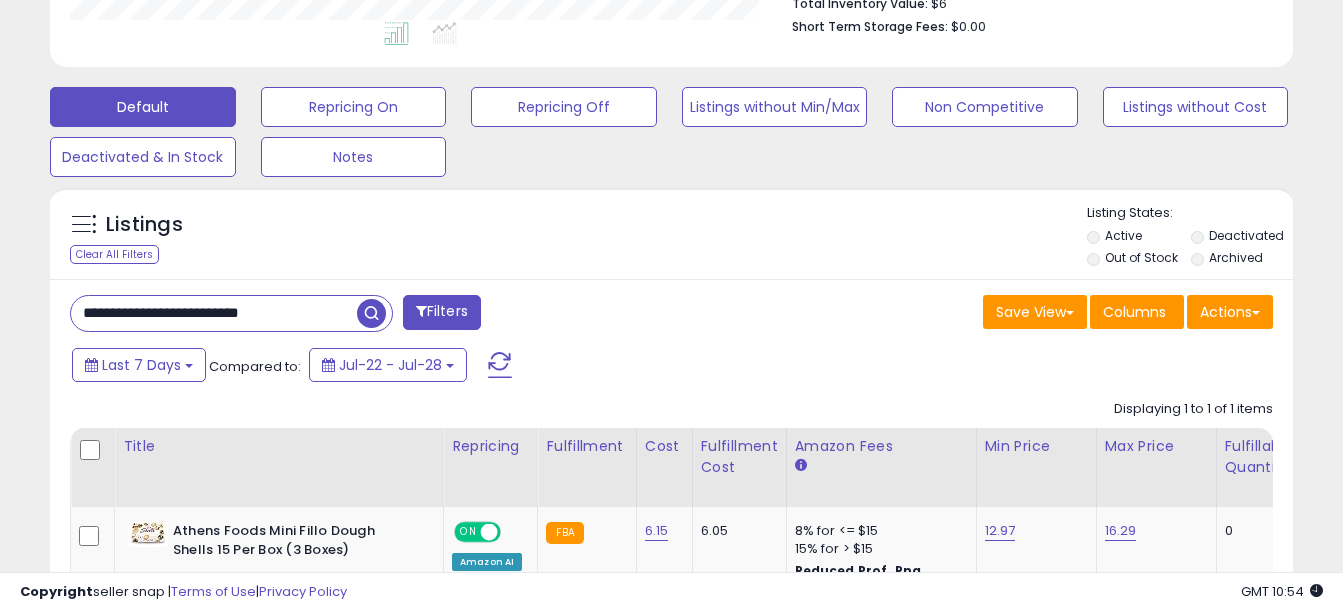 drag, startPoint x: 84, startPoint y: 310, endPoint x: 423, endPoint y: 301, distance: 339.11945 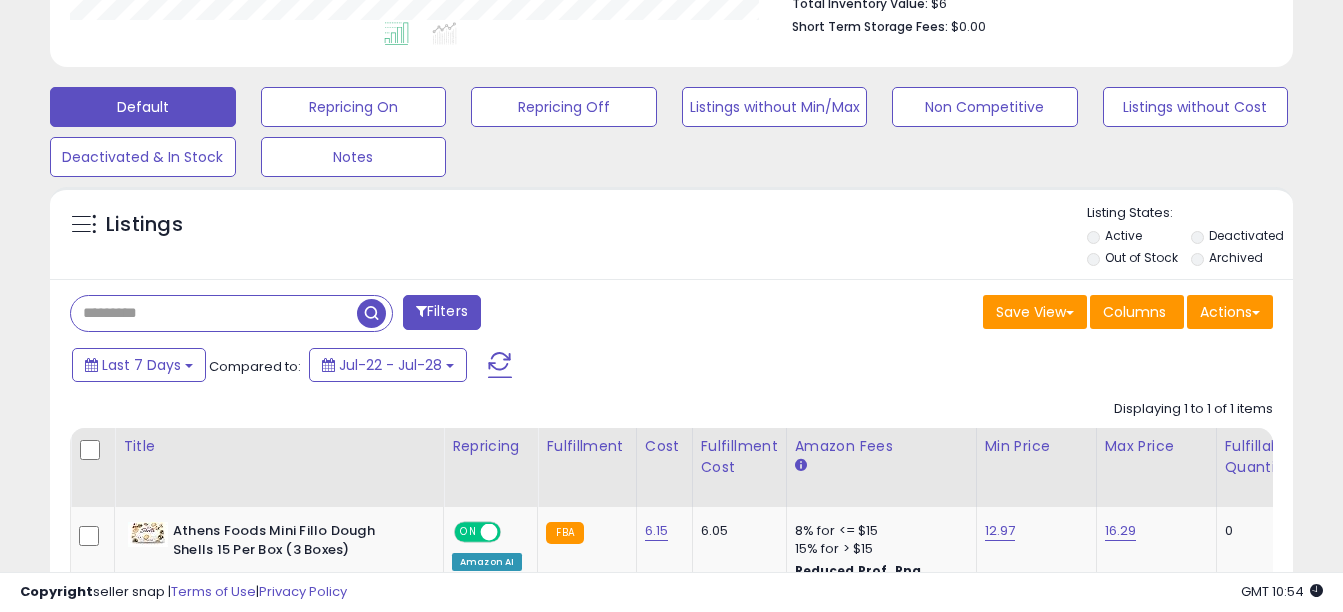paste on "**********" 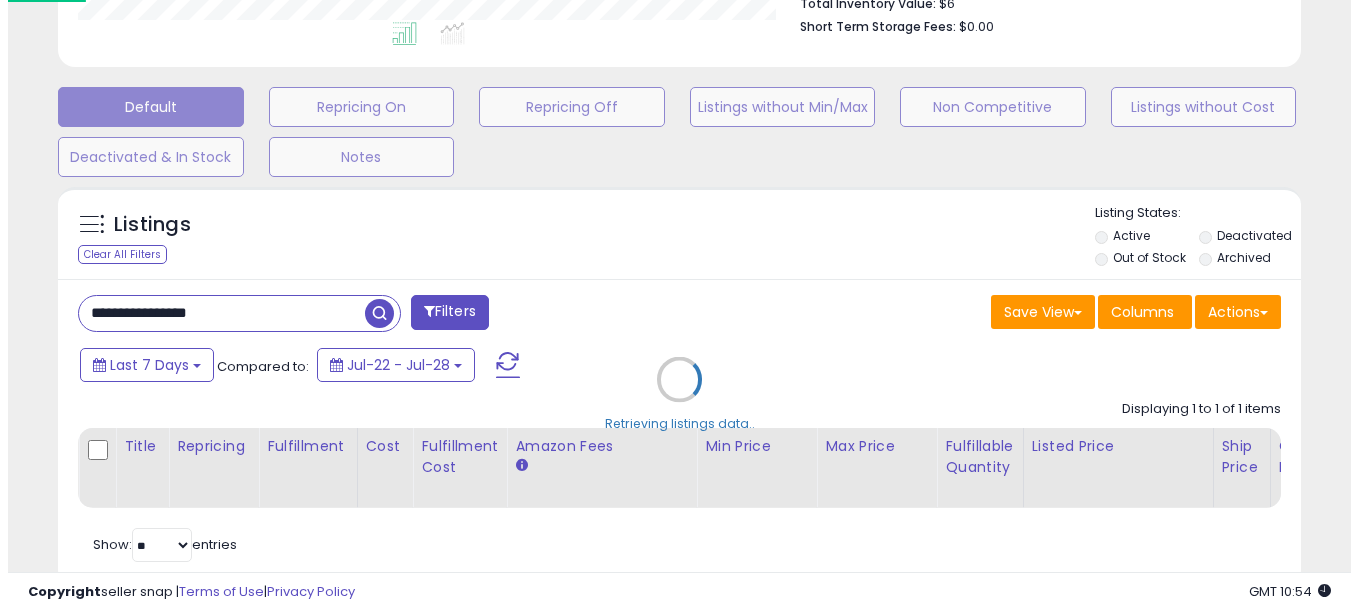 scroll, scrollTop: 999590, scrollLeft: 999272, axis: both 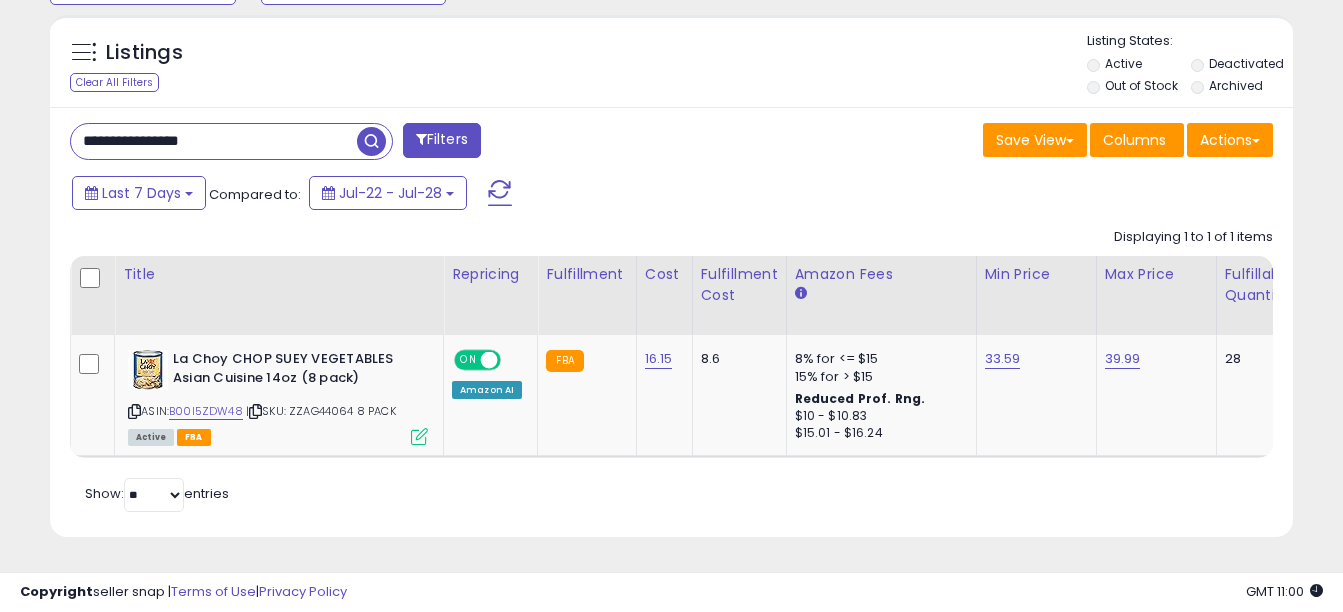 drag, startPoint x: 270, startPoint y: 127, endPoint x: -4, endPoint y: 68, distance: 280.2802 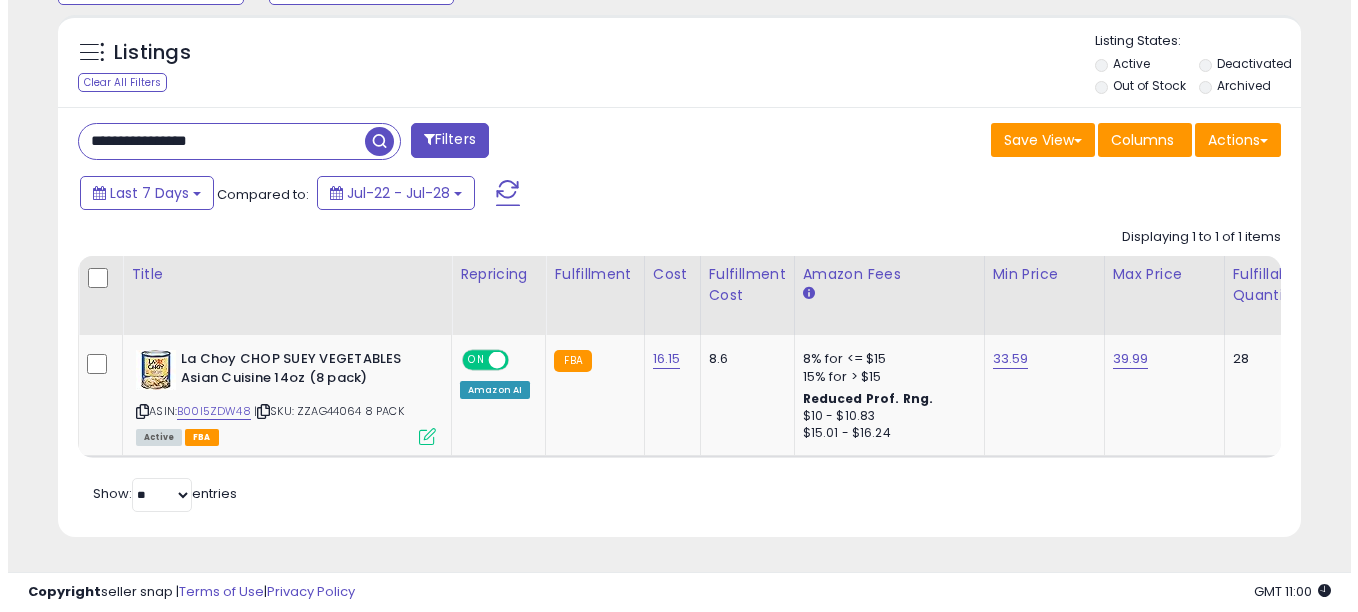 scroll, scrollTop: 608, scrollLeft: 0, axis: vertical 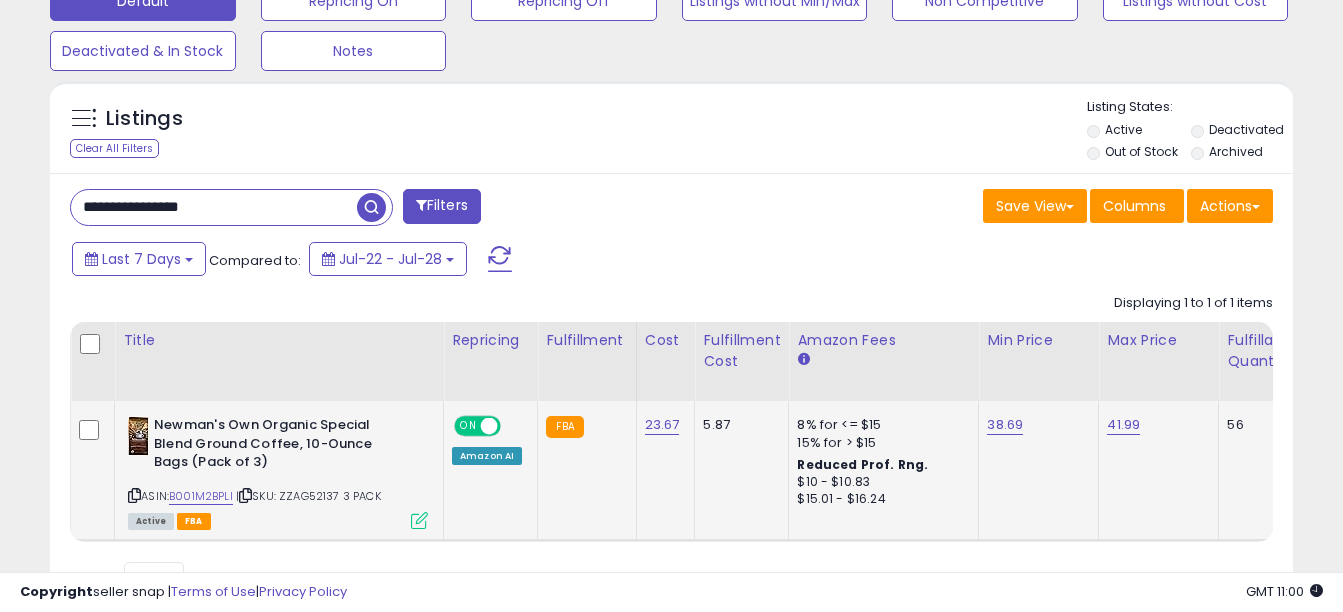 type on "**********" 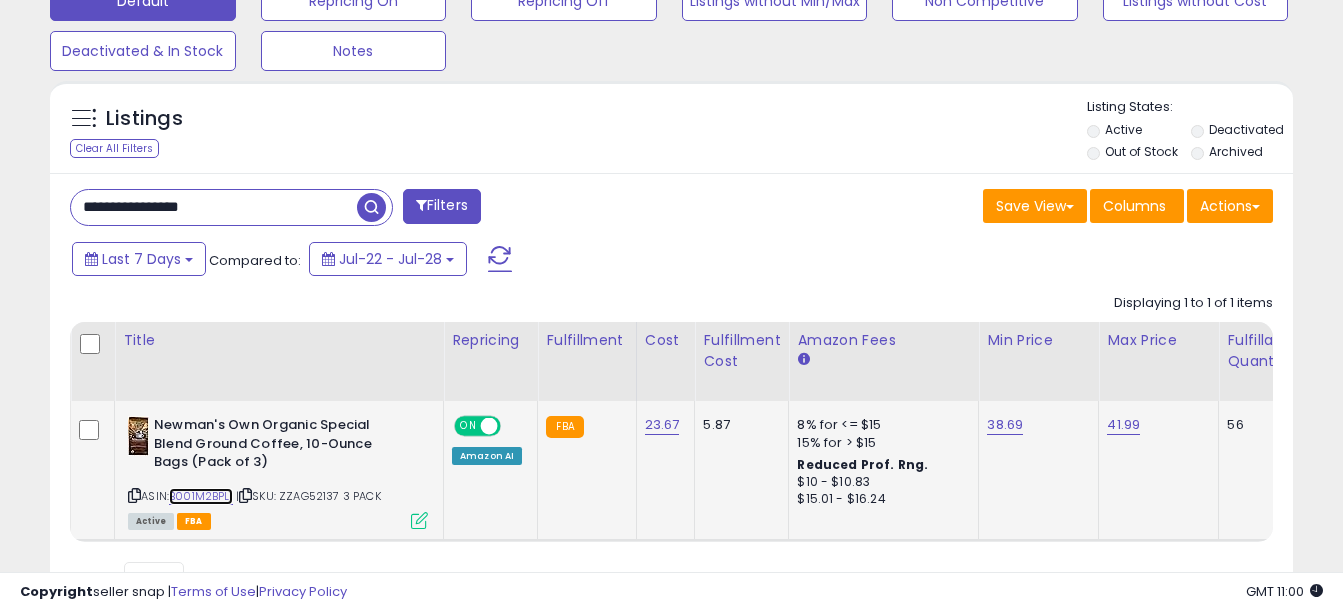 click on "B001M2BPLI" at bounding box center (201, 496) 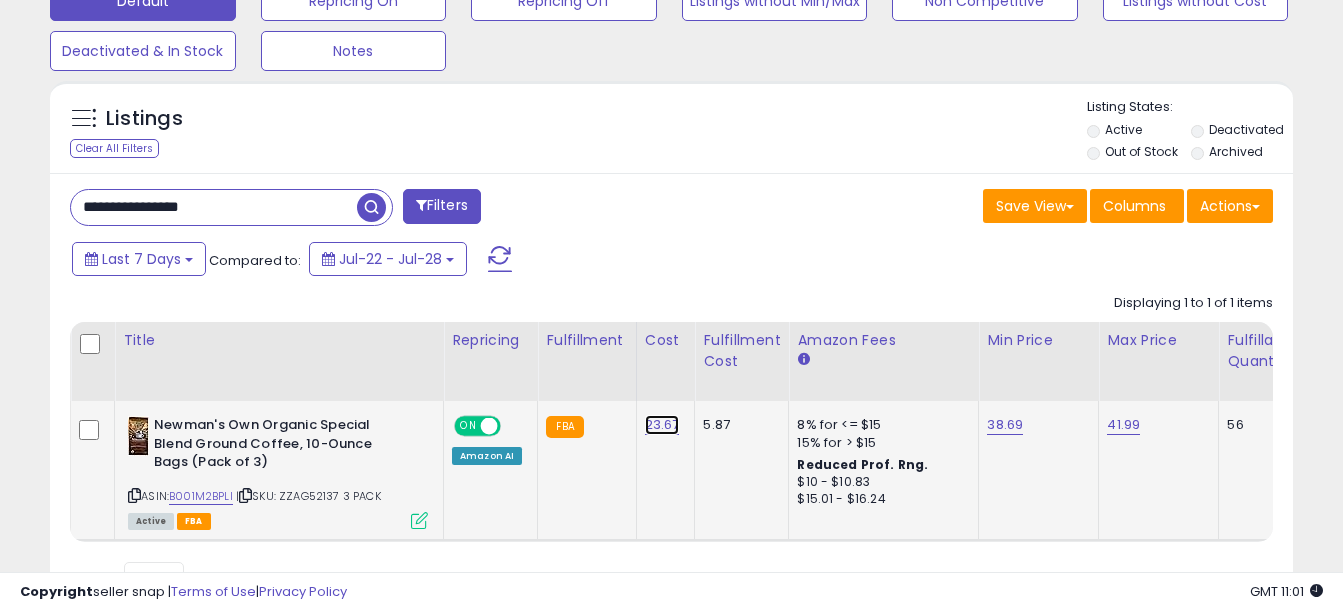 click on "23.67" at bounding box center (662, 425) 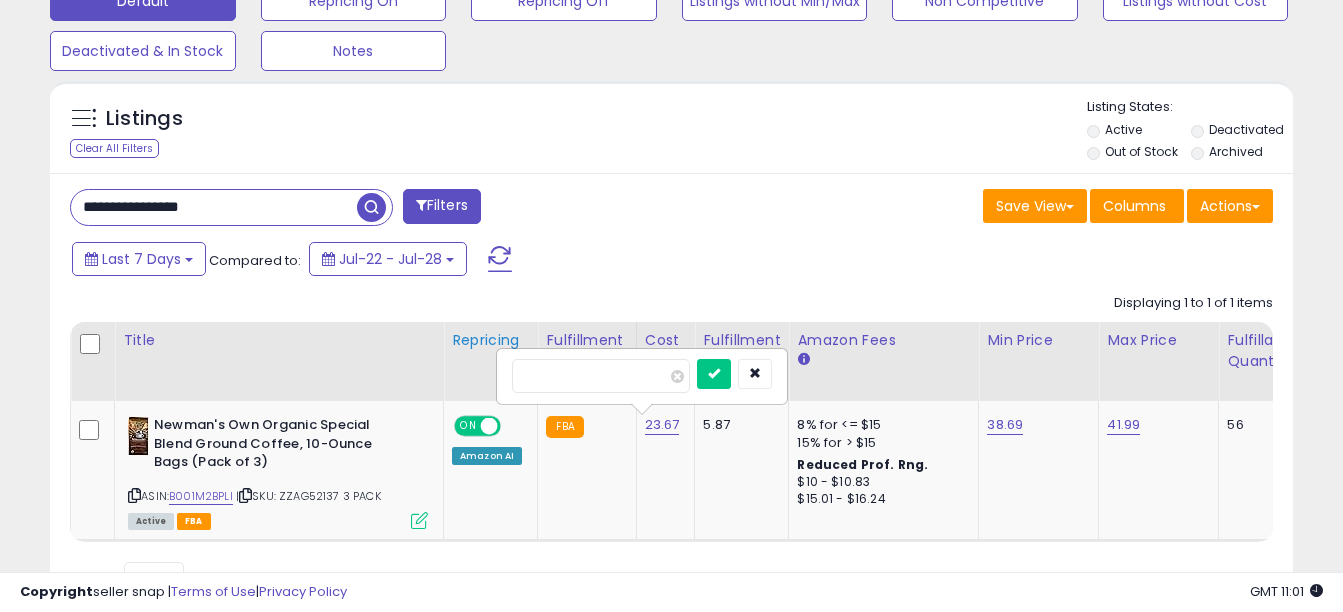 drag, startPoint x: 570, startPoint y: 379, endPoint x: 458, endPoint y: 357, distance: 114.14027 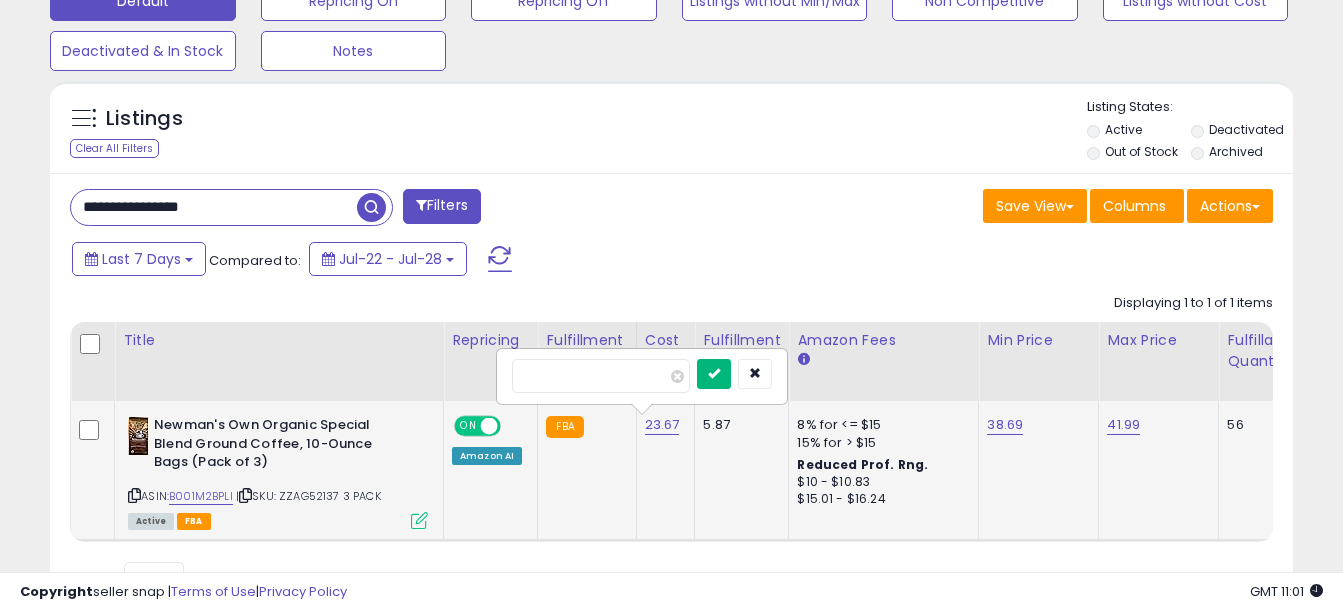 type on "*****" 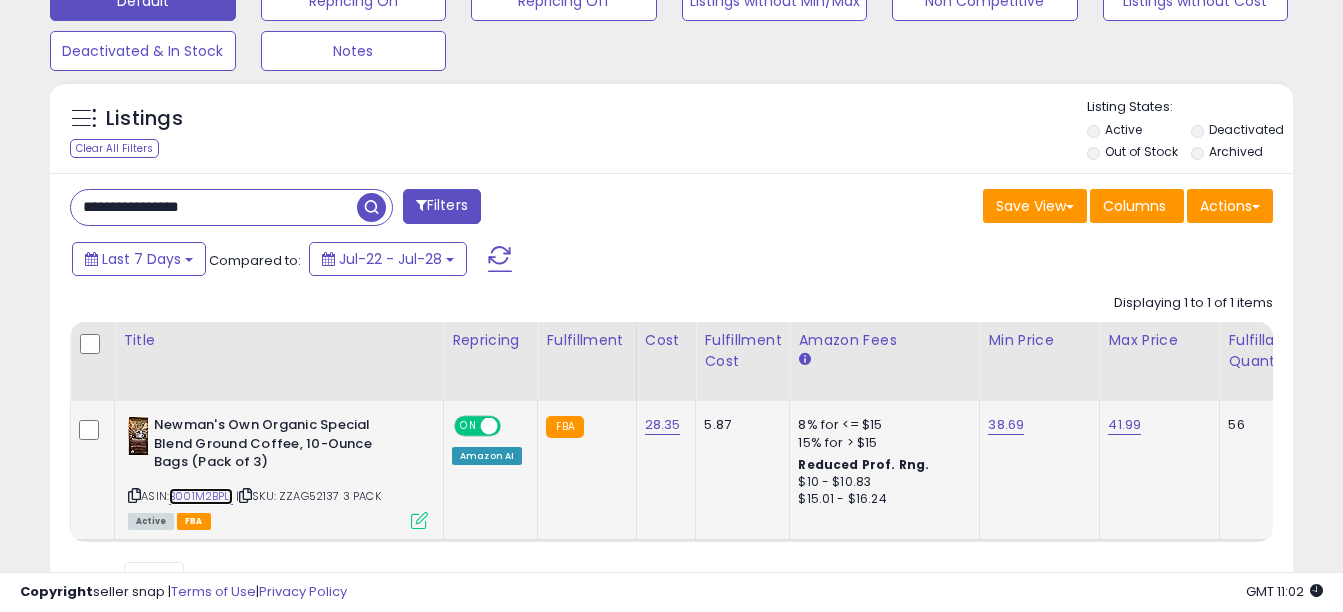 click on "B001M2BPLI" at bounding box center [201, 496] 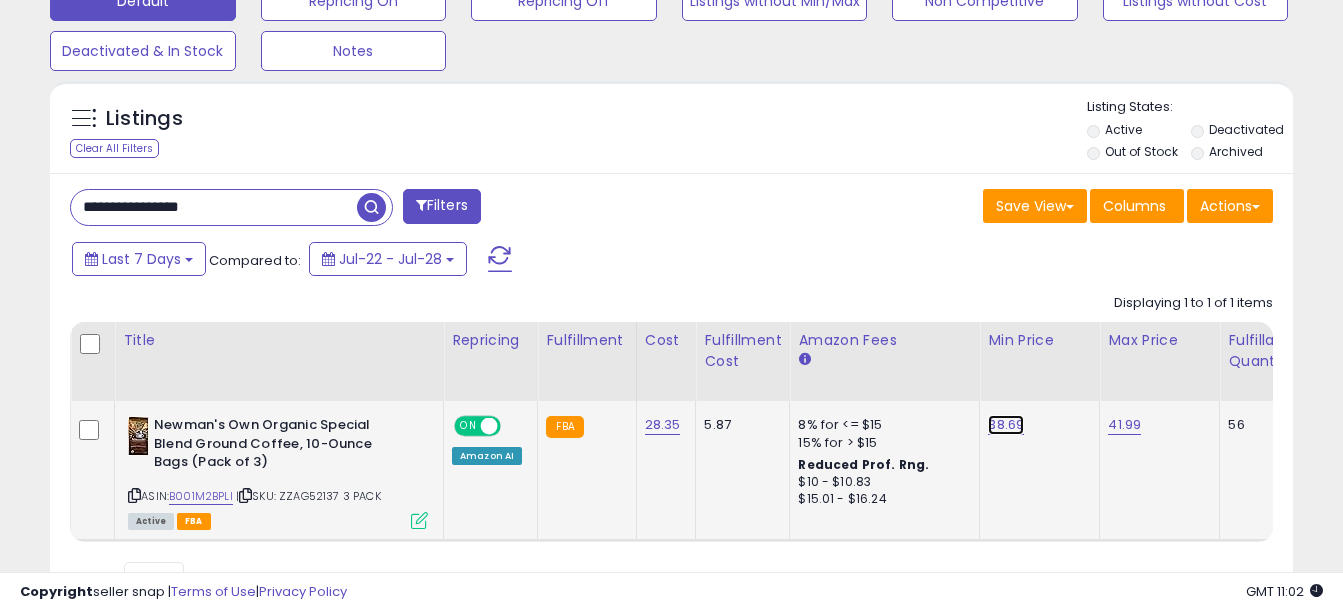 click on "38.69" at bounding box center [1006, 425] 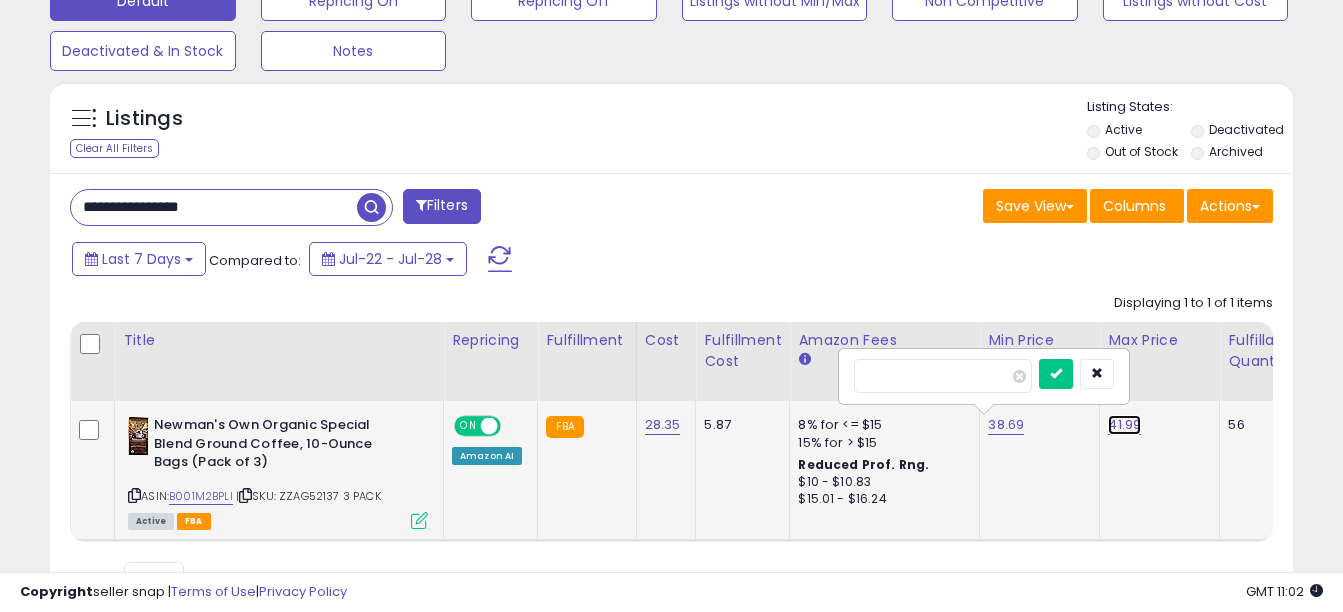 click on "41.99" at bounding box center [1124, 425] 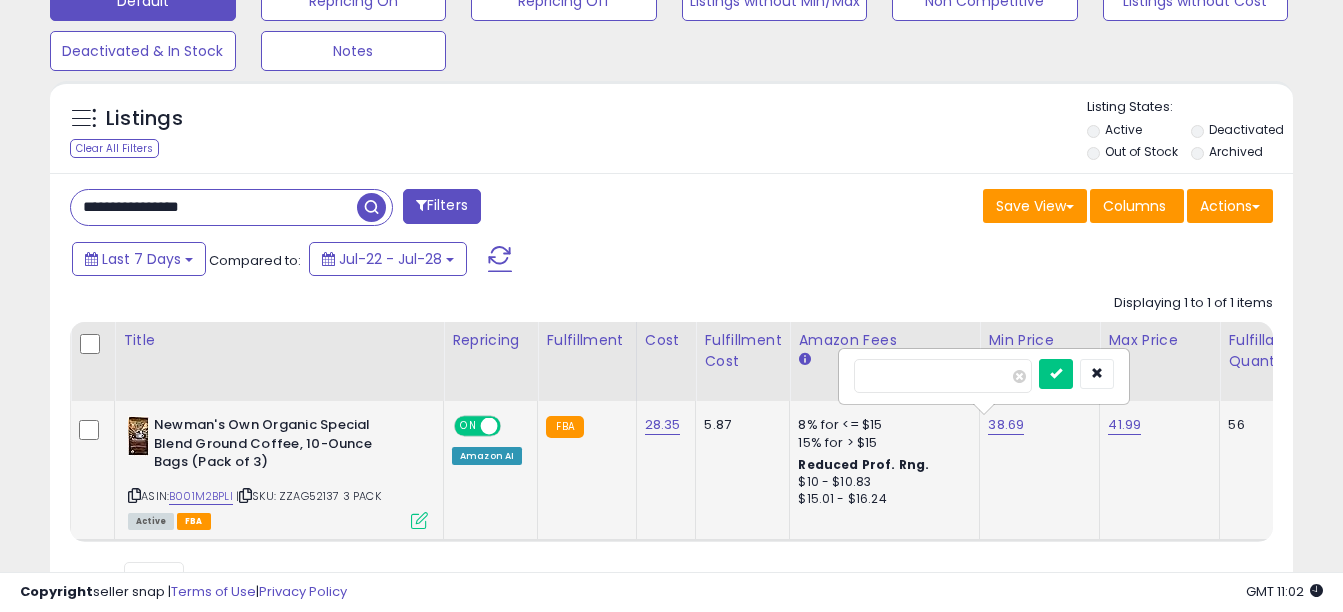 scroll, scrollTop: 0, scrollLeft: 40, axis: horizontal 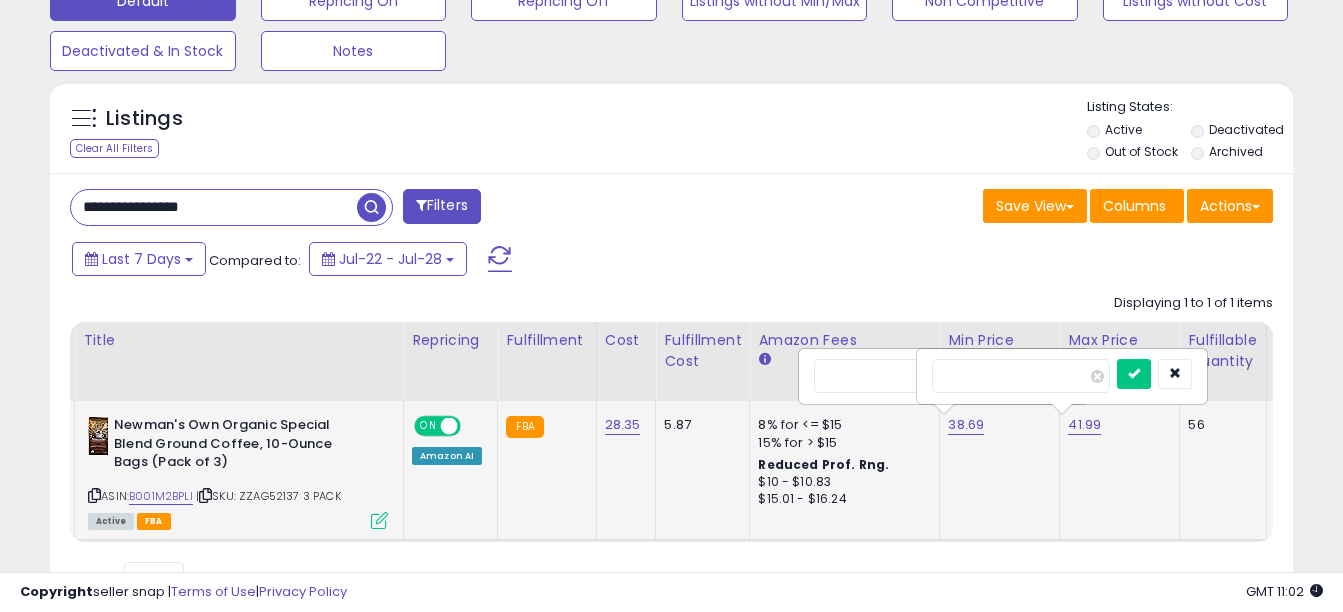 drag, startPoint x: 992, startPoint y: 379, endPoint x: 915, endPoint y: 358, distance: 79.81228 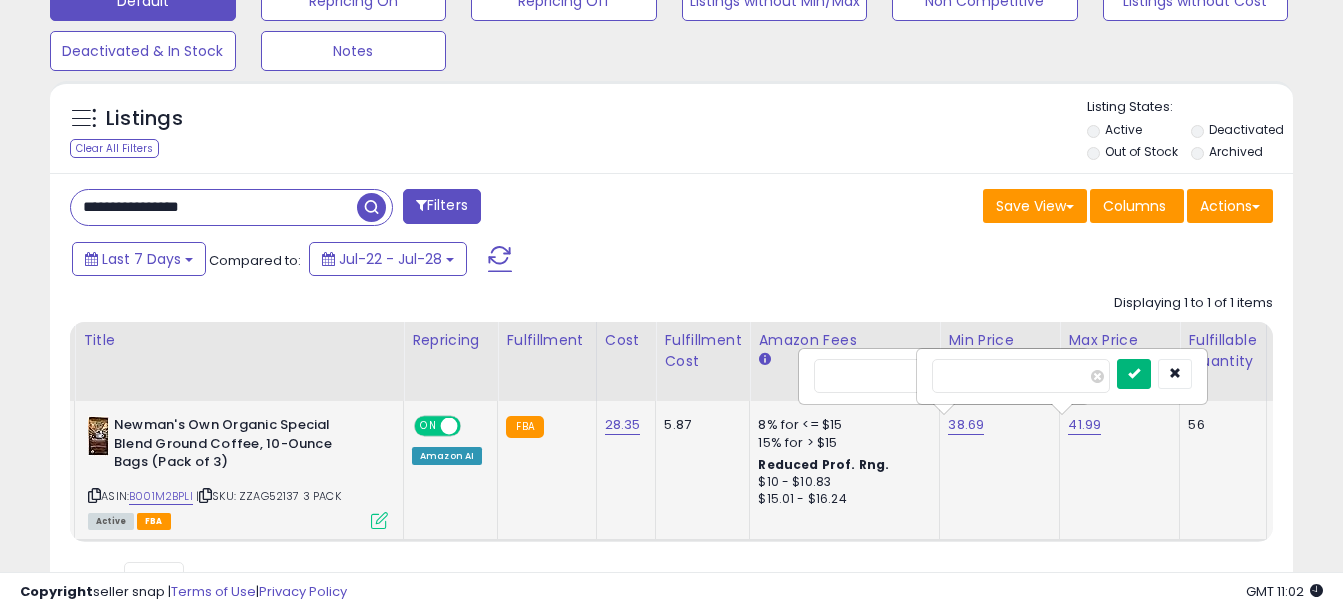 type on "*****" 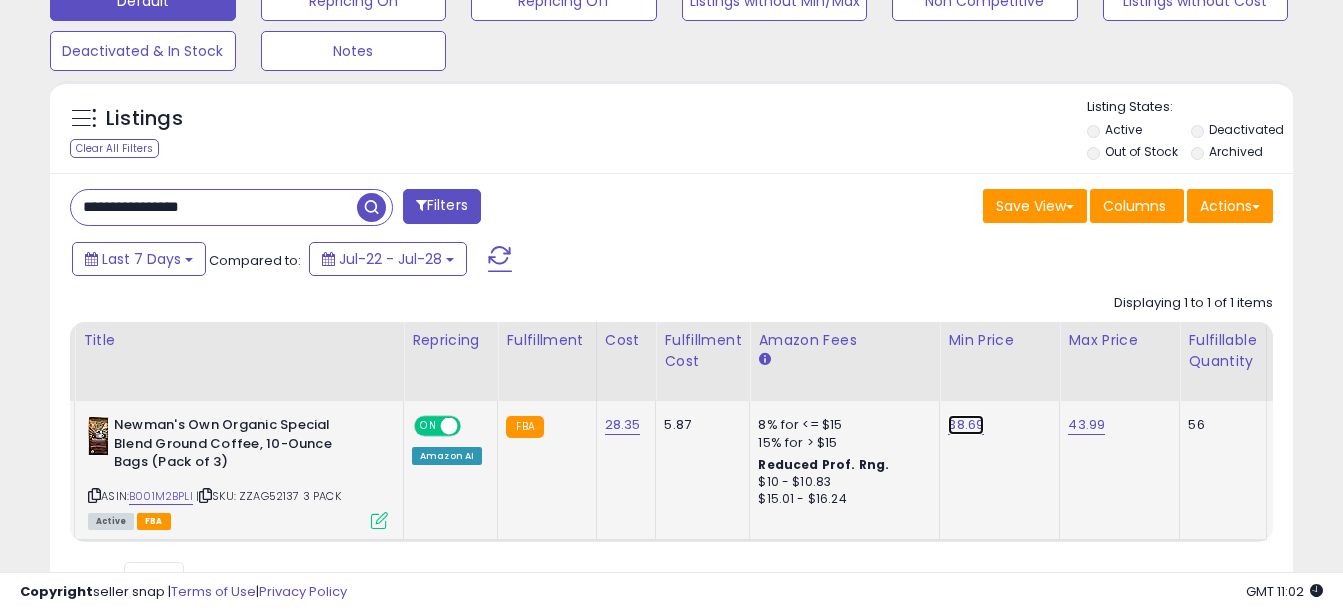 click on "38.69" at bounding box center (966, 425) 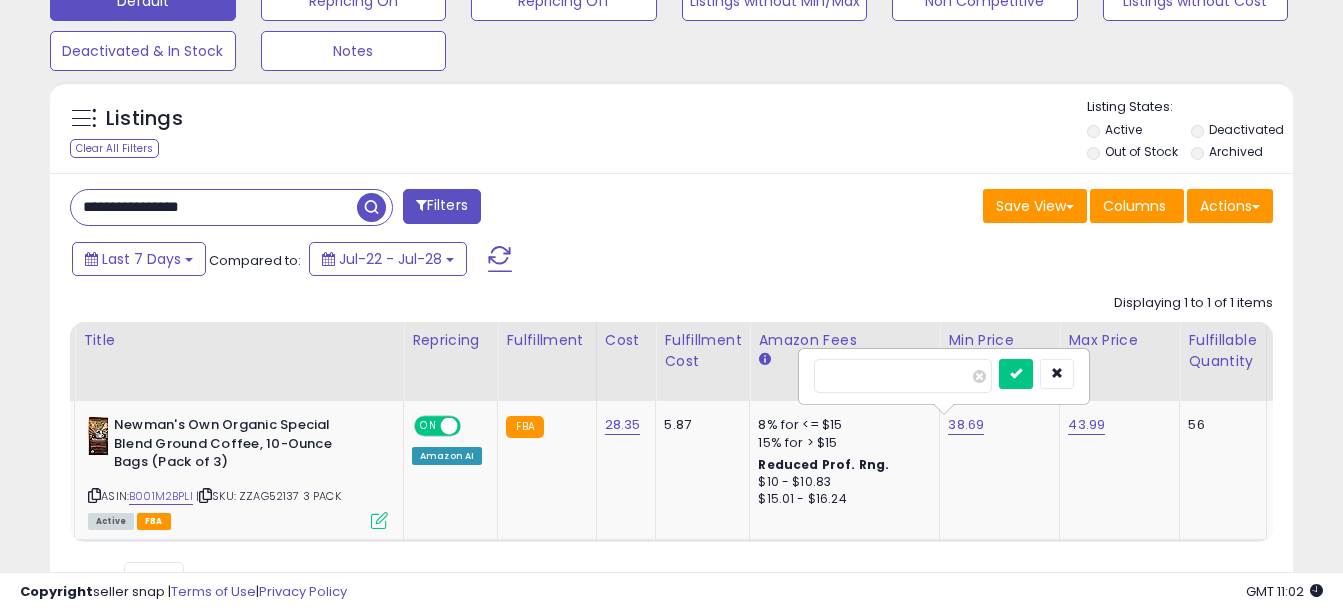 type on "*" 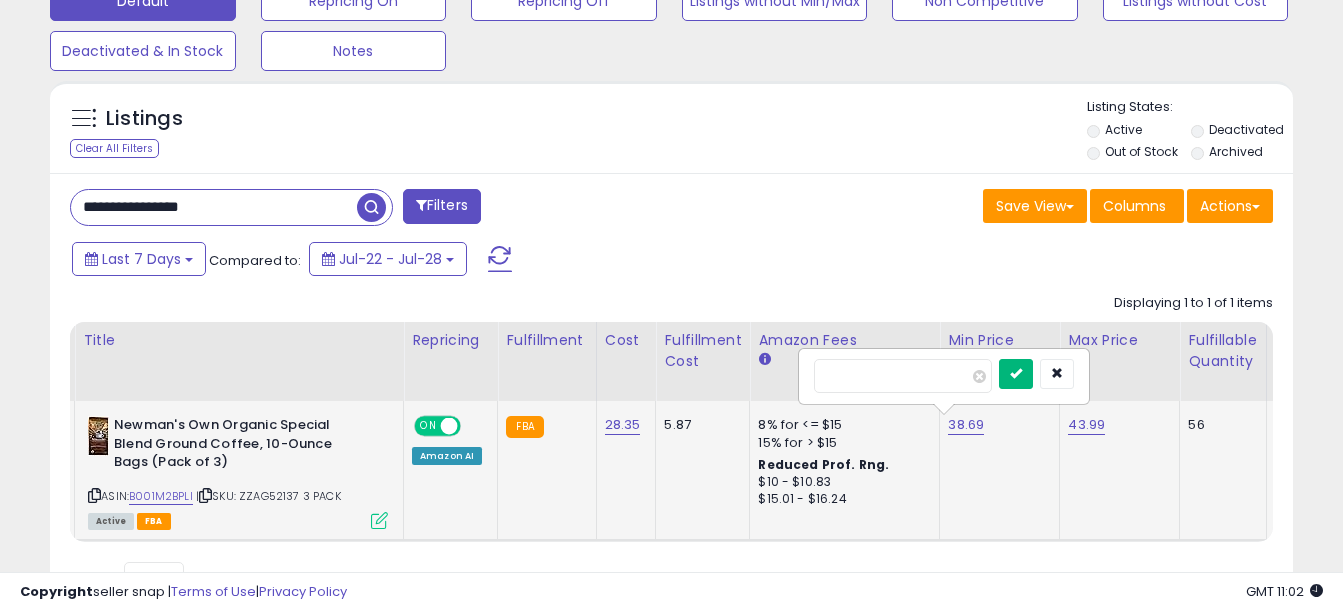 type on "*****" 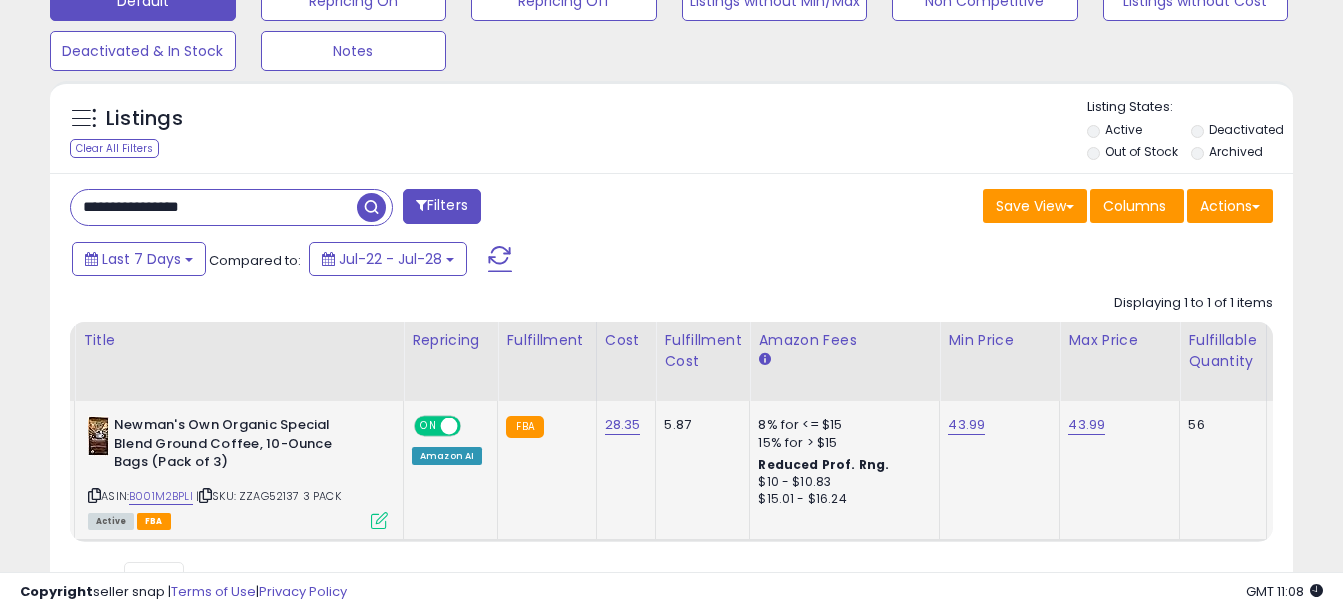 drag, startPoint x: 256, startPoint y: 207, endPoint x: -4, endPoint y: 182, distance: 261.19916 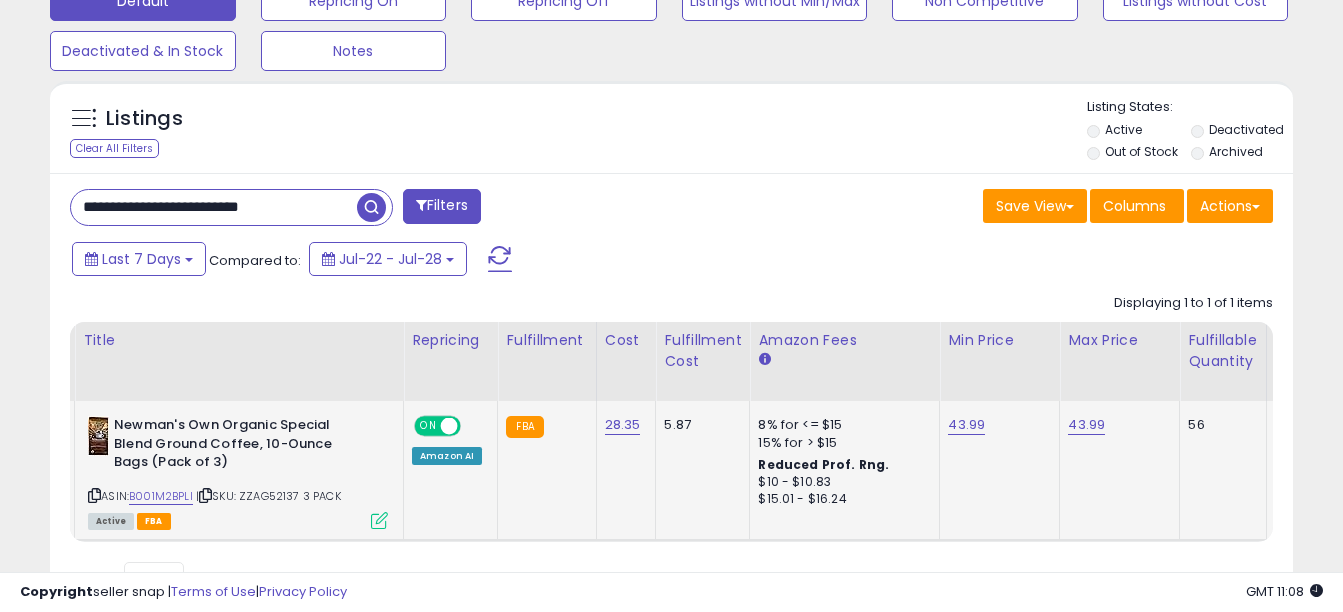 scroll, scrollTop: 999590, scrollLeft: 999272, axis: both 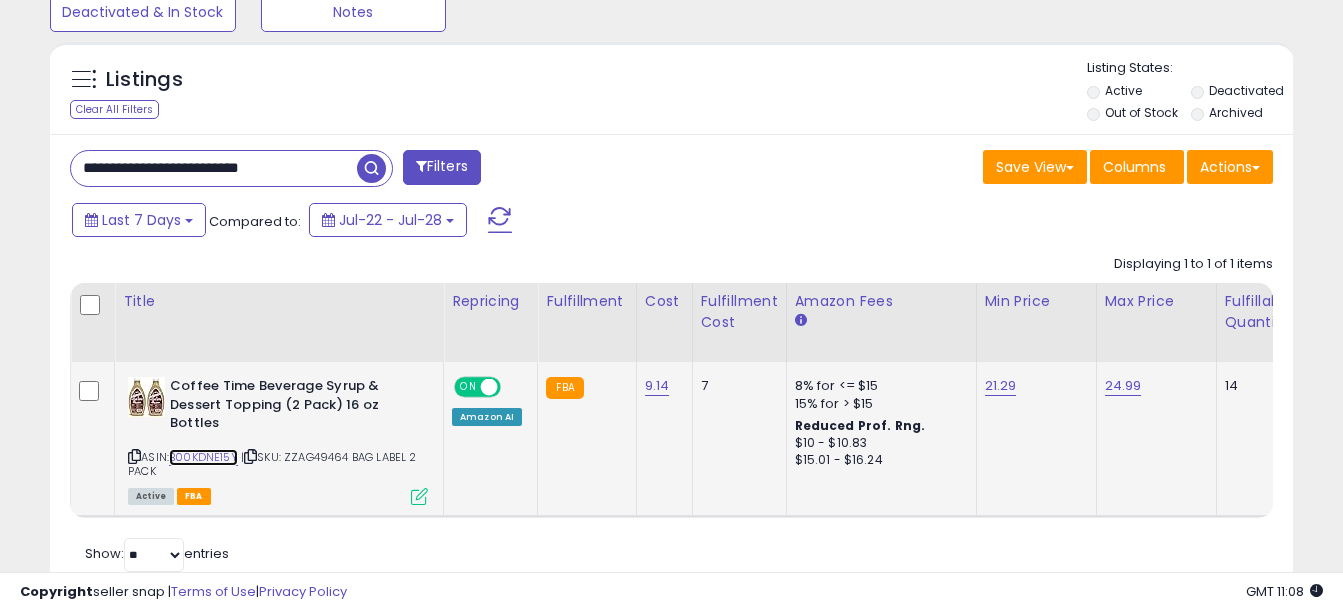 click on "B00KDNE15Y" at bounding box center (203, 457) 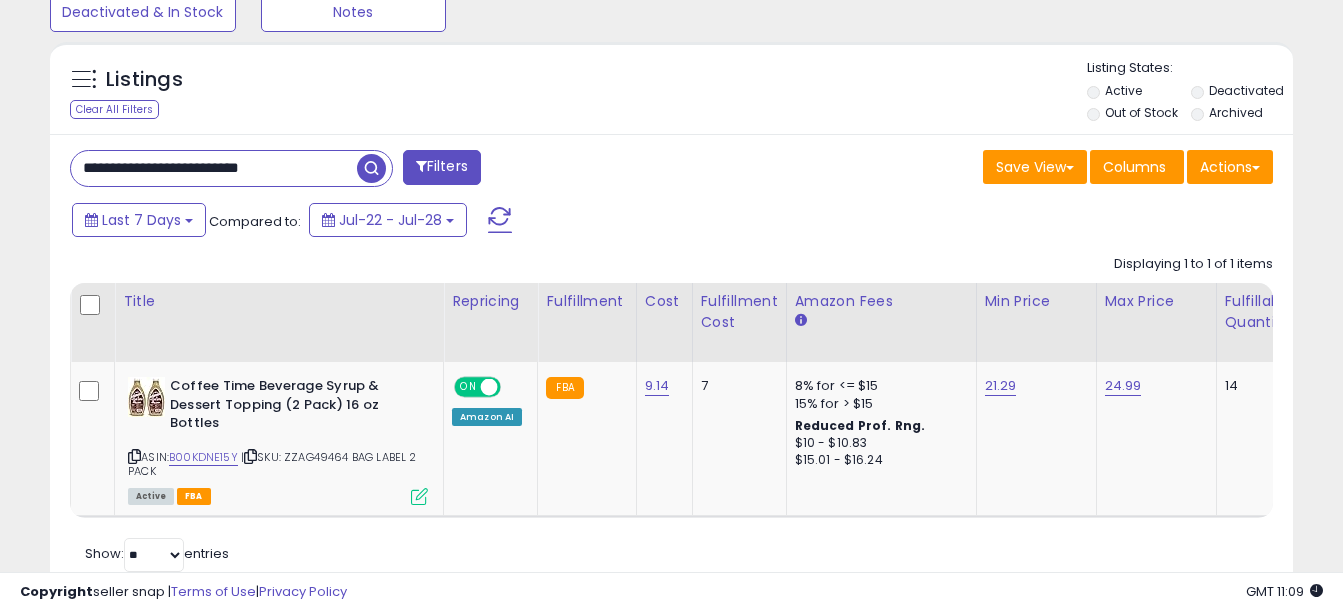 drag, startPoint x: 310, startPoint y: 168, endPoint x: -4, endPoint y: 146, distance: 314.76974 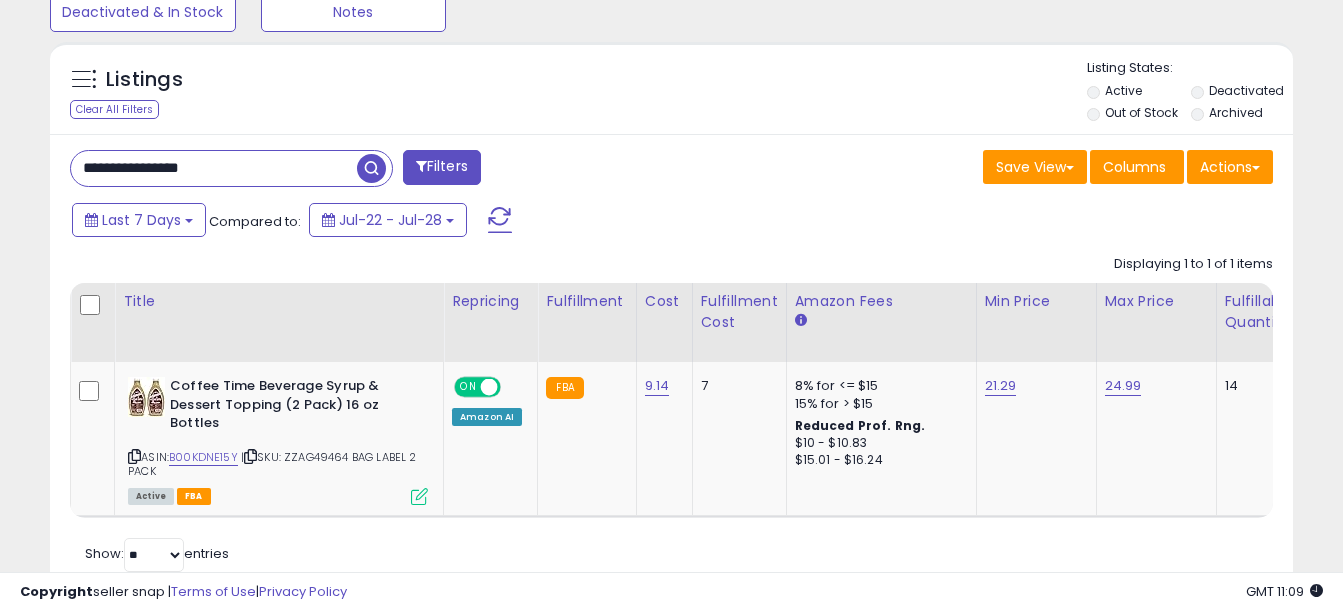 scroll, scrollTop: 999590, scrollLeft: 999272, axis: both 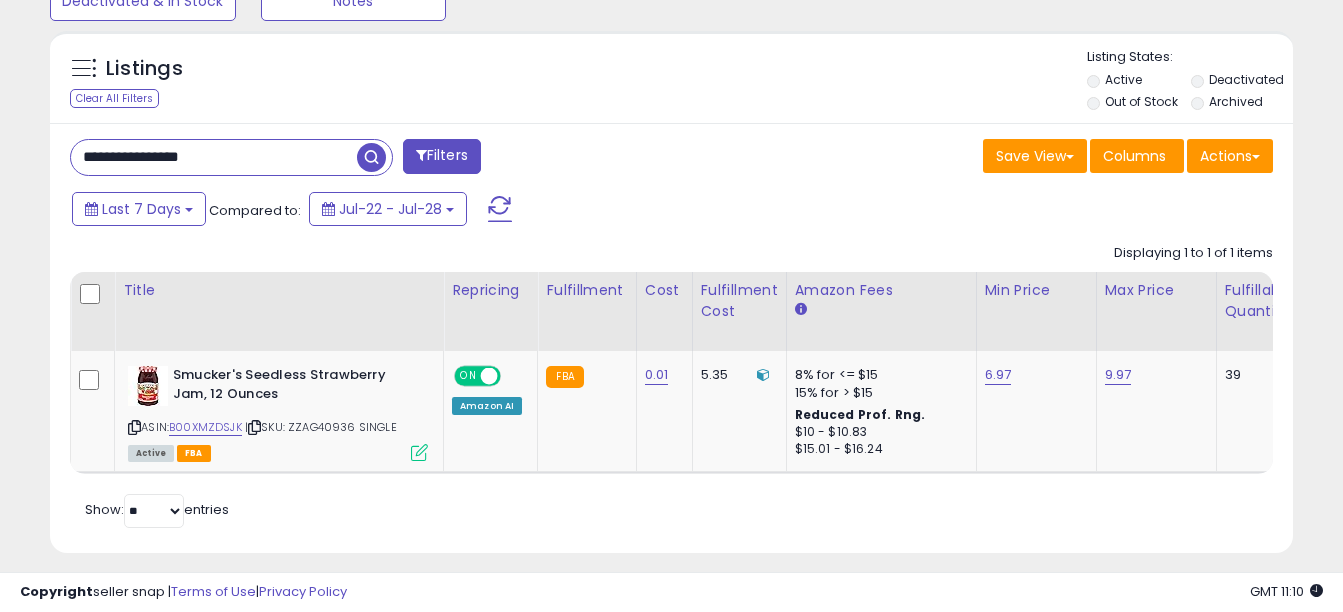 drag, startPoint x: 230, startPoint y: 155, endPoint x: -4, endPoint y: 136, distance: 234.7701 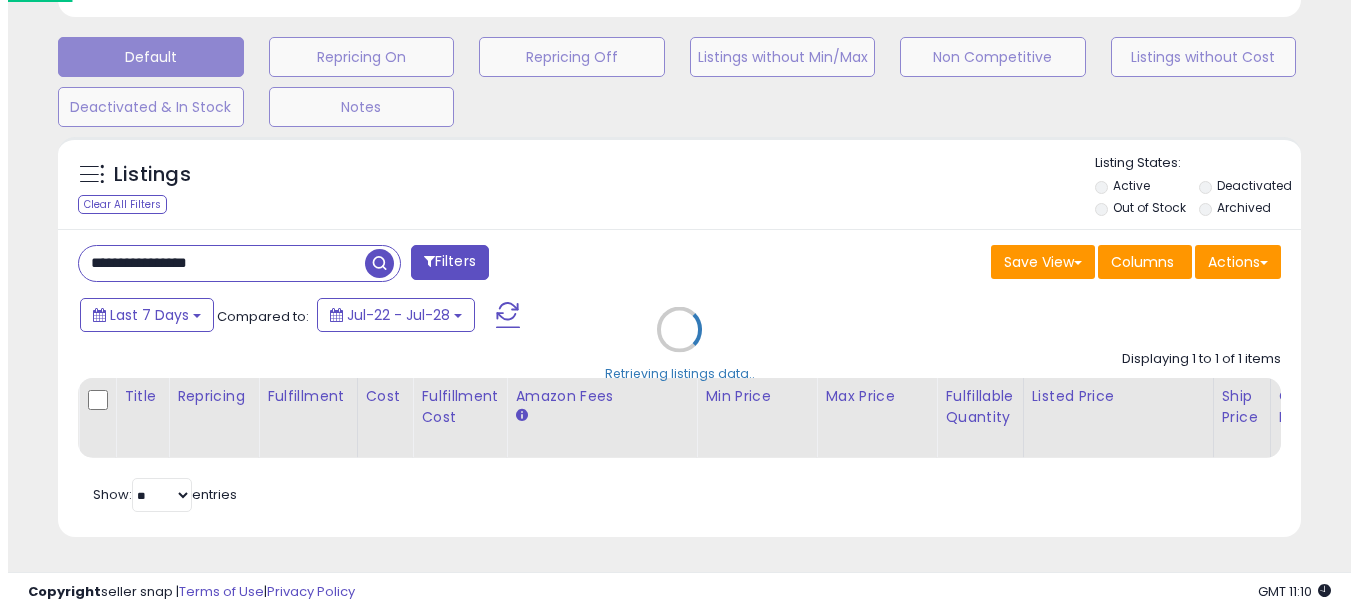 scroll, scrollTop: 608, scrollLeft: 0, axis: vertical 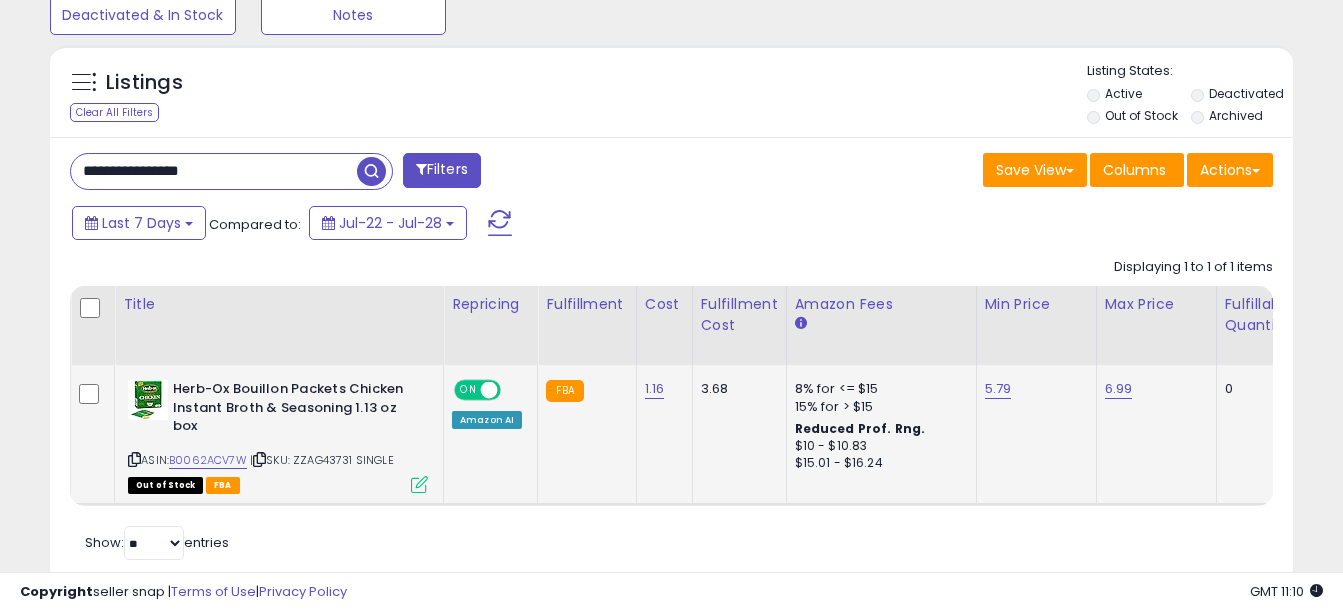 type on "**********" 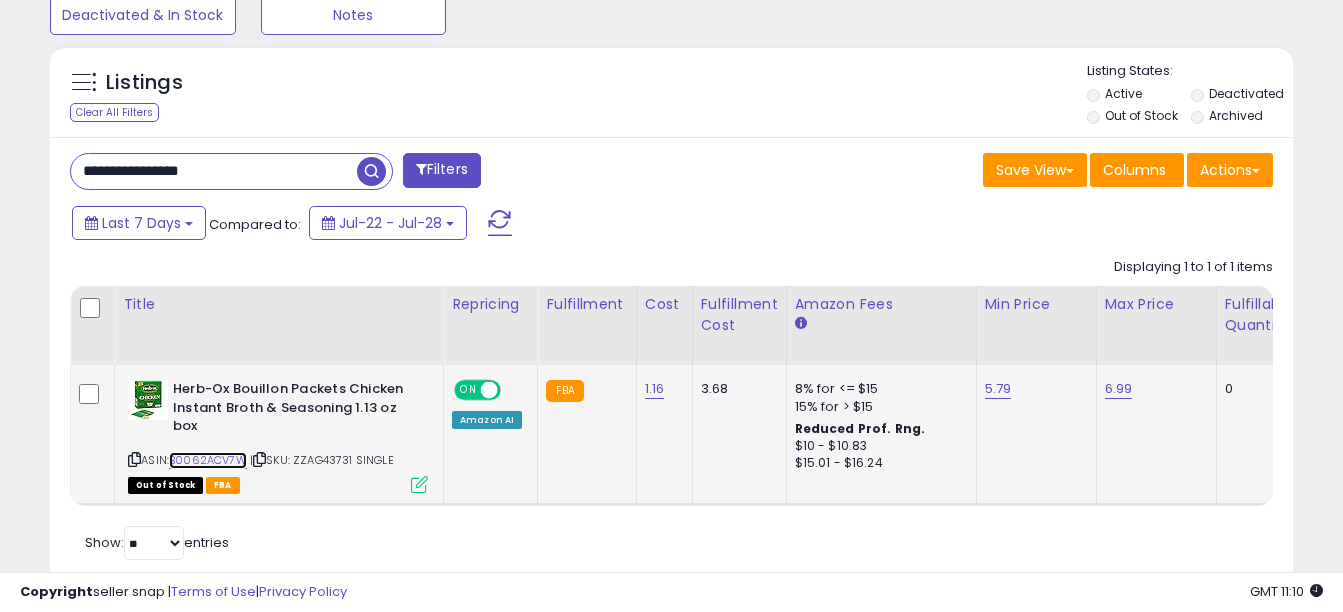 click on "B0062ACV7W" at bounding box center (208, 460) 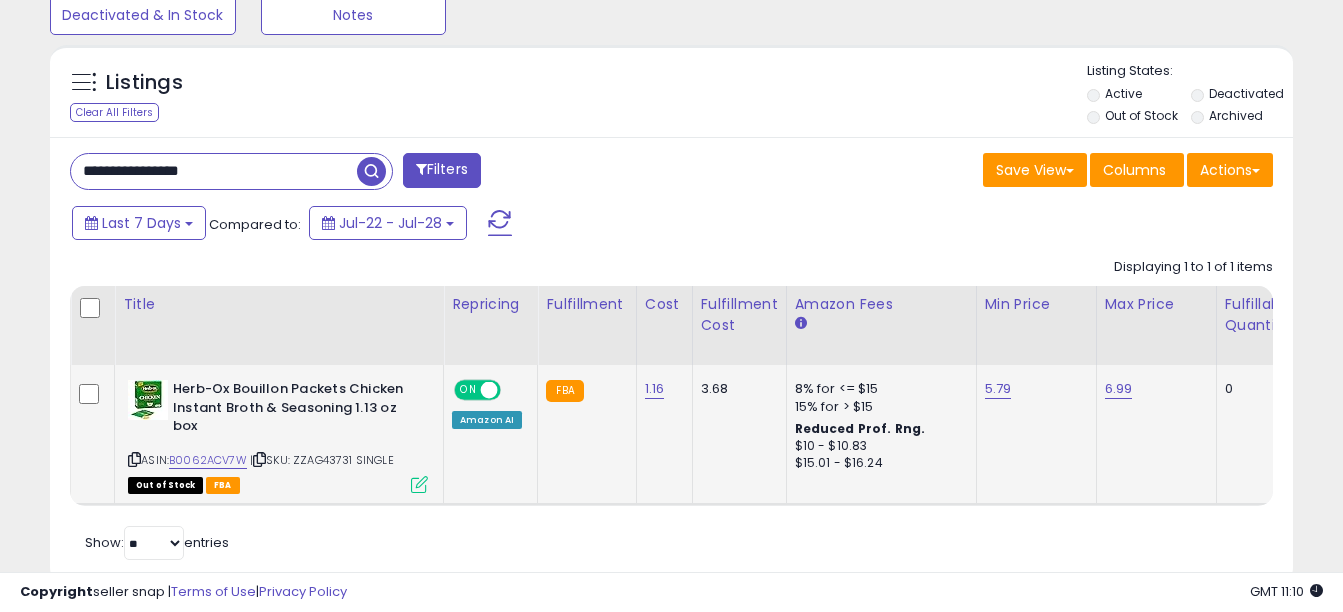 drag, startPoint x: 302, startPoint y: 452, endPoint x: 396, endPoint y: 462, distance: 94.53042 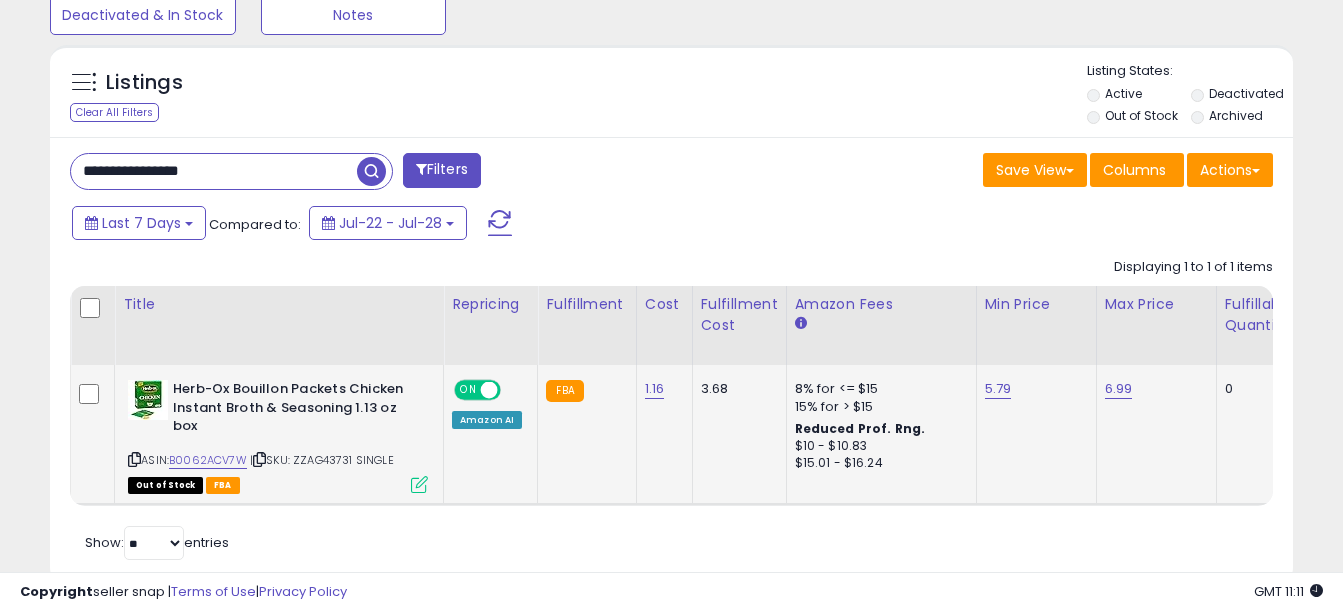 click at bounding box center [419, 484] 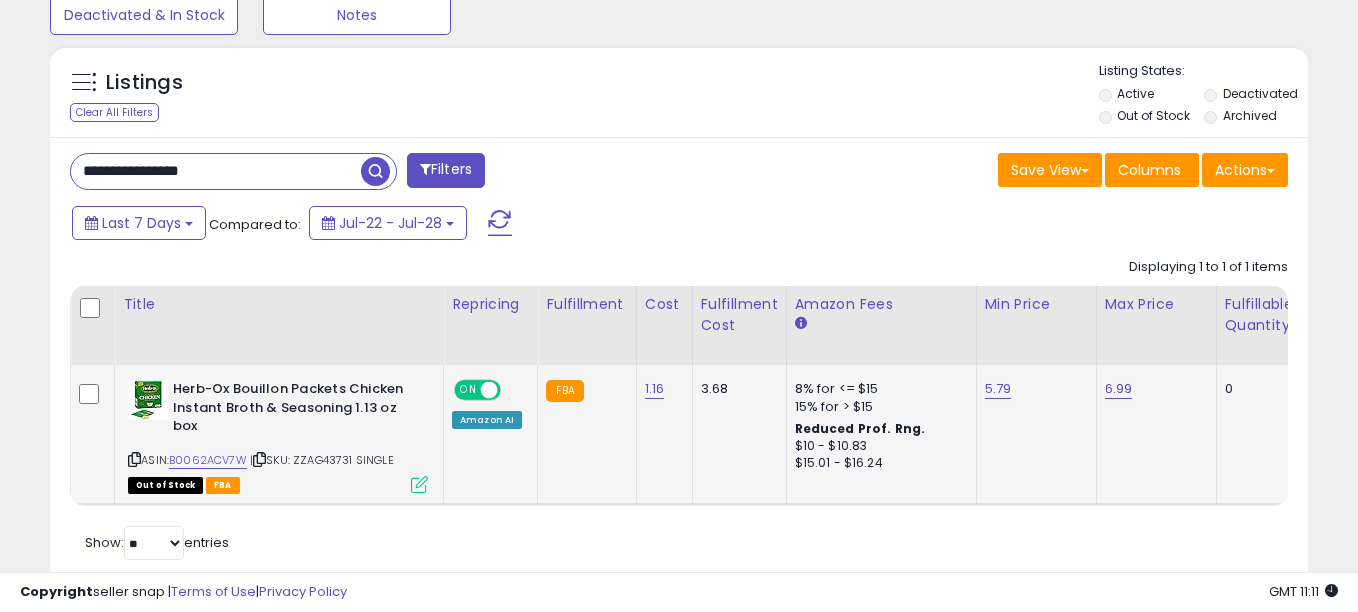 scroll, scrollTop: 999590, scrollLeft: 999272, axis: both 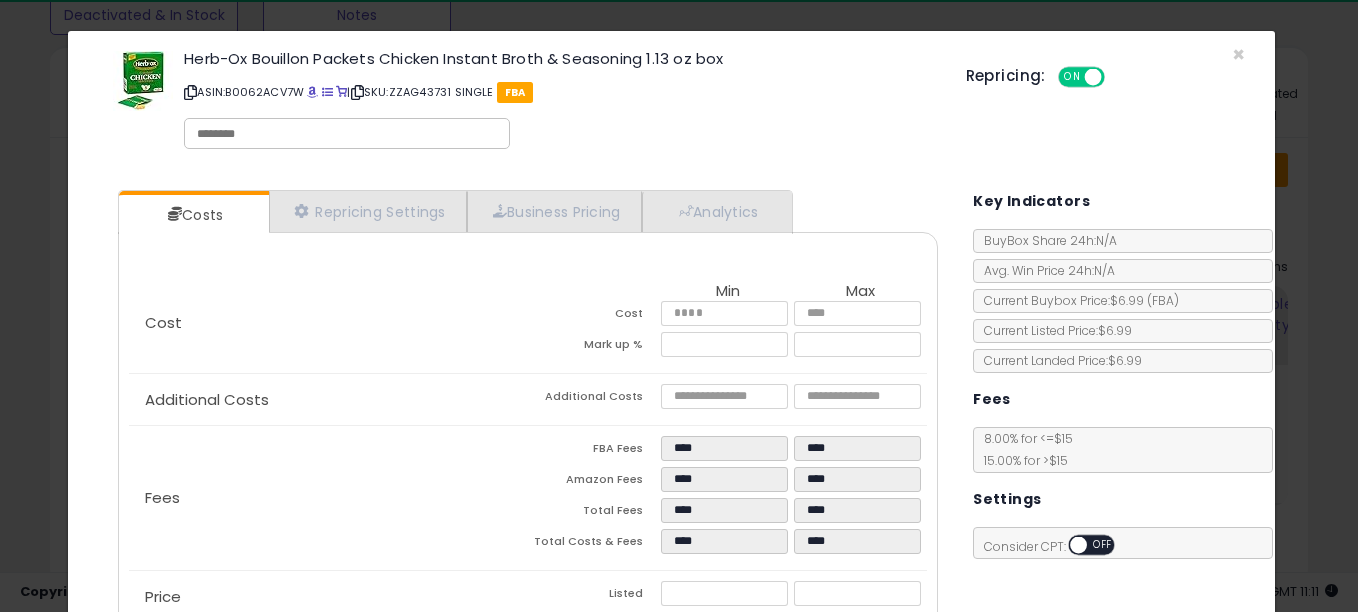 click at bounding box center (347, 134) 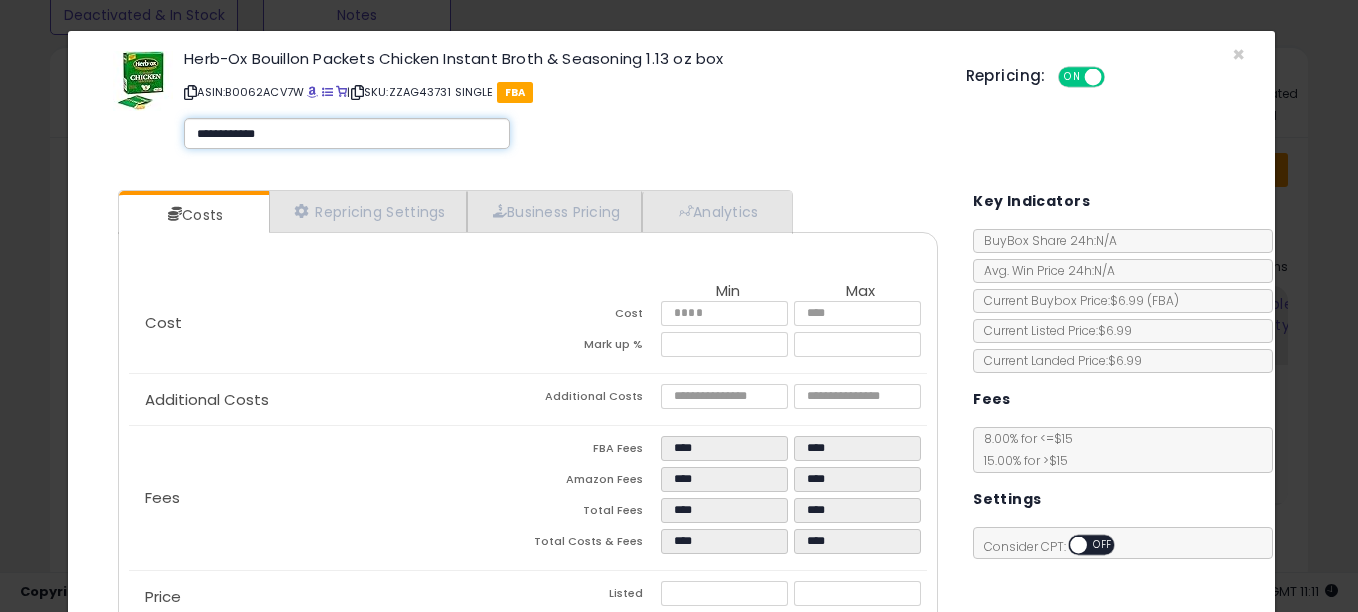 type on "**********" 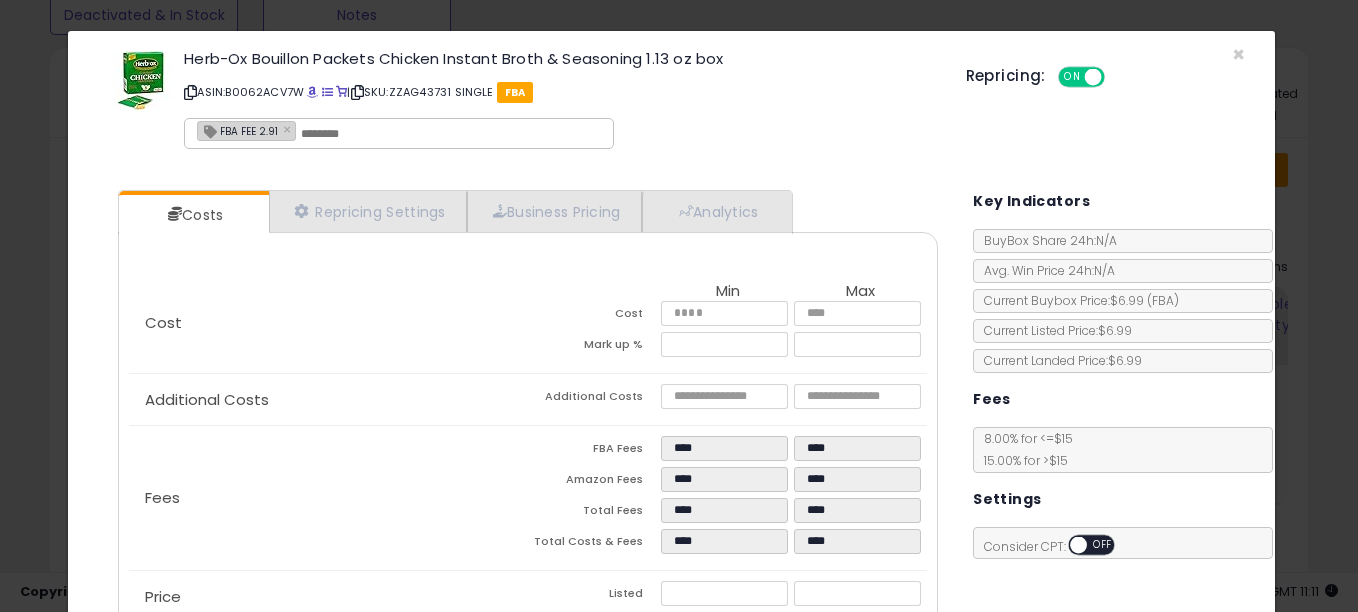 scroll, scrollTop: 199, scrollLeft: 0, axis: vertical 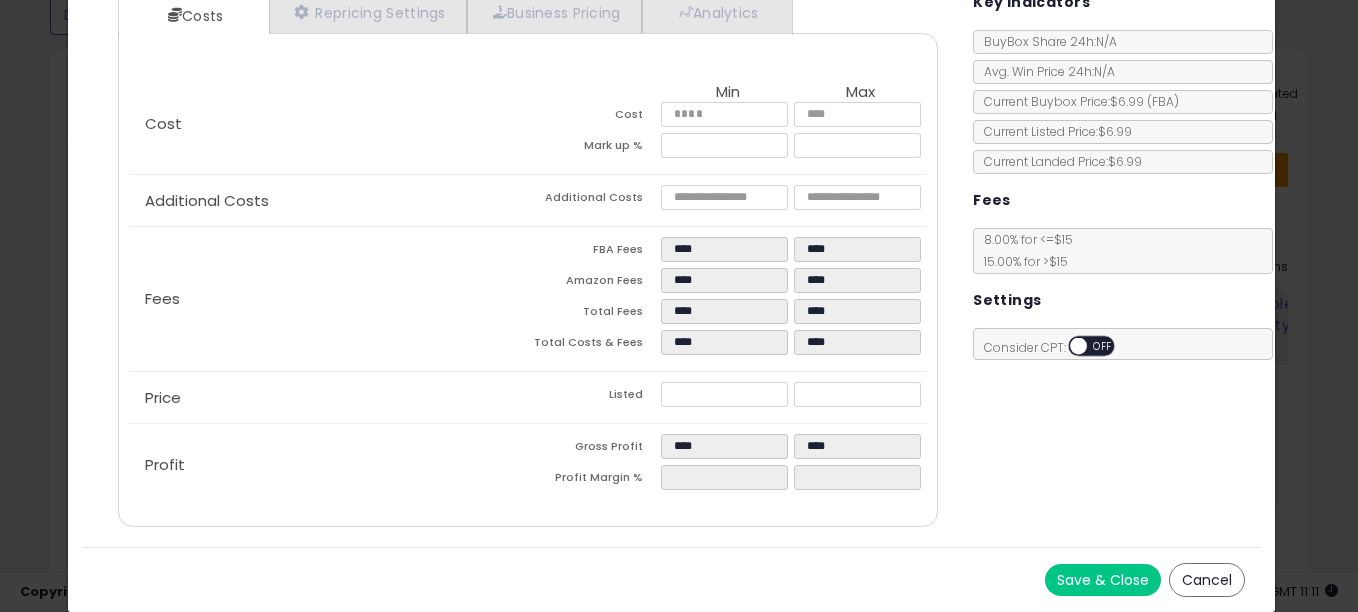 click on "Save & Close" at bounding box center (1103, 580) 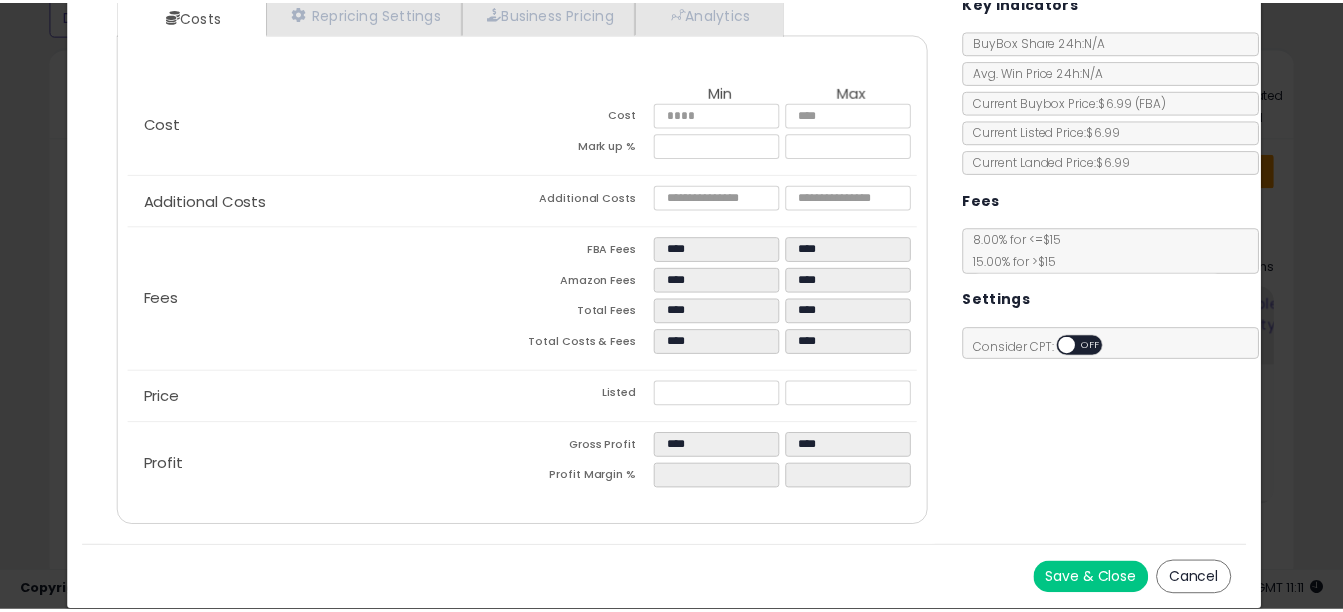 scroll, scrollTop: 0, scrollLeft: 0, axis: both 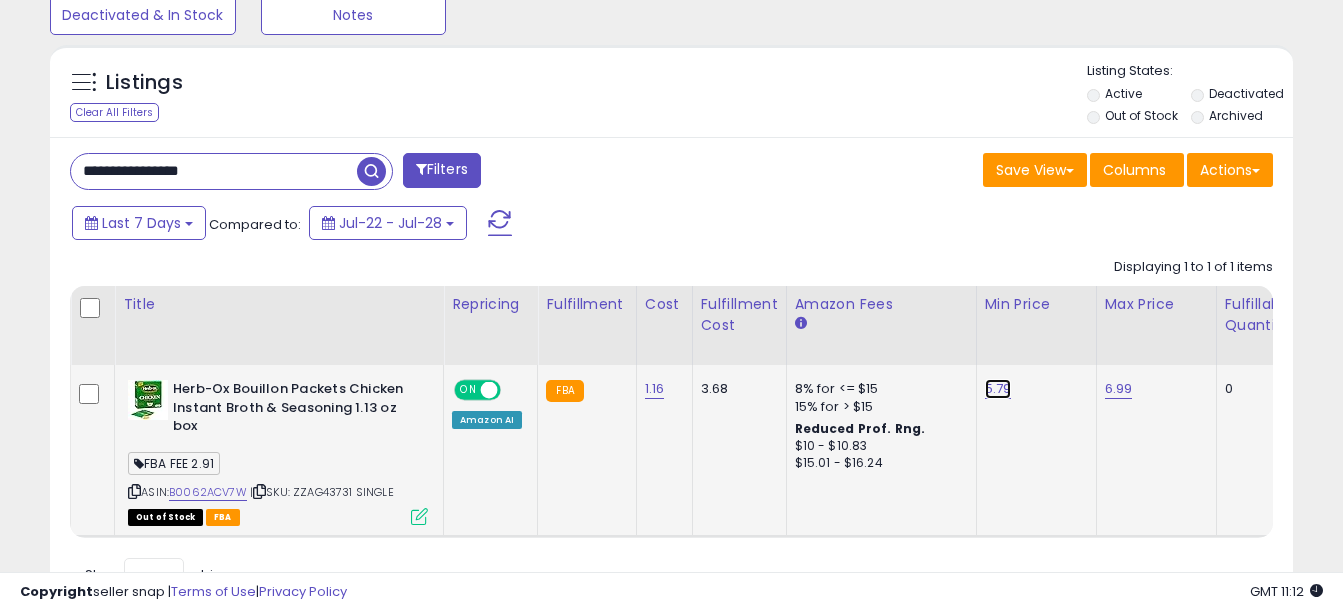 click on "5.79" at bounding box center [998, 389] 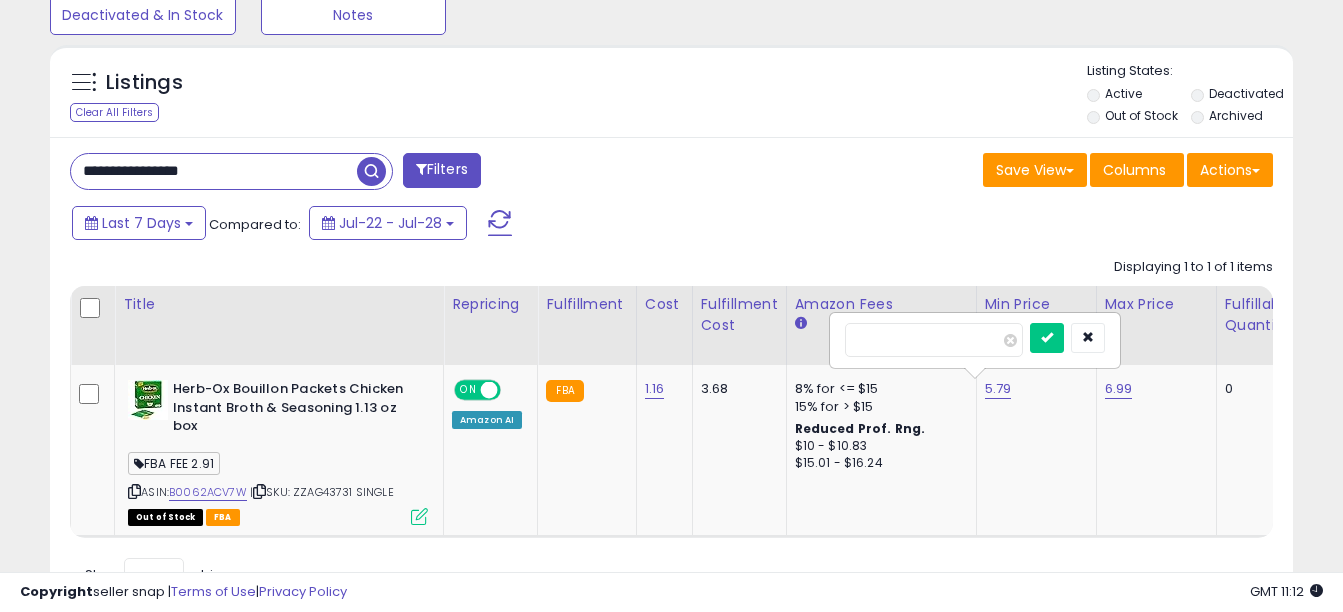drag, startPoint x: 897, startPoint y: 343, endPoint x: 793, endPoint y: 314, distance: 107.96759 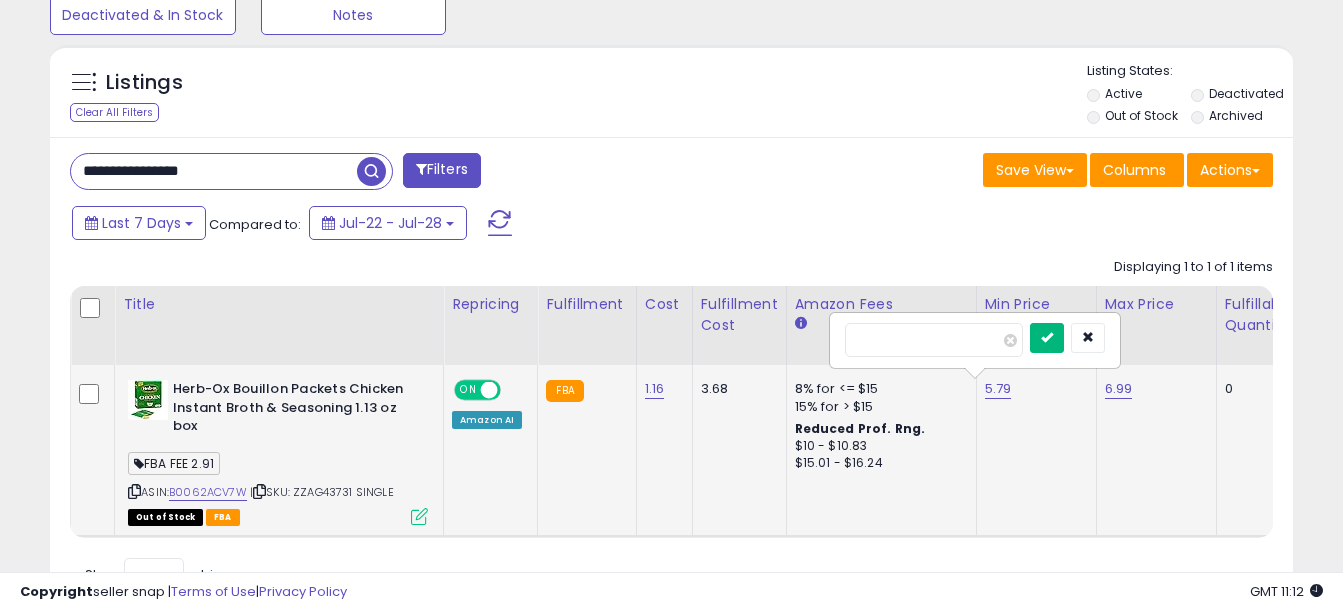 type on "****" 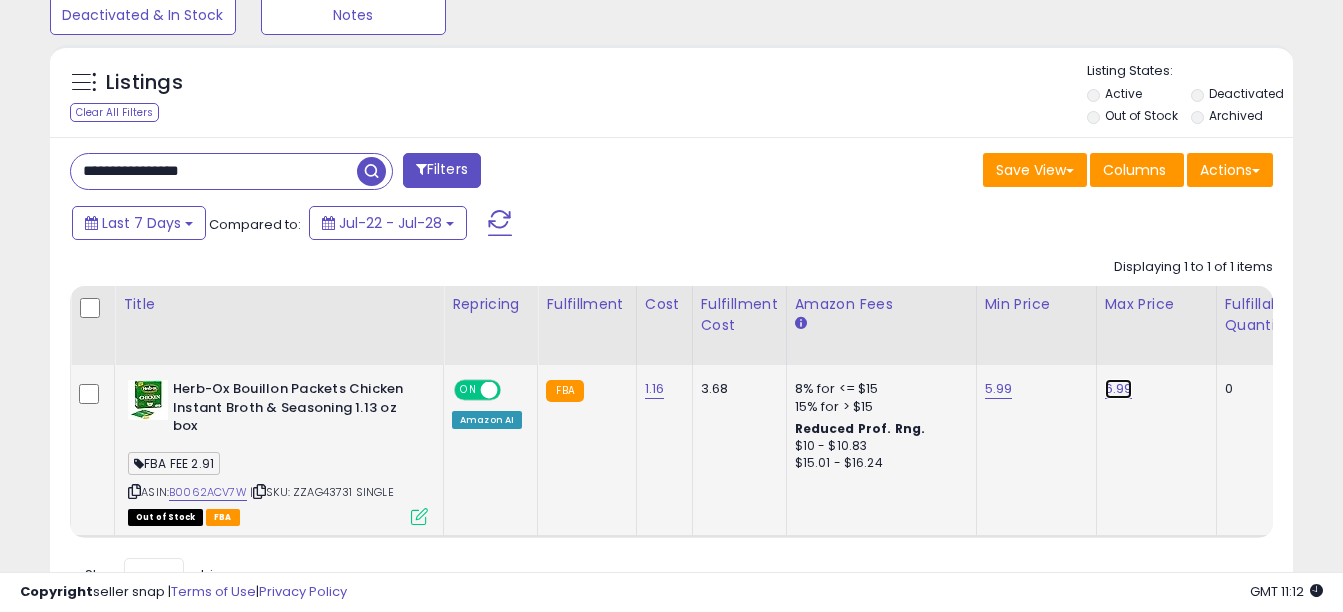 click on "6.99" at bounding box center [1119, 389] 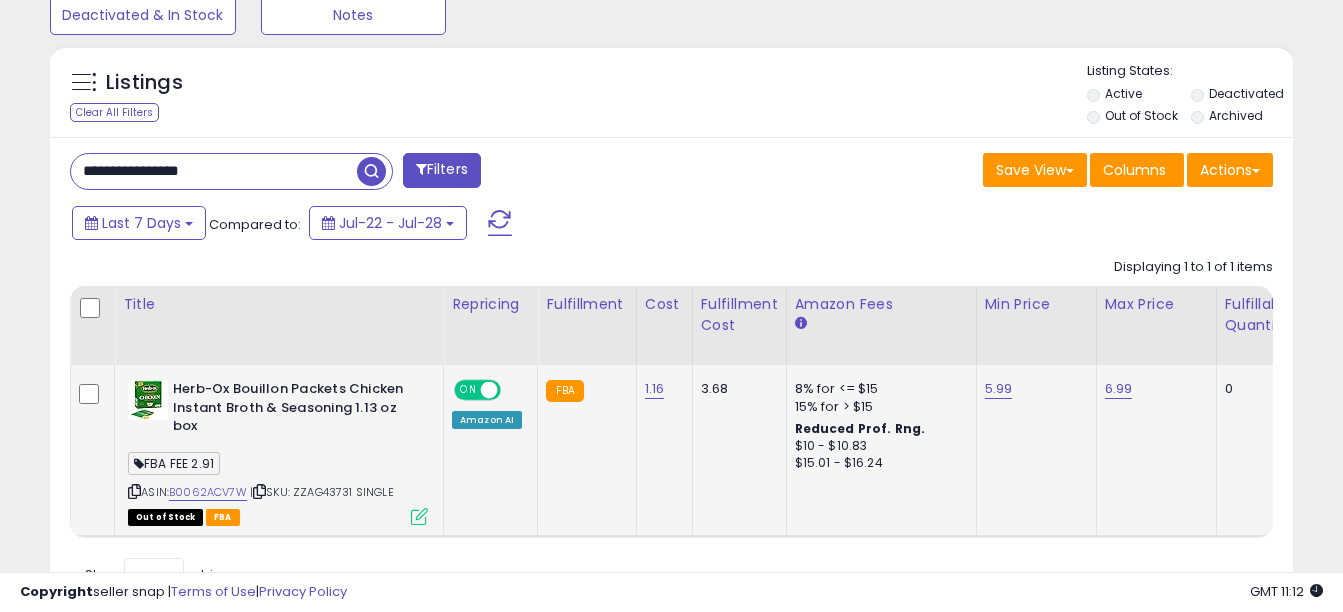 scroll, scrollTop: 0, scrollLeft: 33, axis: horizontal 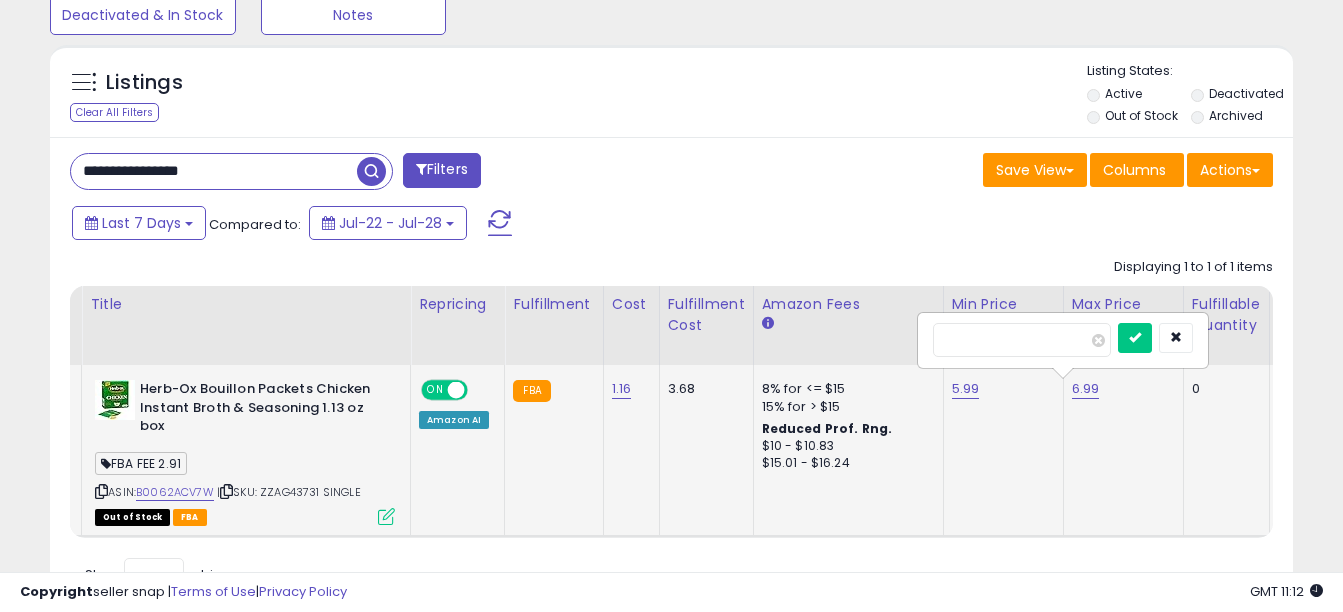 drag, startPoint x: 980, startPoint y: 345, endPoint x: 926, endPoint y: 337, distance: 54.589375 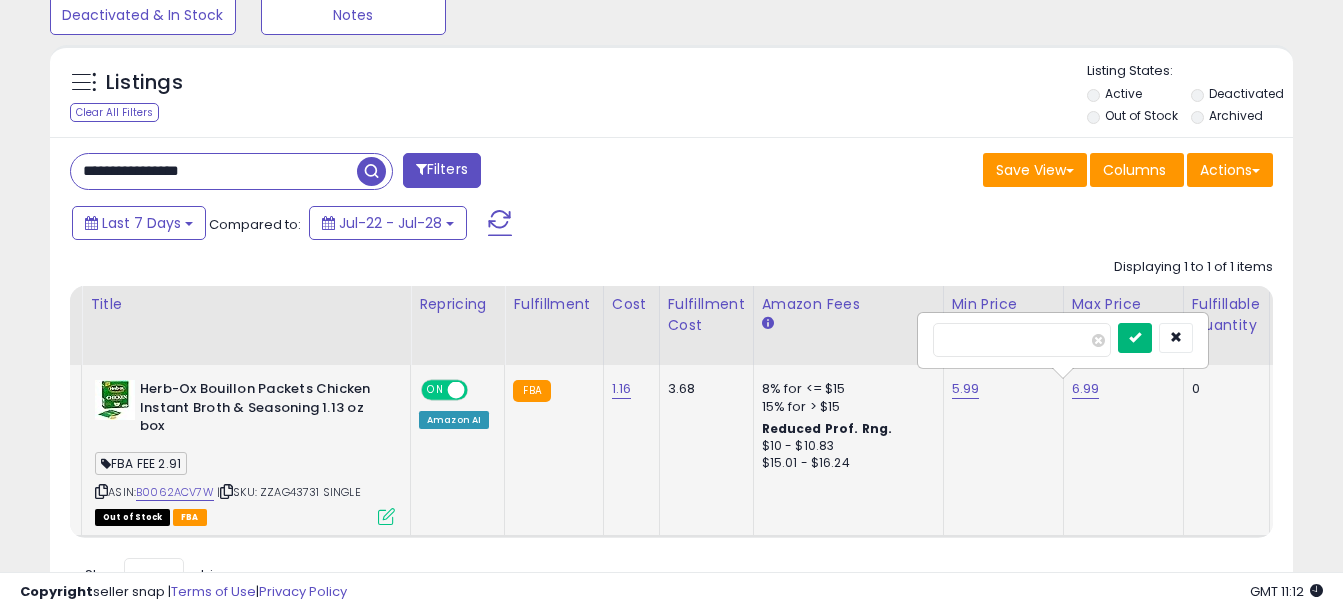 type on "****" 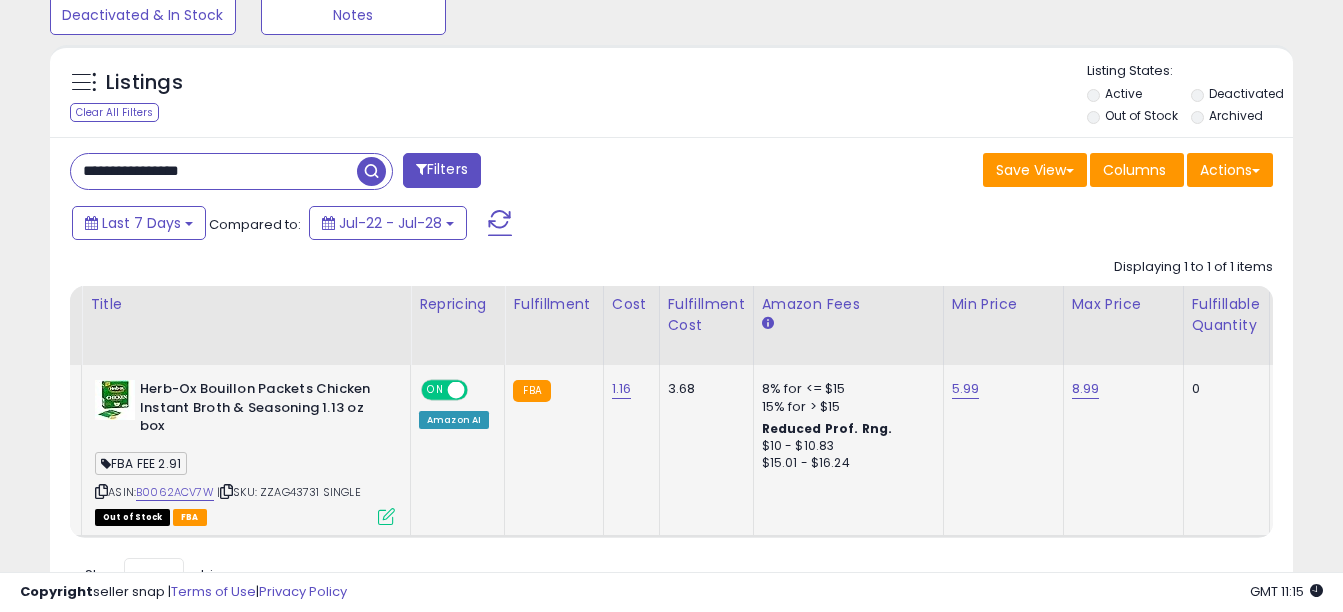 drag, startPoint x: 234, startPoint y: 177, endPoint x: -4, endPoint y: 140, distance: 240.85889 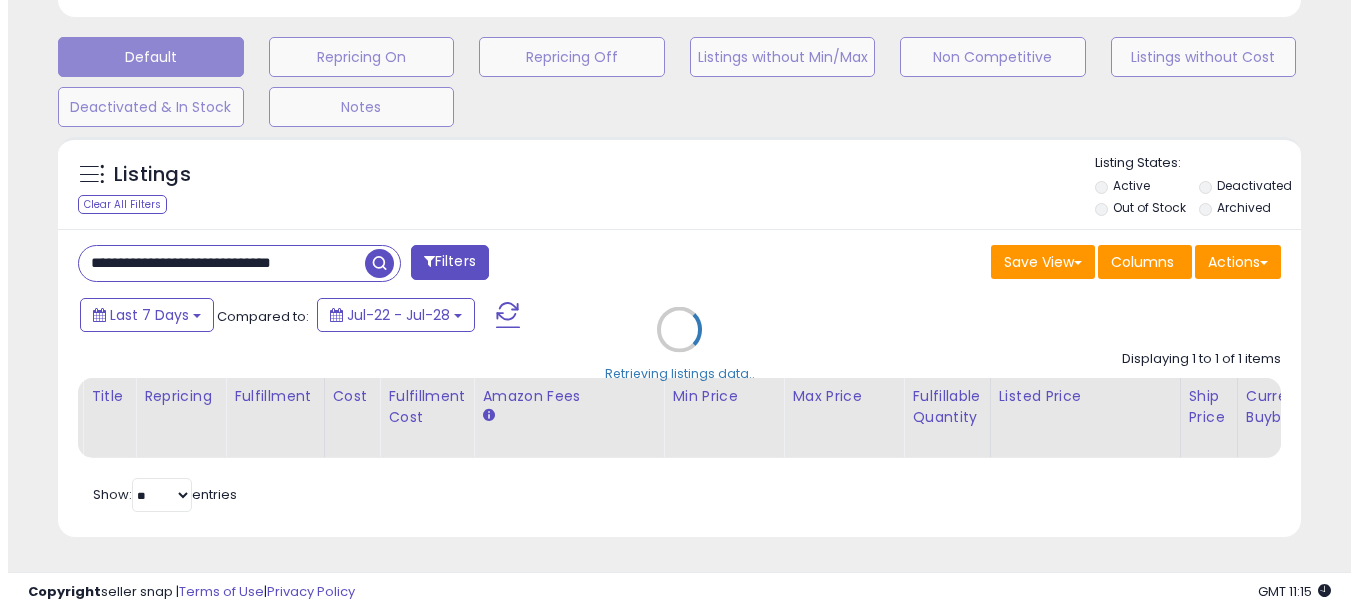 scroll, scrollTop: 608, scrollLeft: 0, axis: vertical 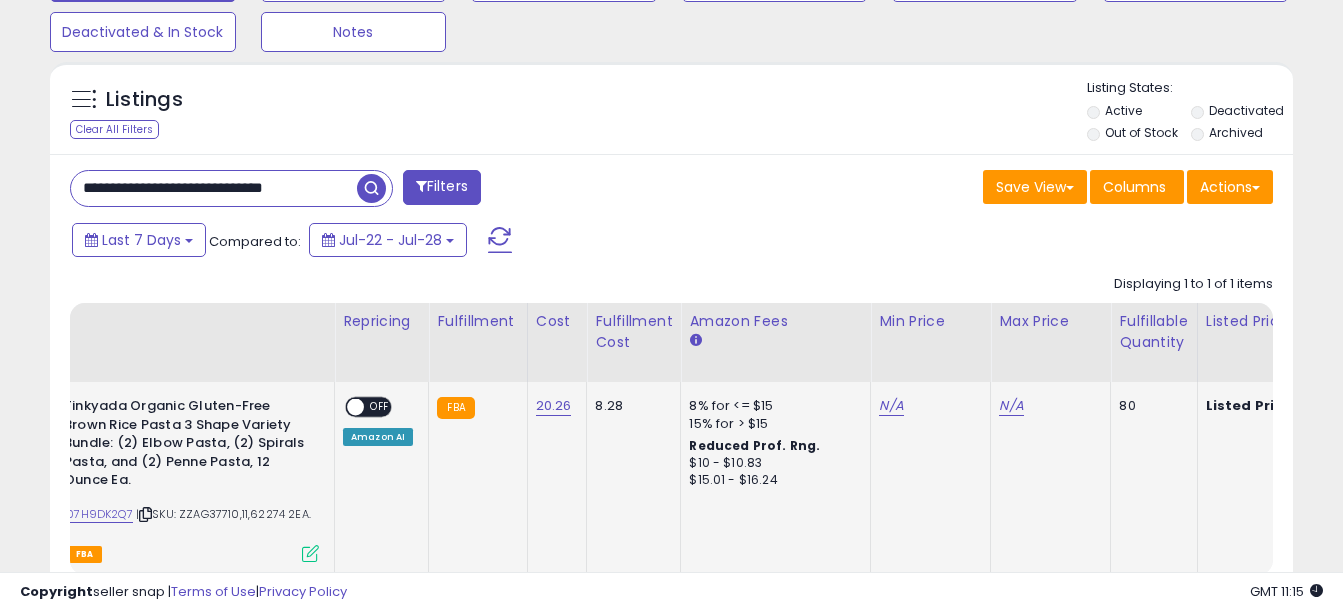 type on "**********" 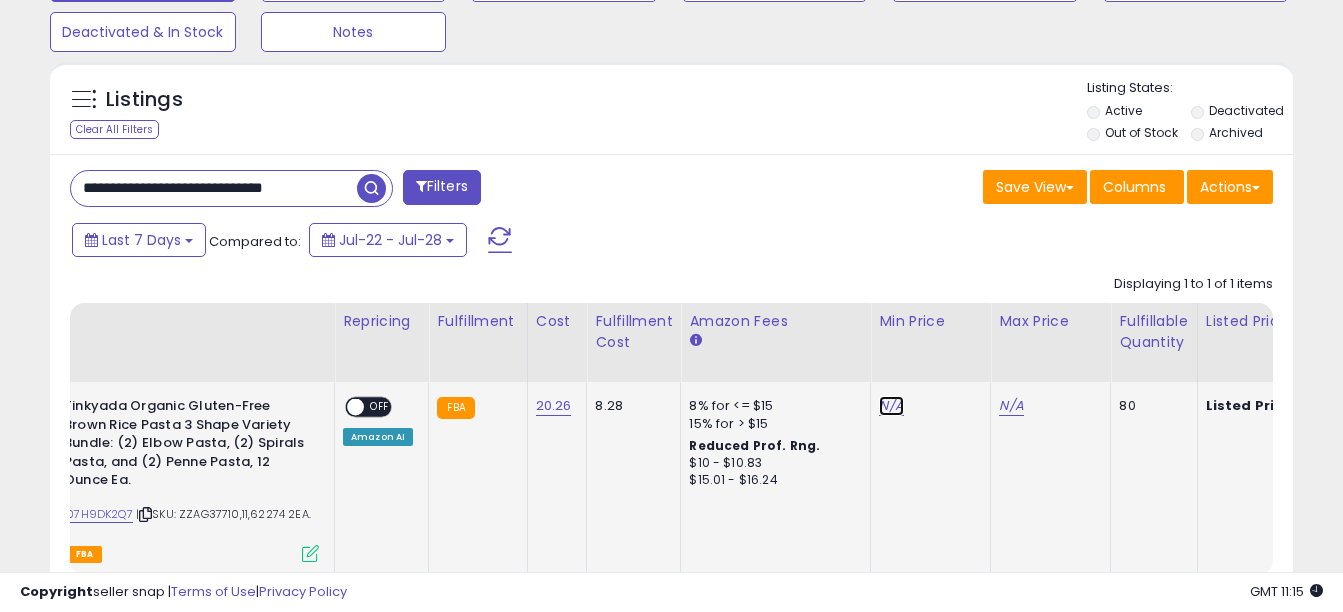 click on "N/A" at bounding box center [891, 406] 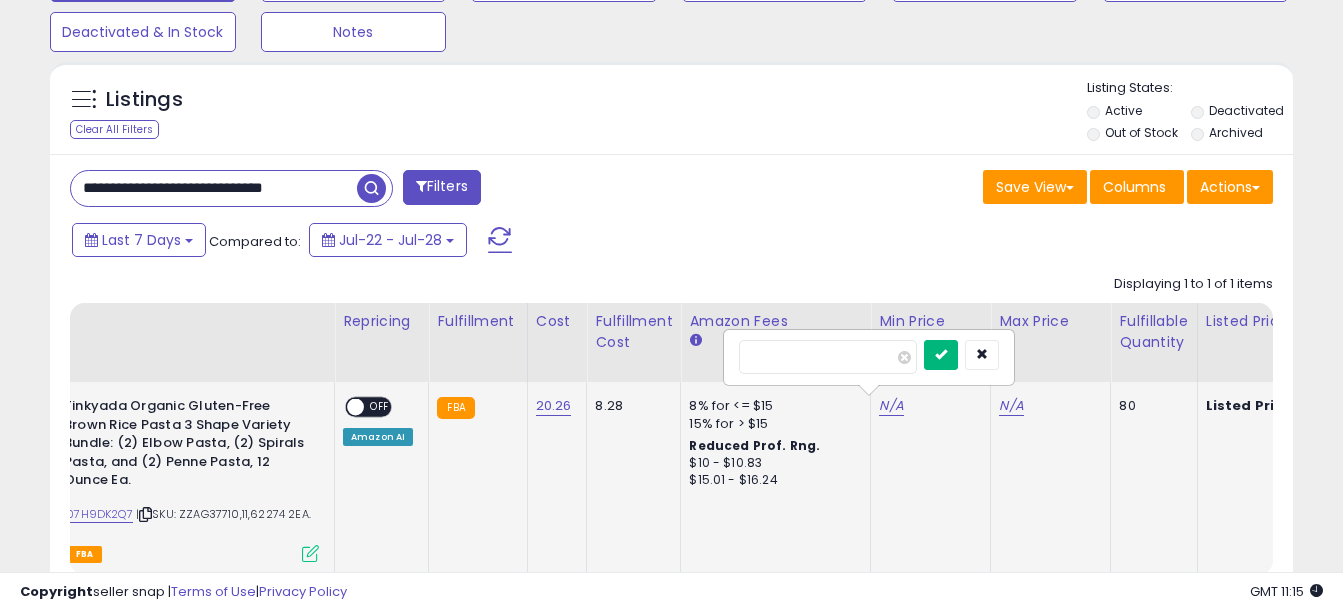 type on "*****" 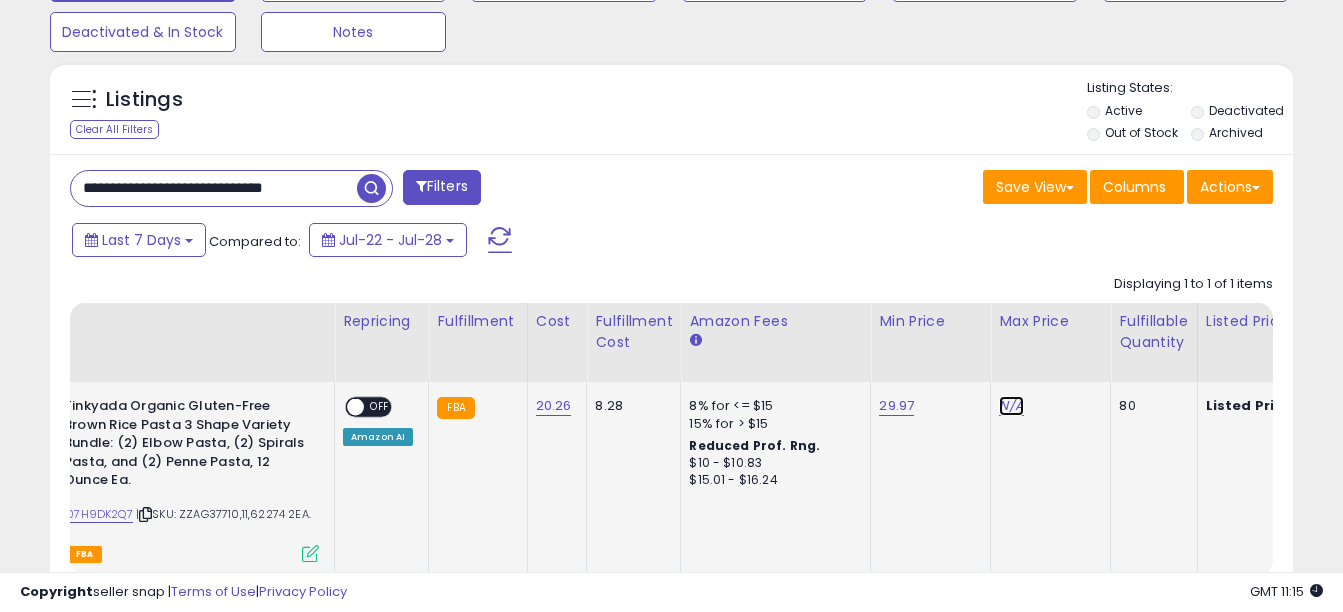 click on "N/A" at bounding box center (1011, 406) 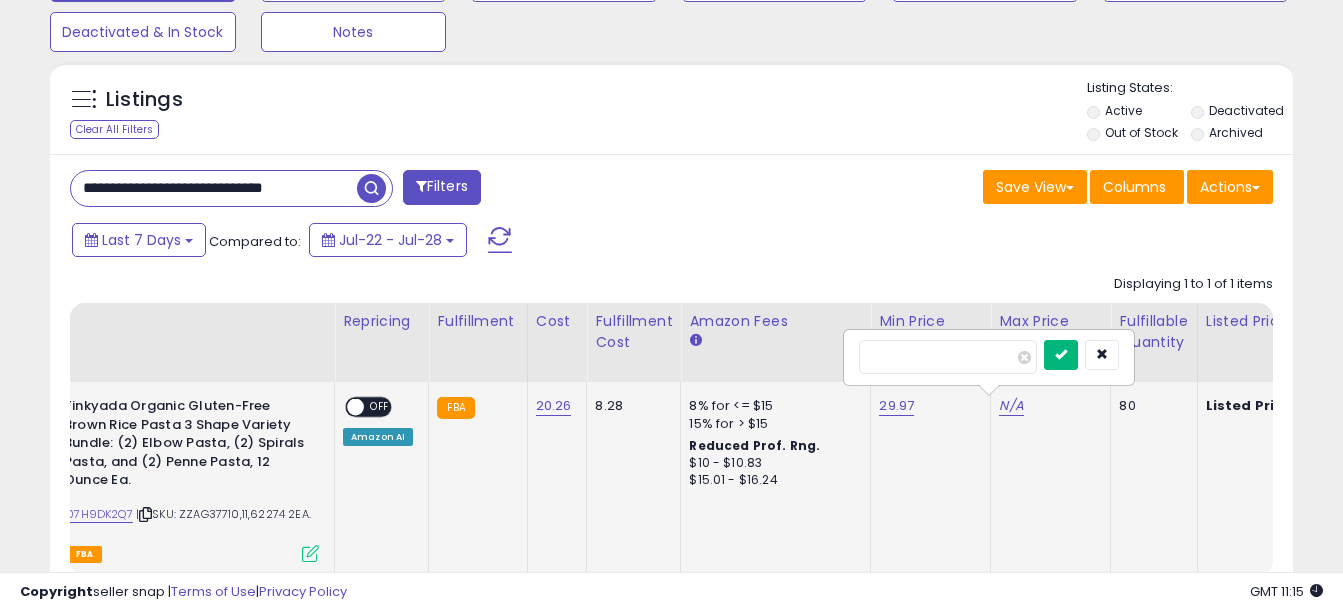type on "*****" 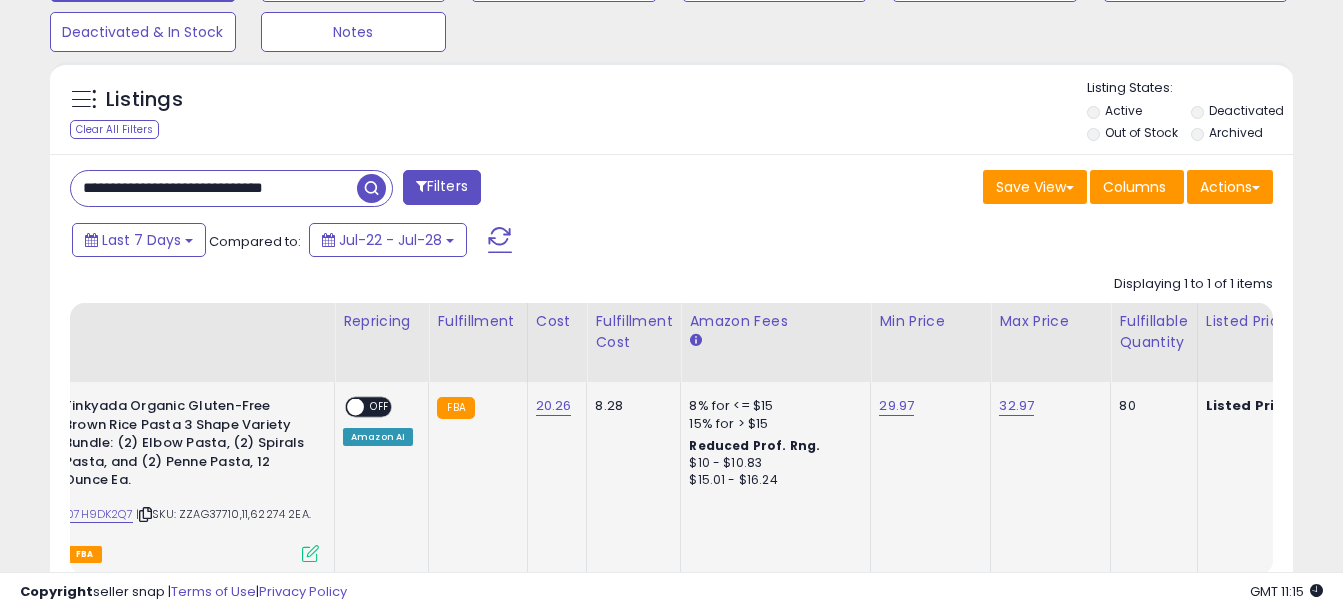 click on "OFF" at bounding box center (380, 407) 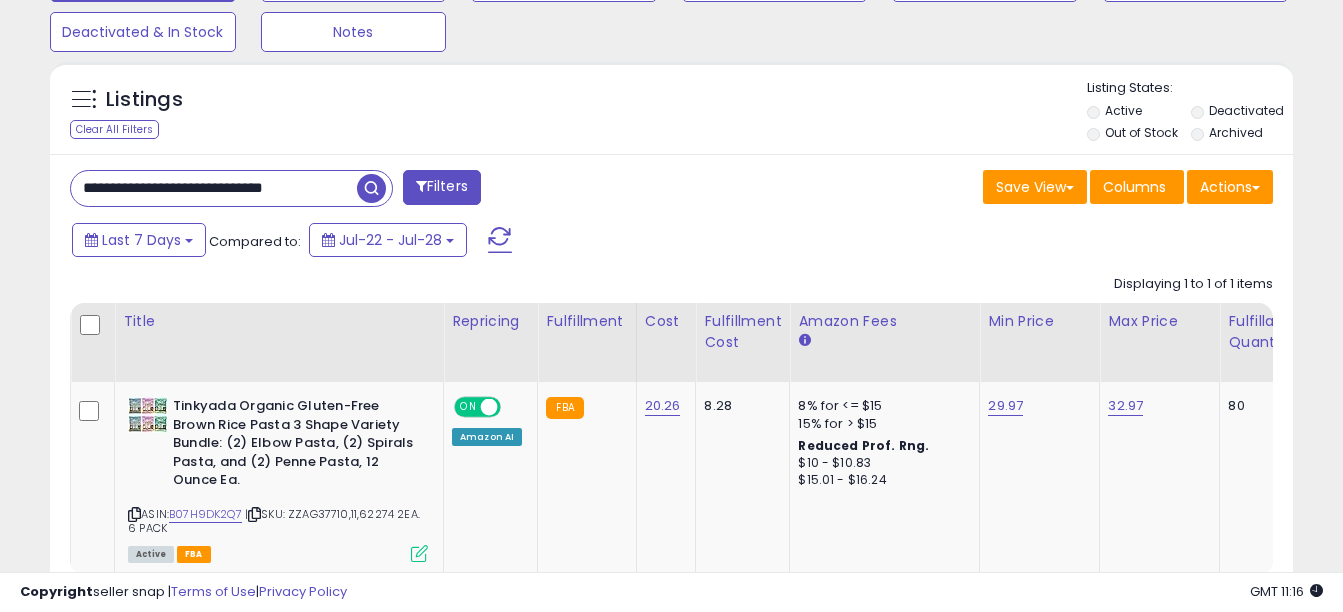 drag, startPoint x: 330, startPoint y: 189, endPoint x: -4, endPoint y: 182, distance: 334.07333 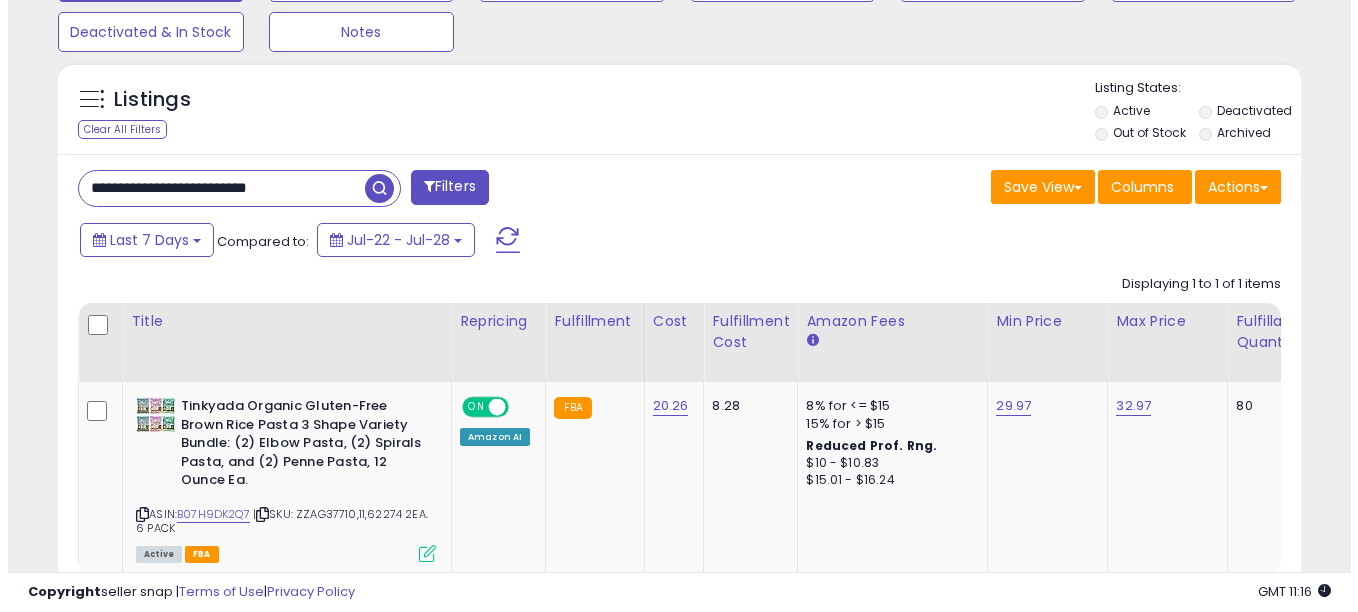 scroll, scrollTop: 608, scrollLeft: 0, axis: vertical 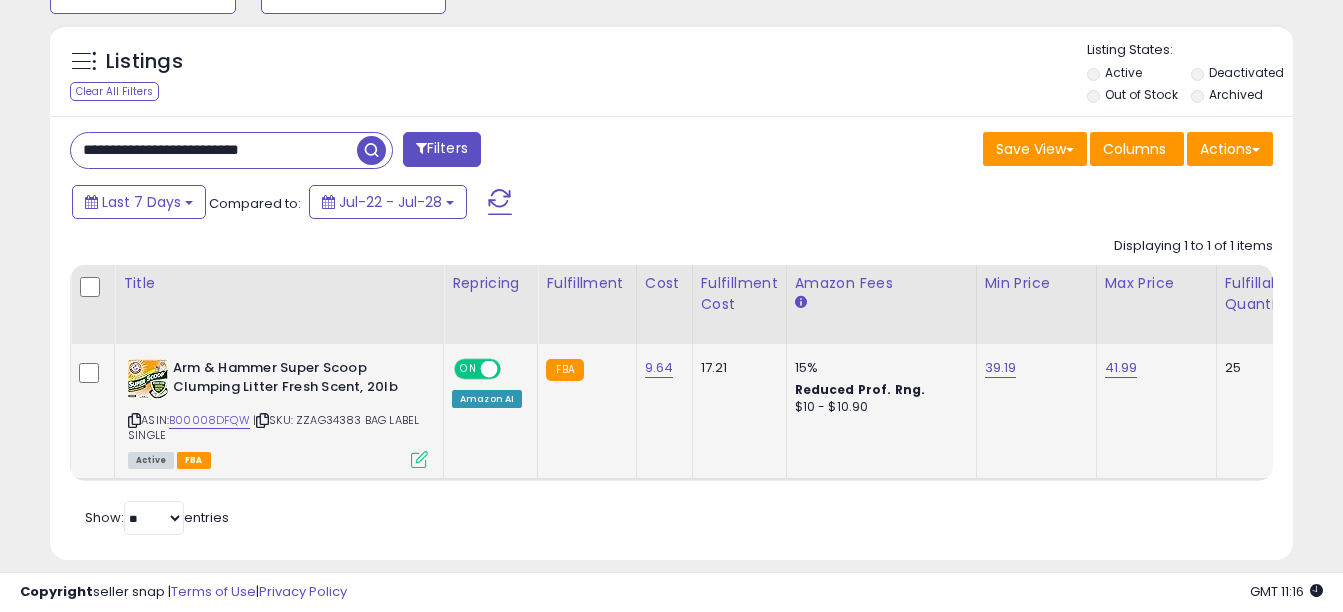 click on "15% Reduced Prof. Rng. $10 - $10.90" 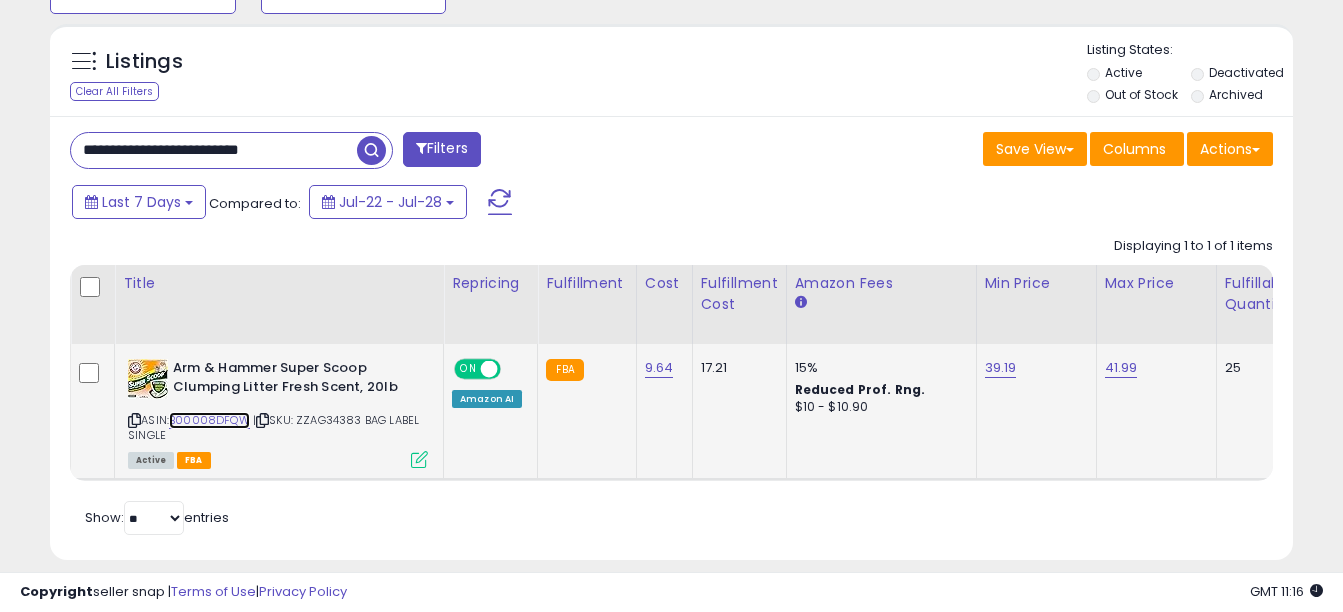 click on "B00008DFQW" at bounding box center (209, 420) 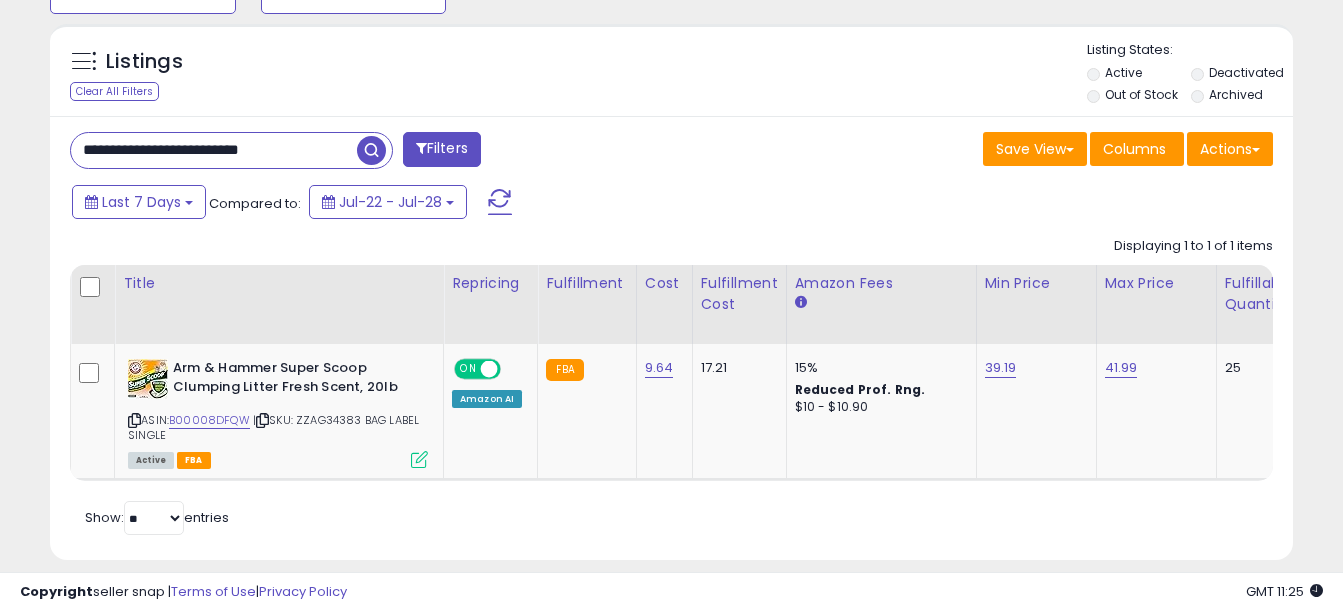 drag, startPoint x: 328, startPoint y: 153, endPoint x: -4, endPoint y: 121, distance: 333.5386 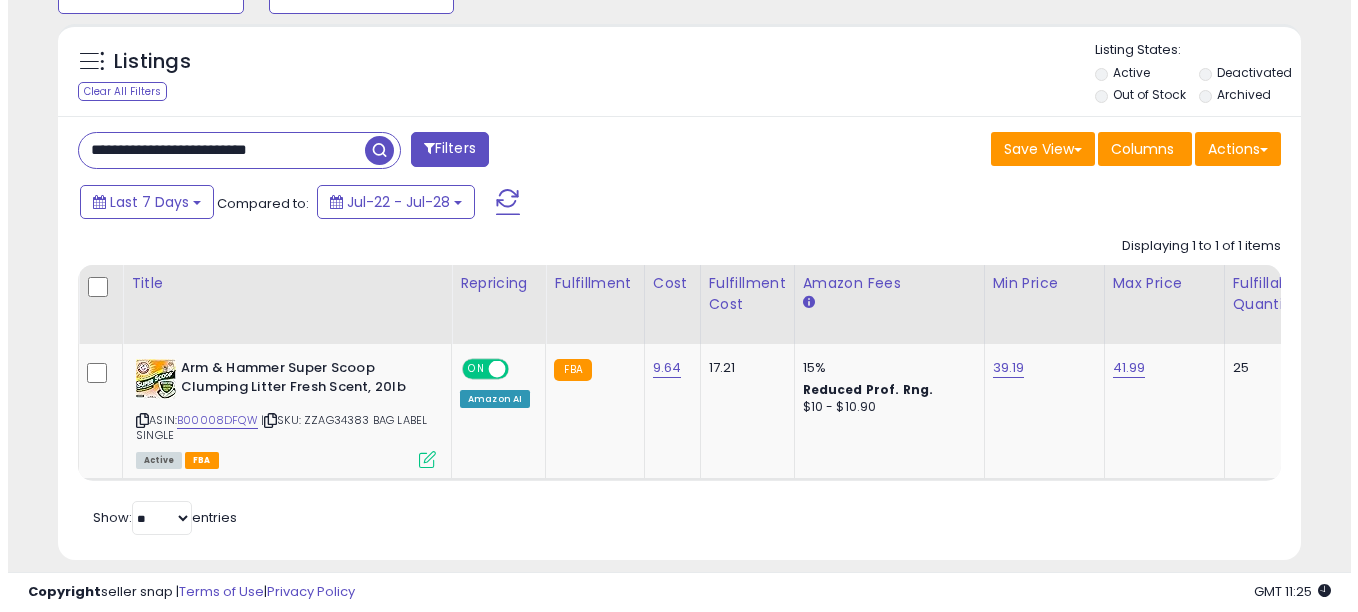 scroll, scrollTop: 608, scrollLeft: 0, axis: vertical 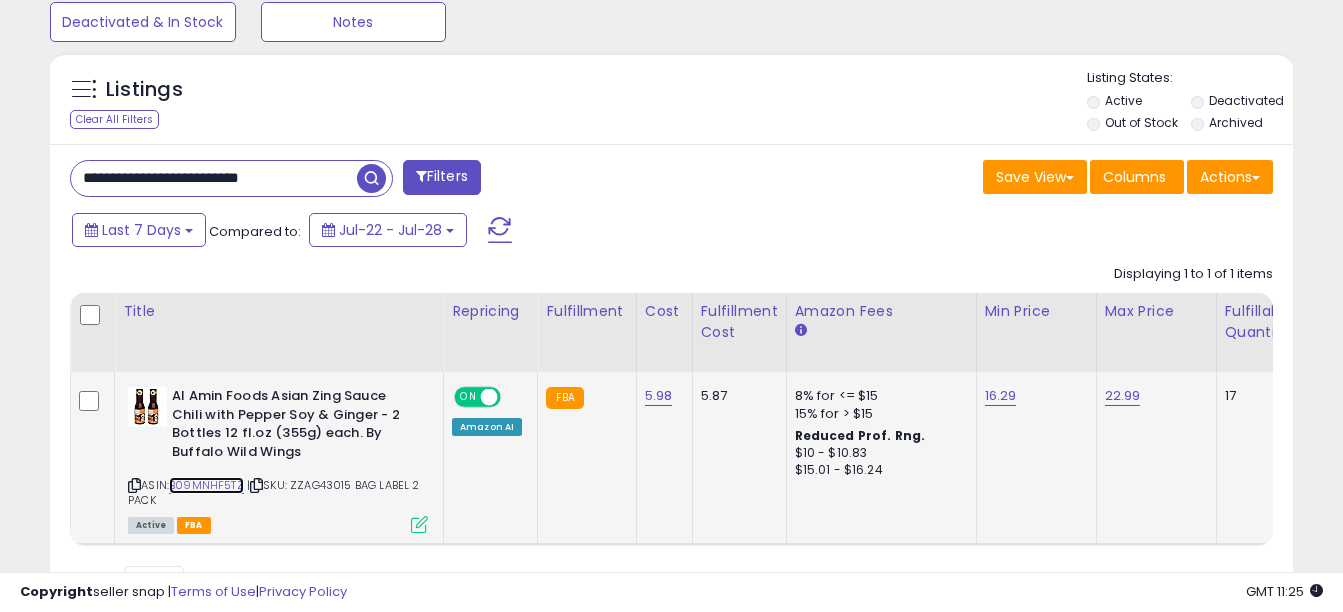 click on "B09MNHF5TZ" at bounding box center (206, 485) 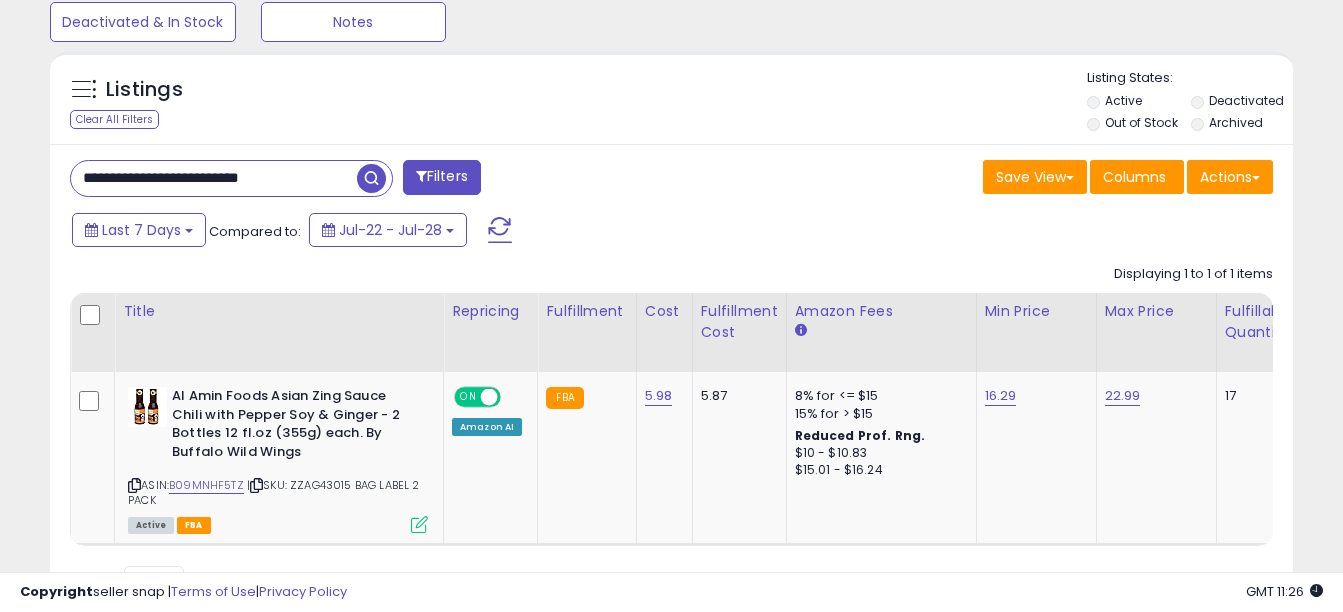 drag, startPoint x: 305, startPoint y: 169, endPoint x: 5, endPoint y: 159, distance: 300.16663 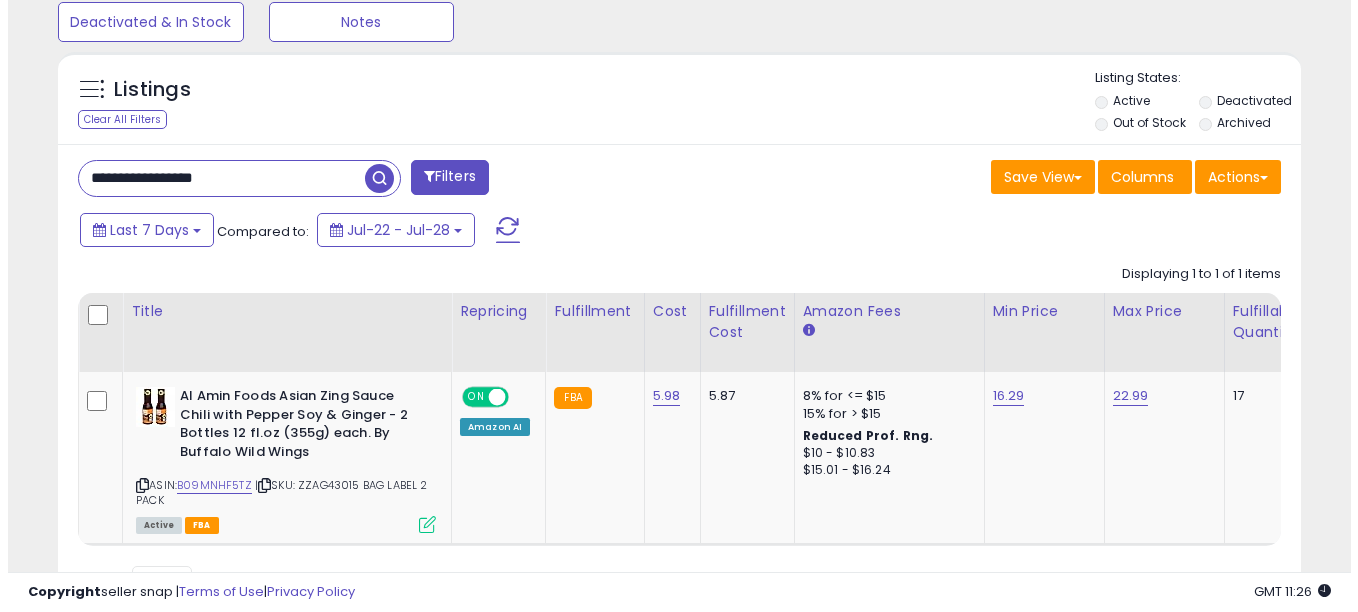 scroll, scrollTop: 608, scrollLeft: 0, axis: vertical 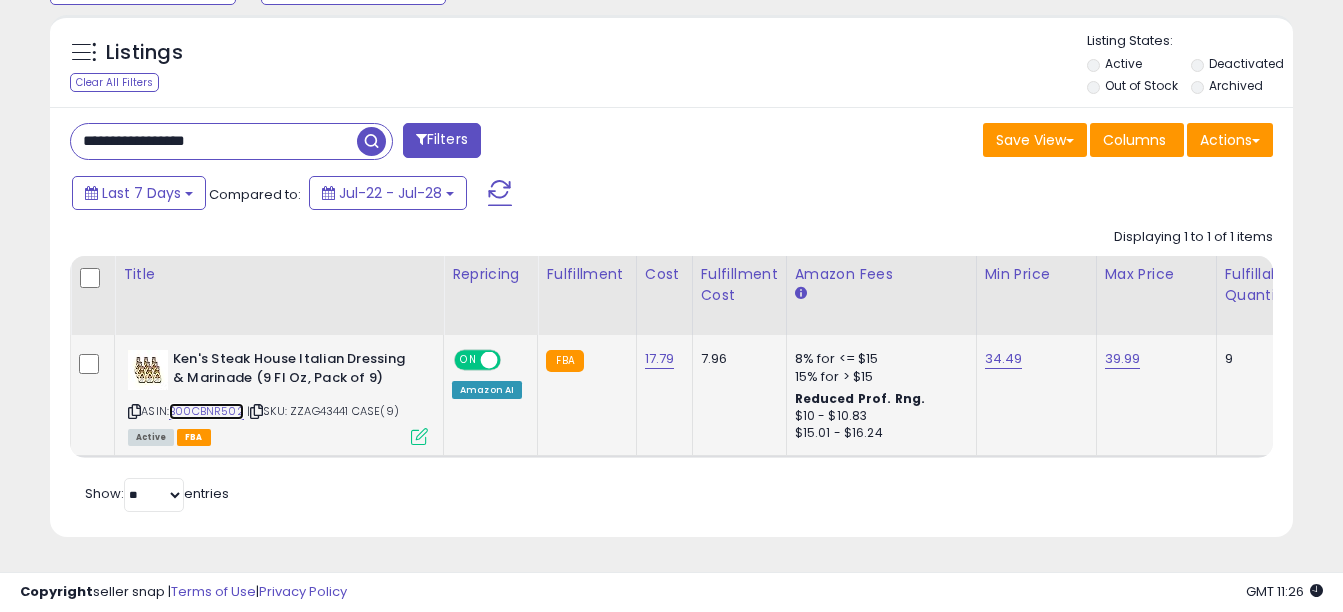 click on "B00CBNR502" at bounding box center [206, 411] 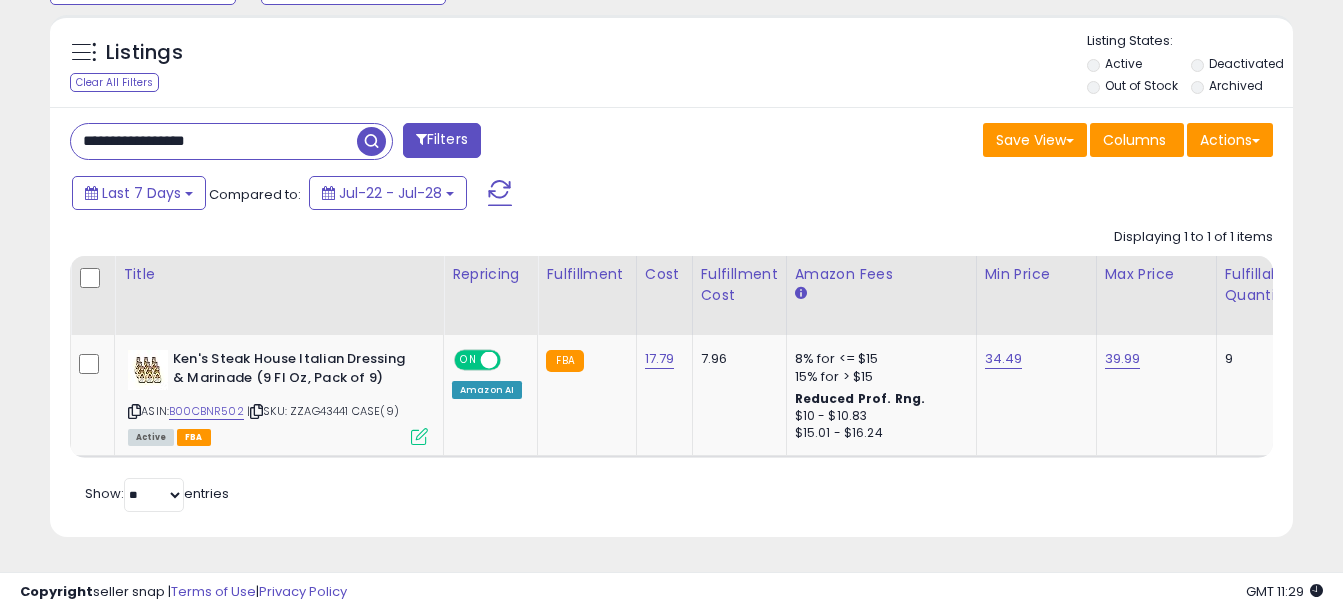drag, startPoint x: 249, startPoint y: 127, endPoint x: 0, endPoint y: 90, distance: 251.734 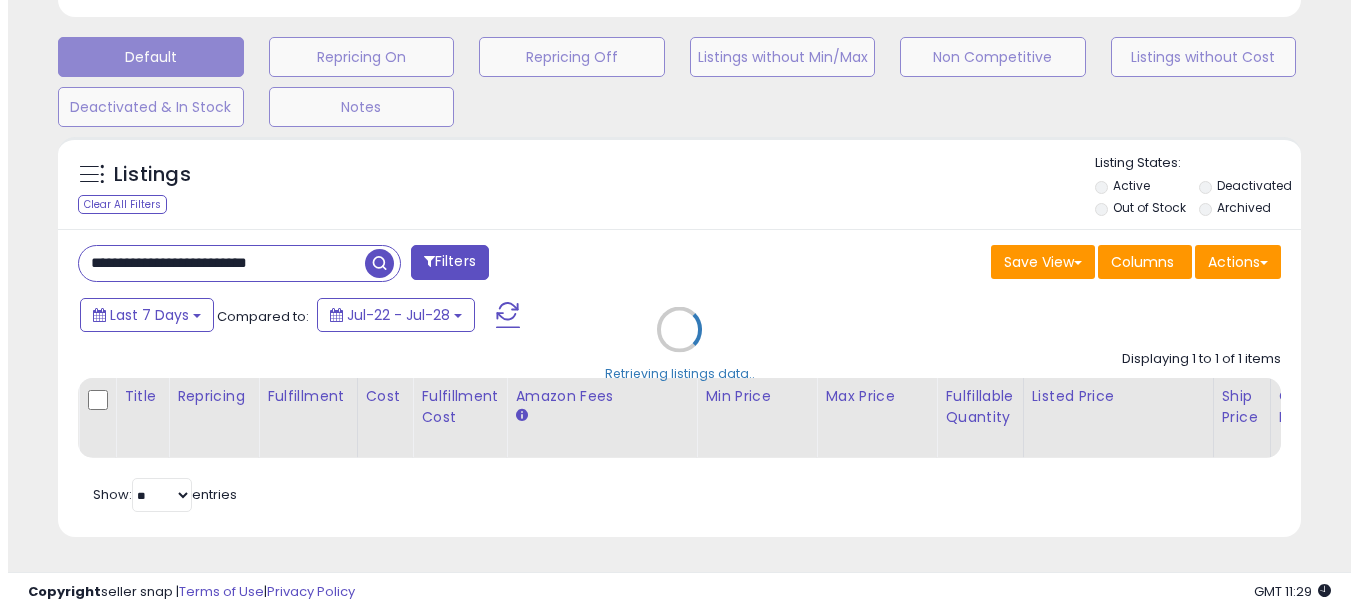 scroll, scrollTop: 608, scrollLeft: 0, axis: vertical 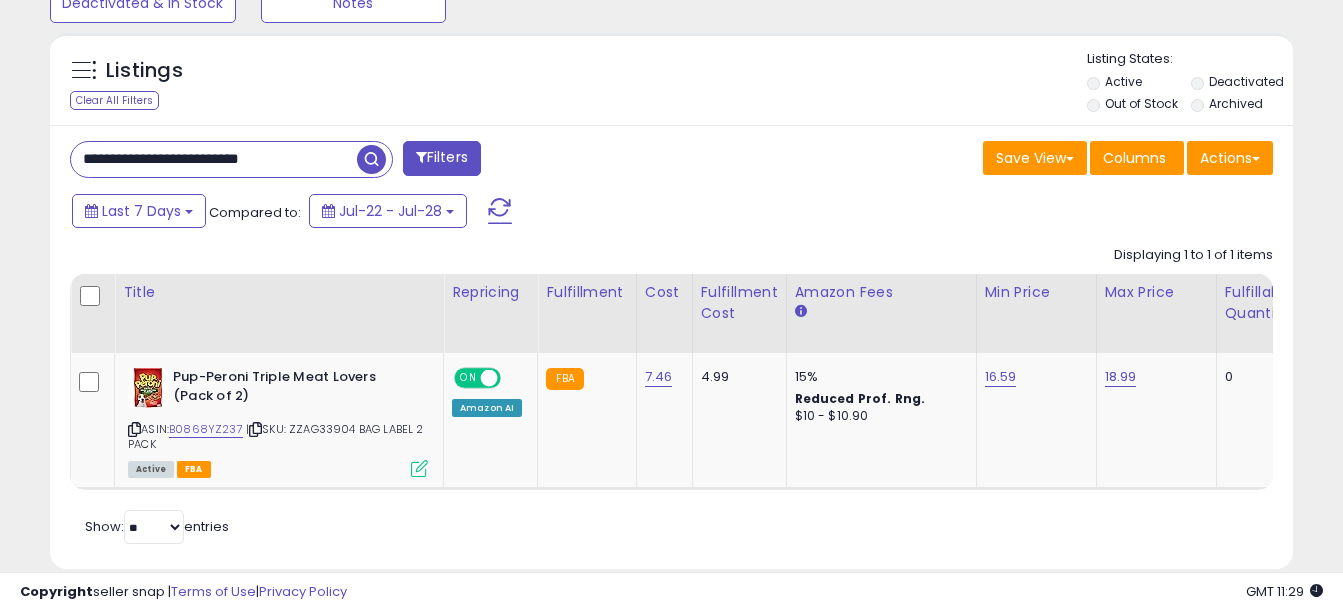 drag, startPoint x: 326, startPoint y: 163, endPoint x: 0, endPoint y: 128, distance: 327.87344 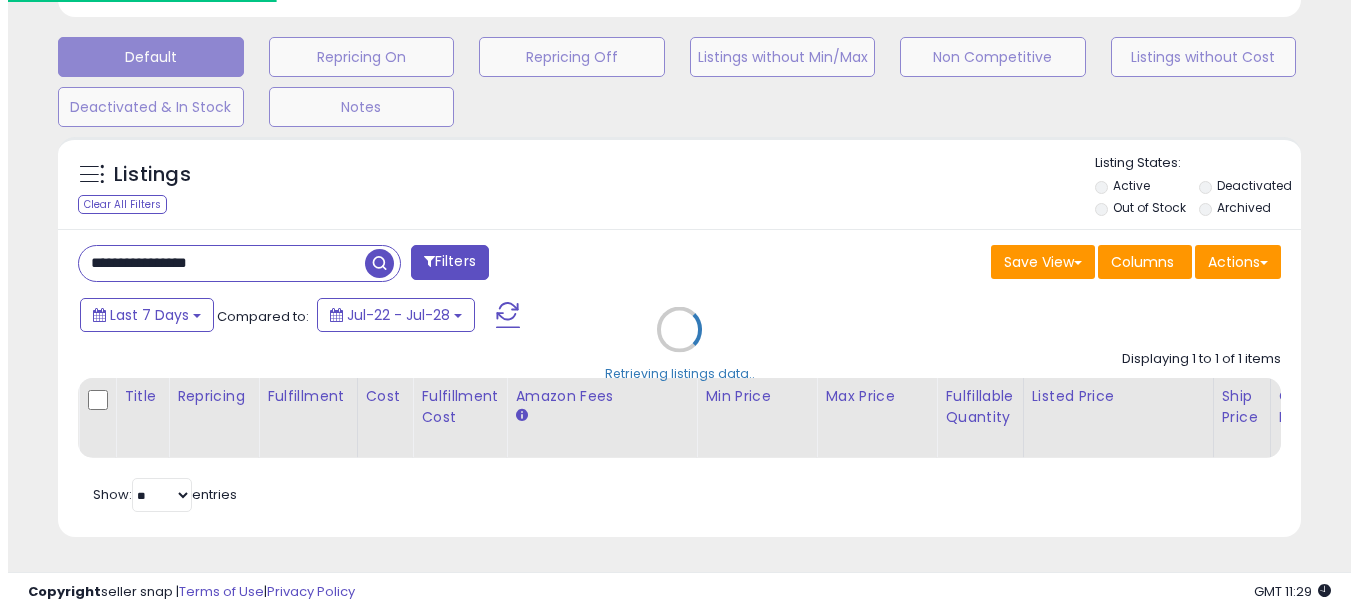 scroll, scrollTop: 608, scrollLeft: 0, axis: vertical 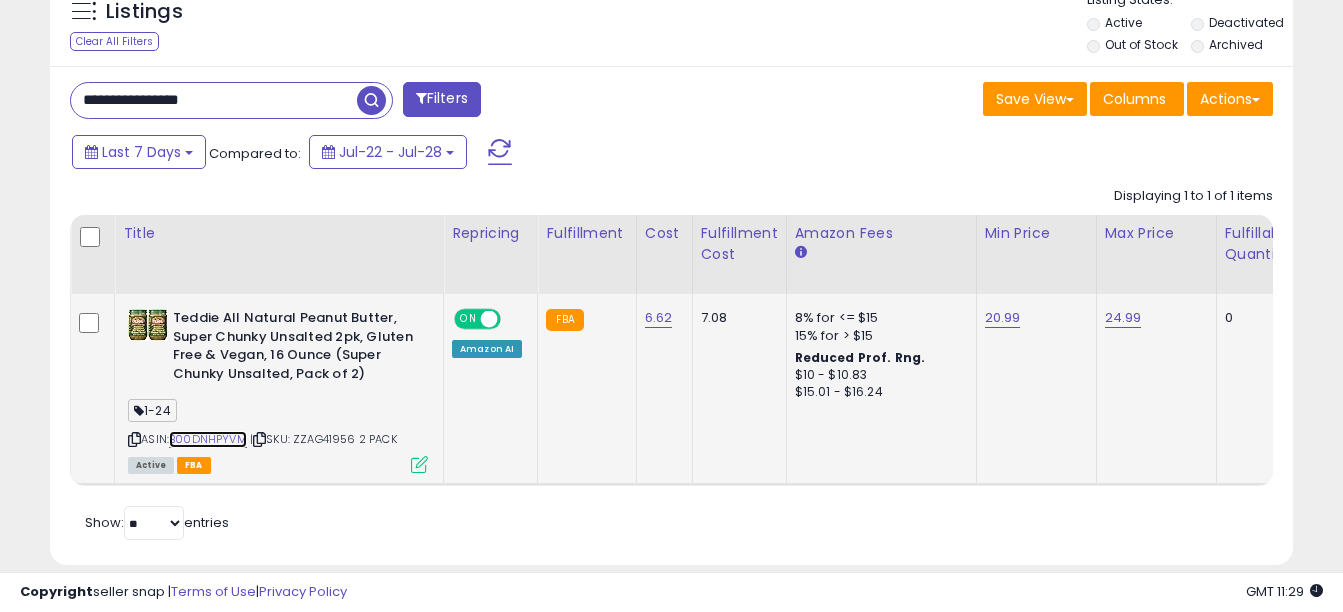 click on "B00DNHPYVM" at bounding box center [208, 439] 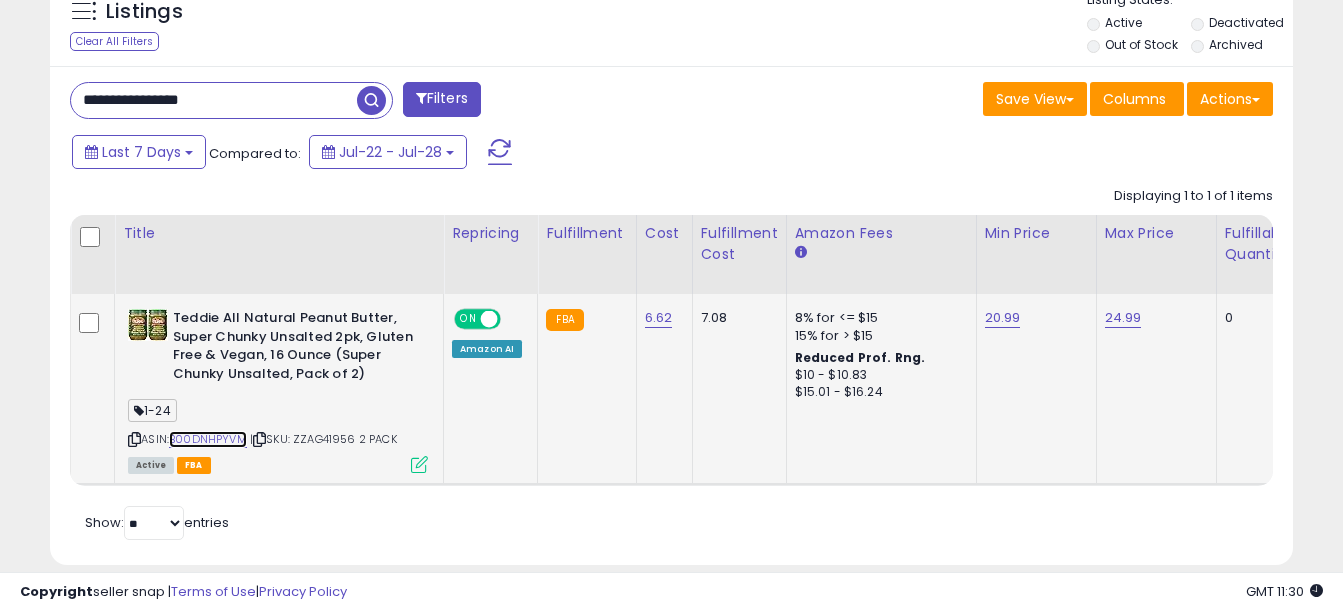 click on "B00DNHPYVM" at bounding box center (208, 439) 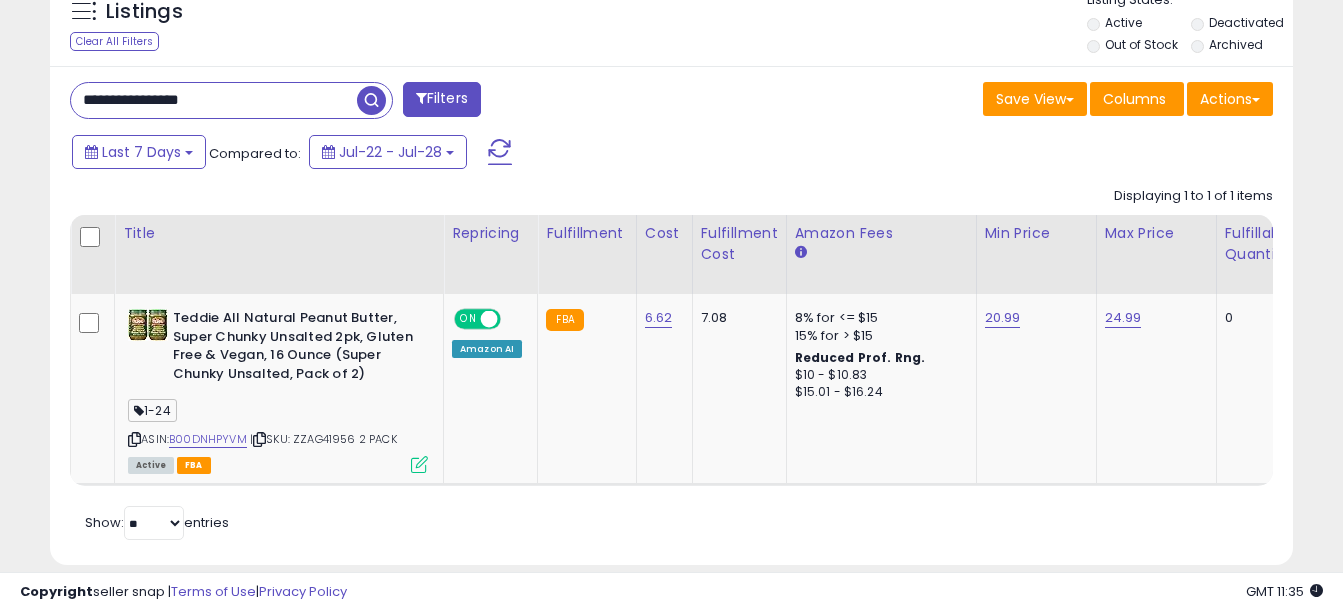 drag, startPoint x: 249, startPoint y: 114, endPoint x: -4, endPoint y: 90, distance: 254.13579 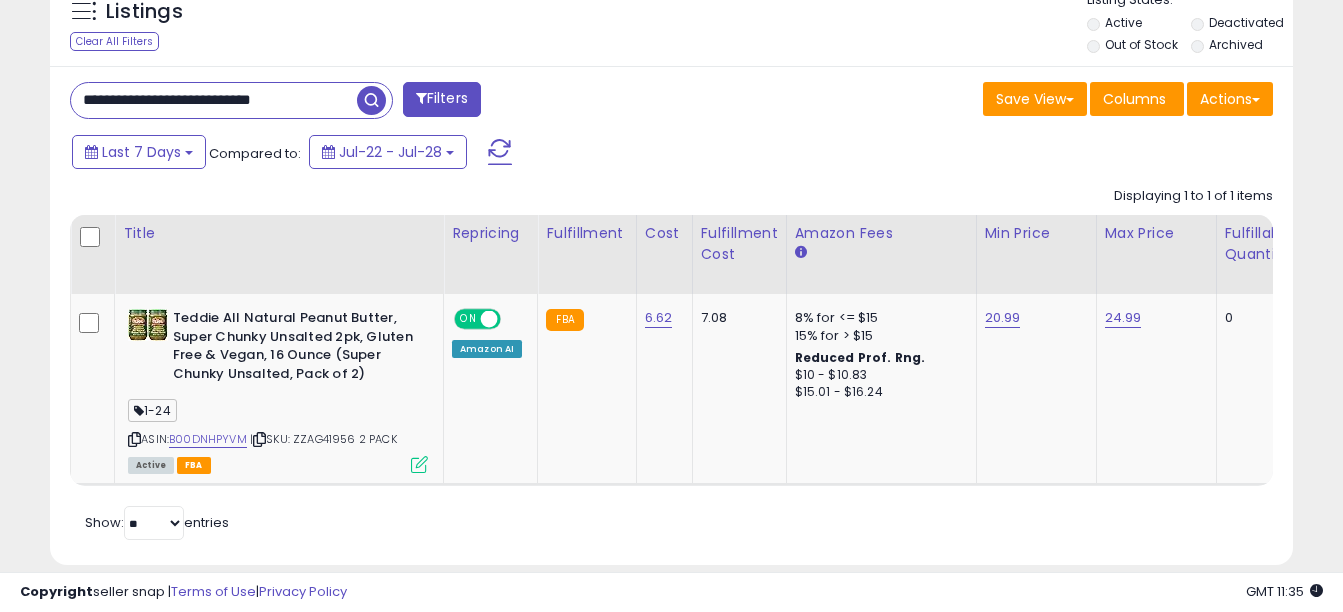 type on "**********" 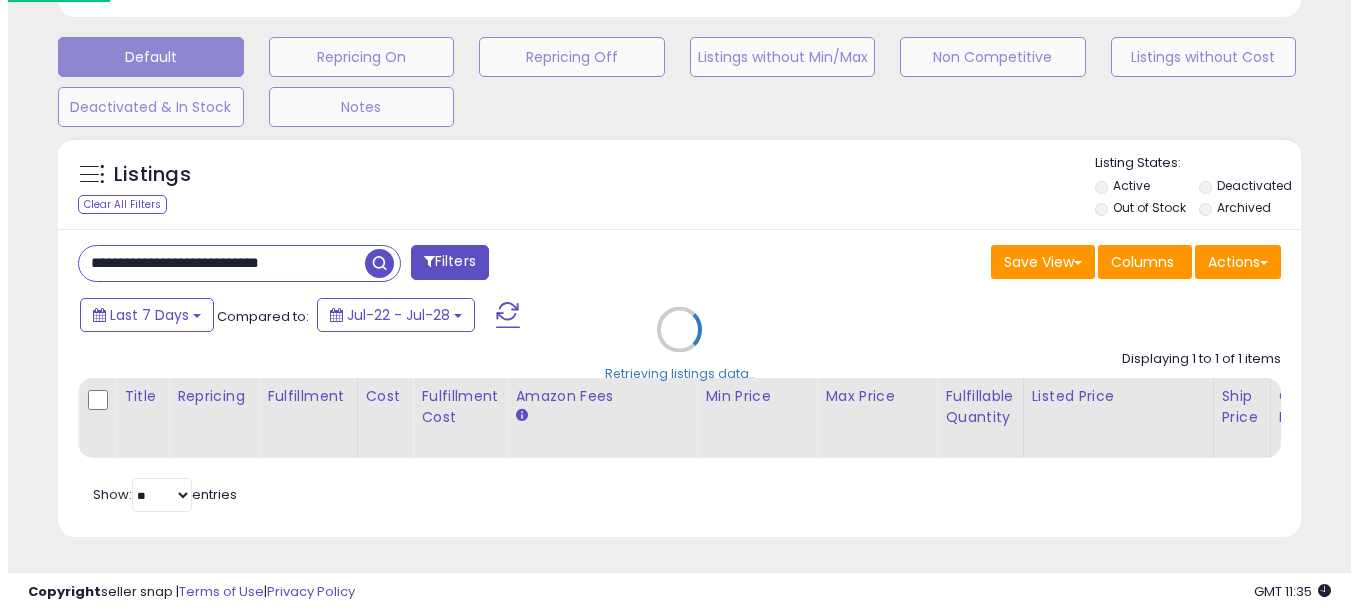 scroll, scrollTop: 608, scrollLeft: 0, axis: vertical 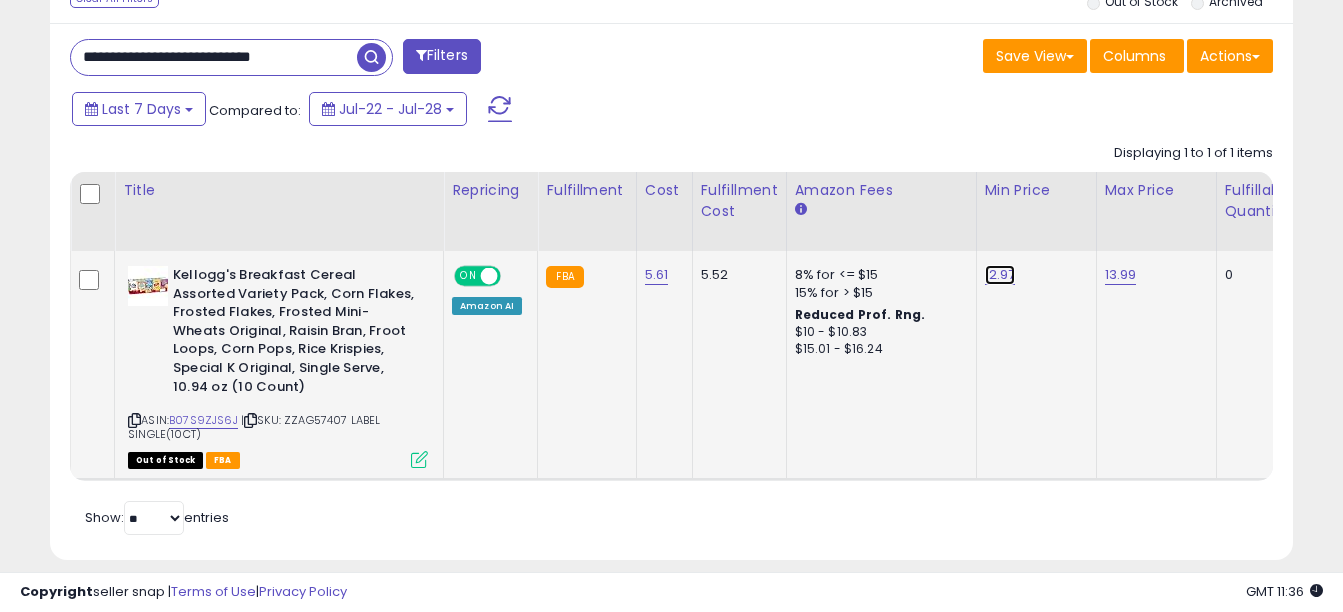 click on "12.97" at bounding box center (1000, 275) 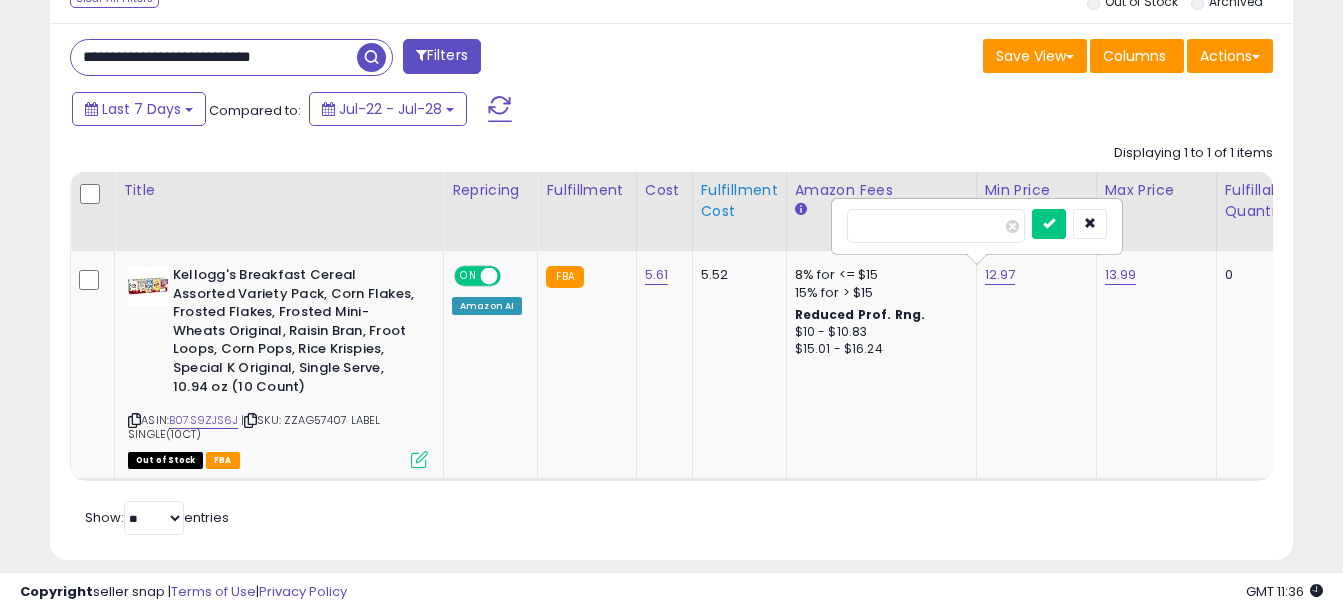 drag, startPoint x: 930, startPoint y: 231, endPoint x: 720, endPoint y: 194, distance: 213.23462 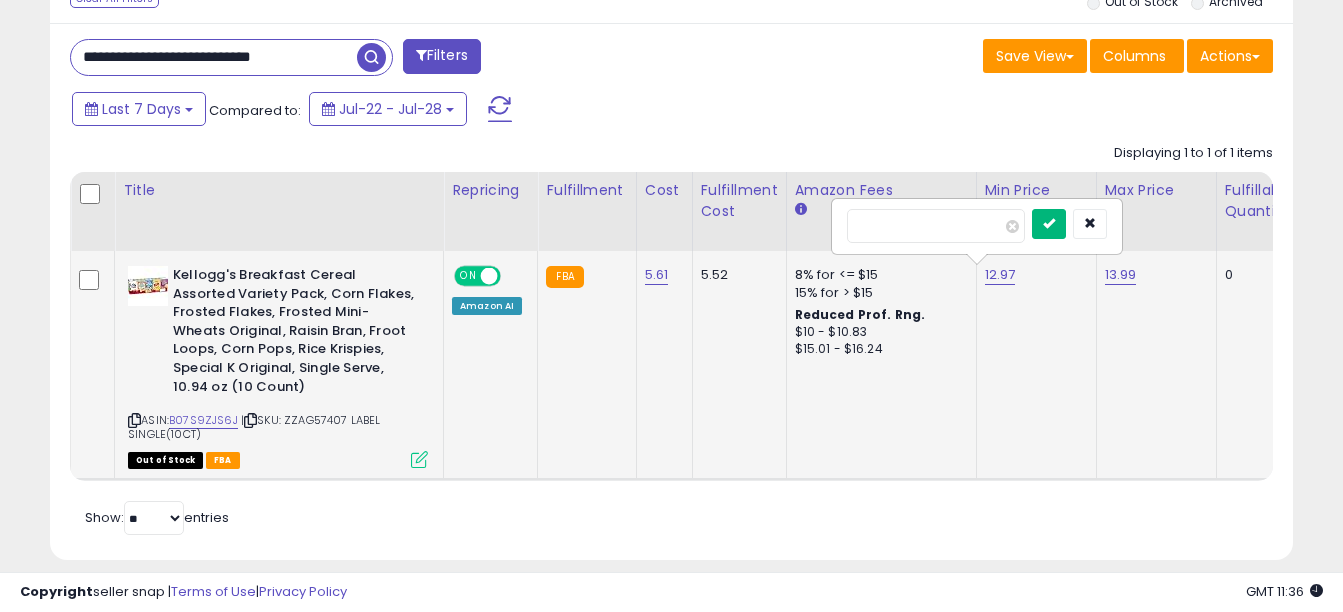 type on "*****" 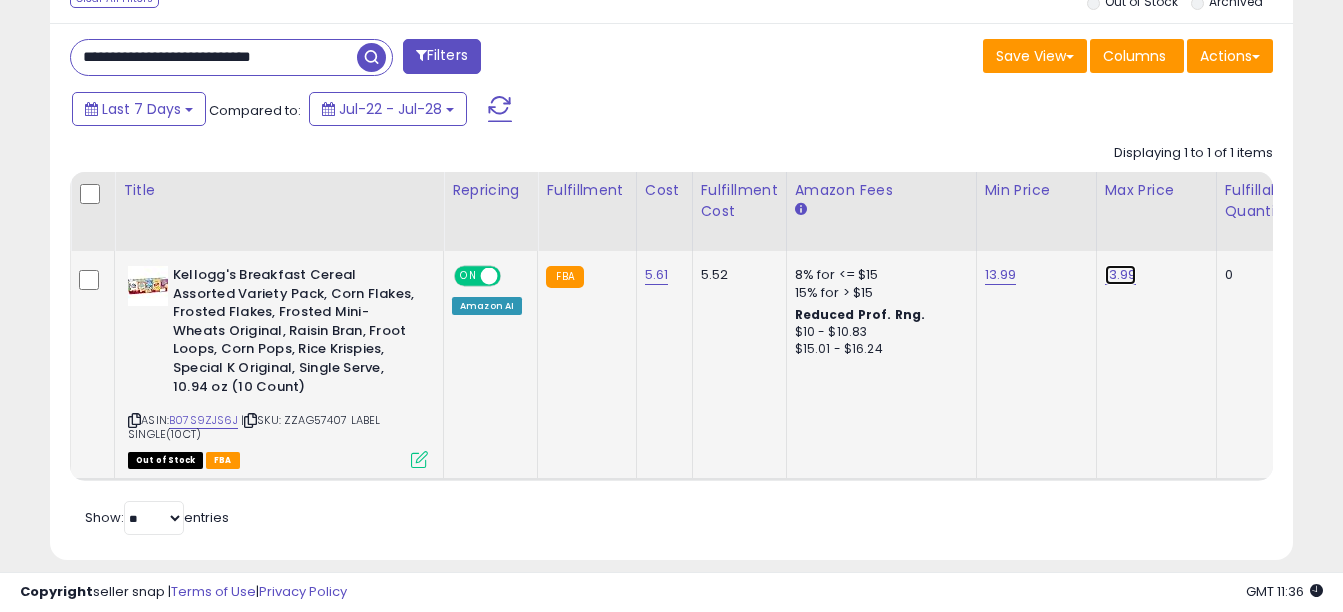 click on "13.99" at bounding box center (1121, 275) 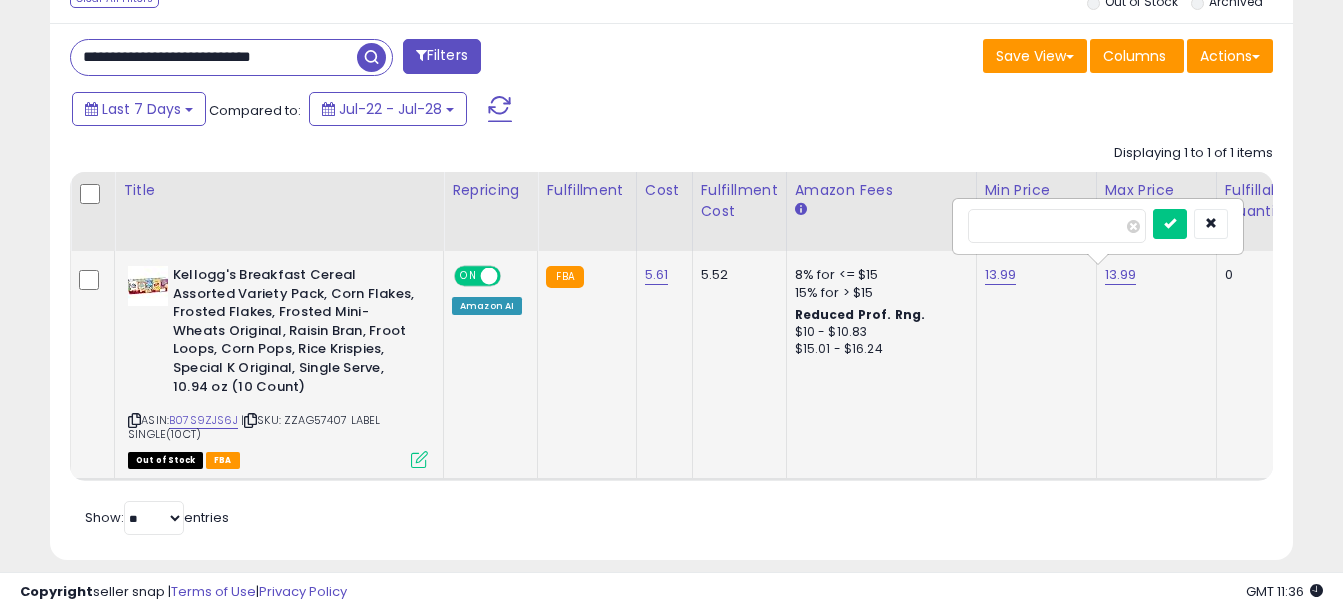 scroll, scrollTop: 0, scrollLeft: 35, axis: horizontal 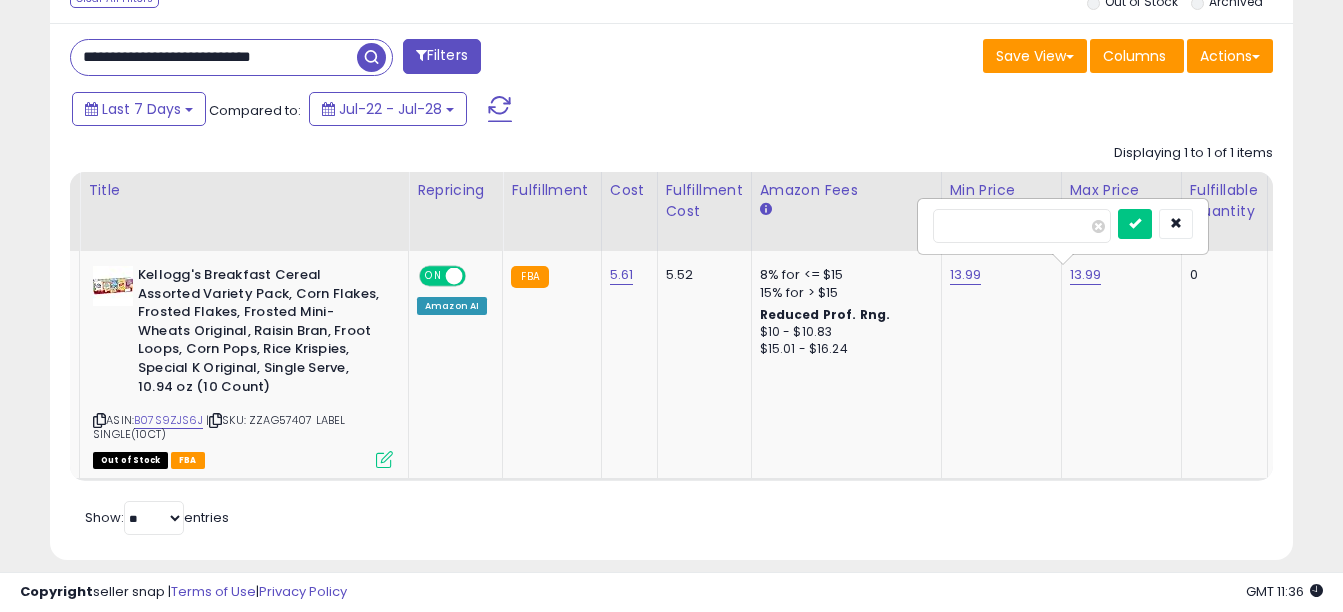 drag, startPoint x: 1001, startPoint y: 226, endPoint x: 846, endPoint y: 210, distance: 155.82362 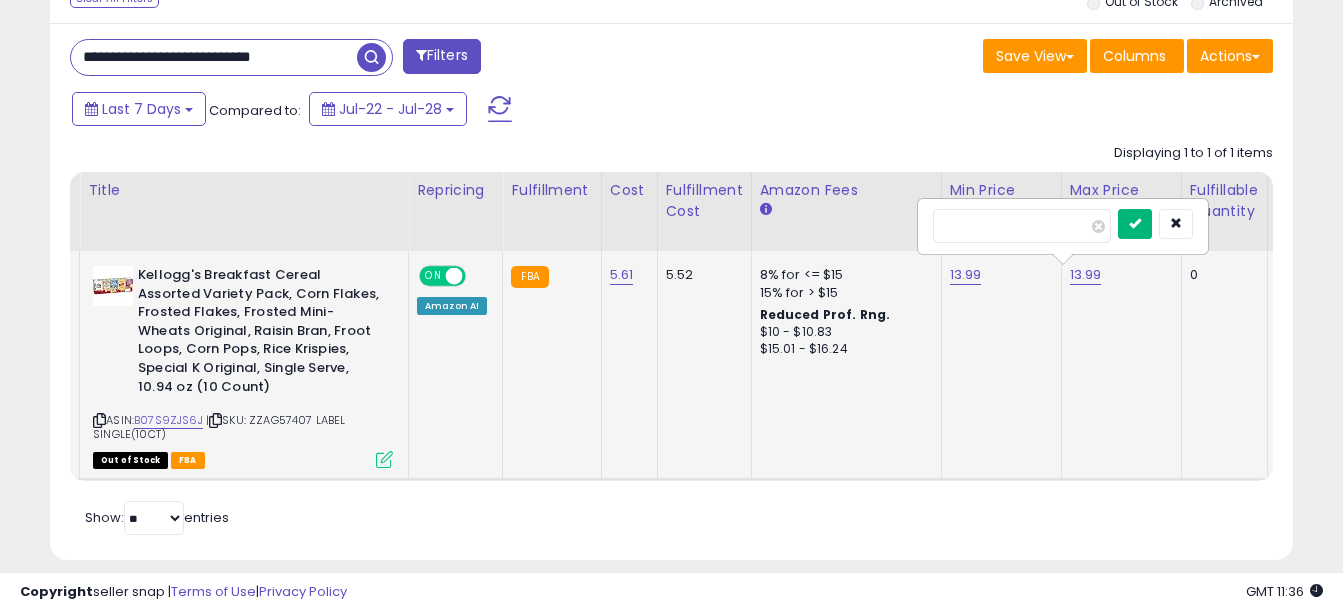 type on "*****" 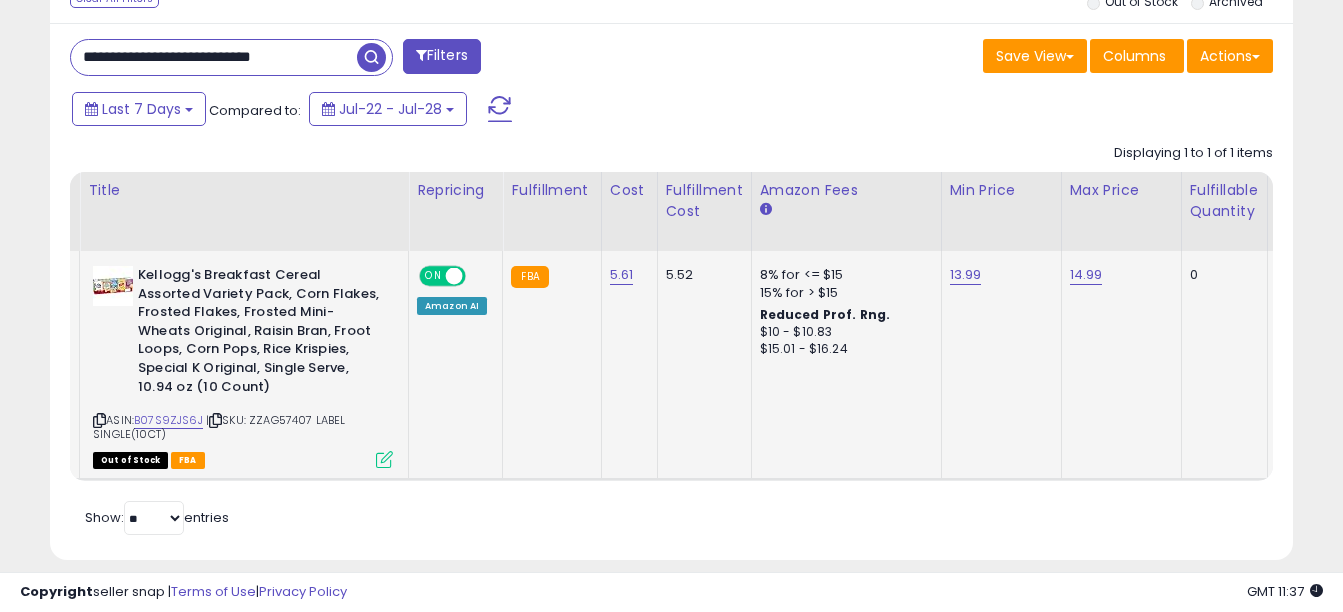 drag, startPoint x: 330, startPoint y: 59, endPoint x: -4, endPoint y: 8, distance: 337.87128 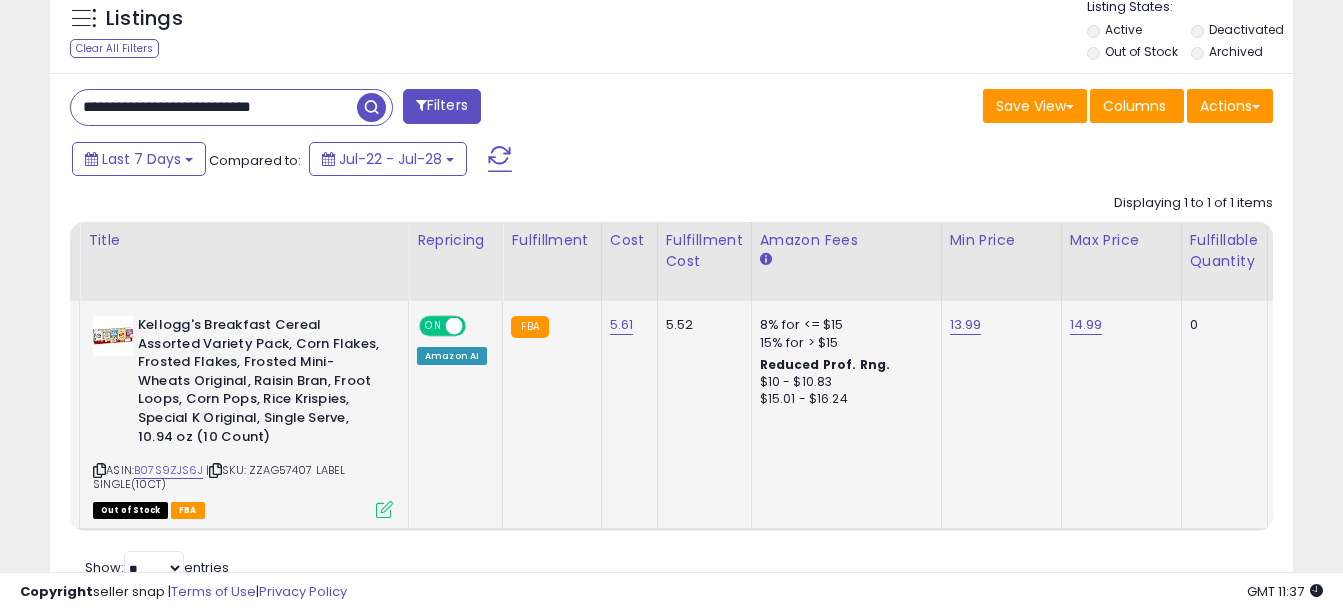 paste on "*" 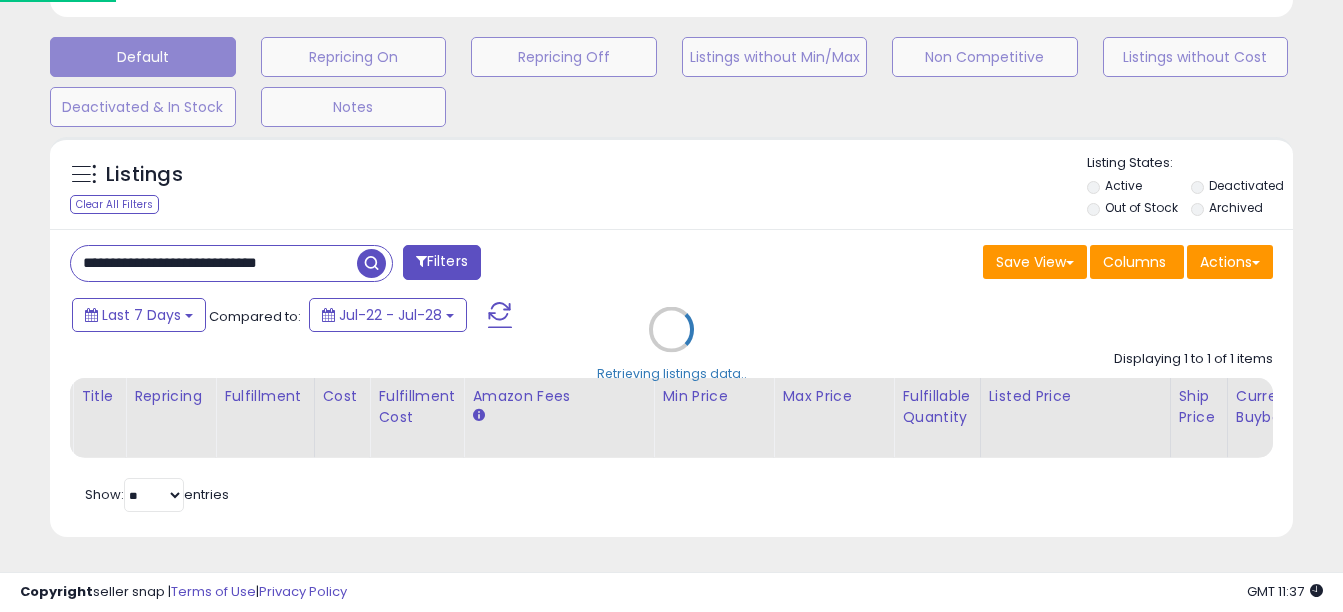 scroll, scrollTop: 999590, scrollLeft: 999272, axis: both 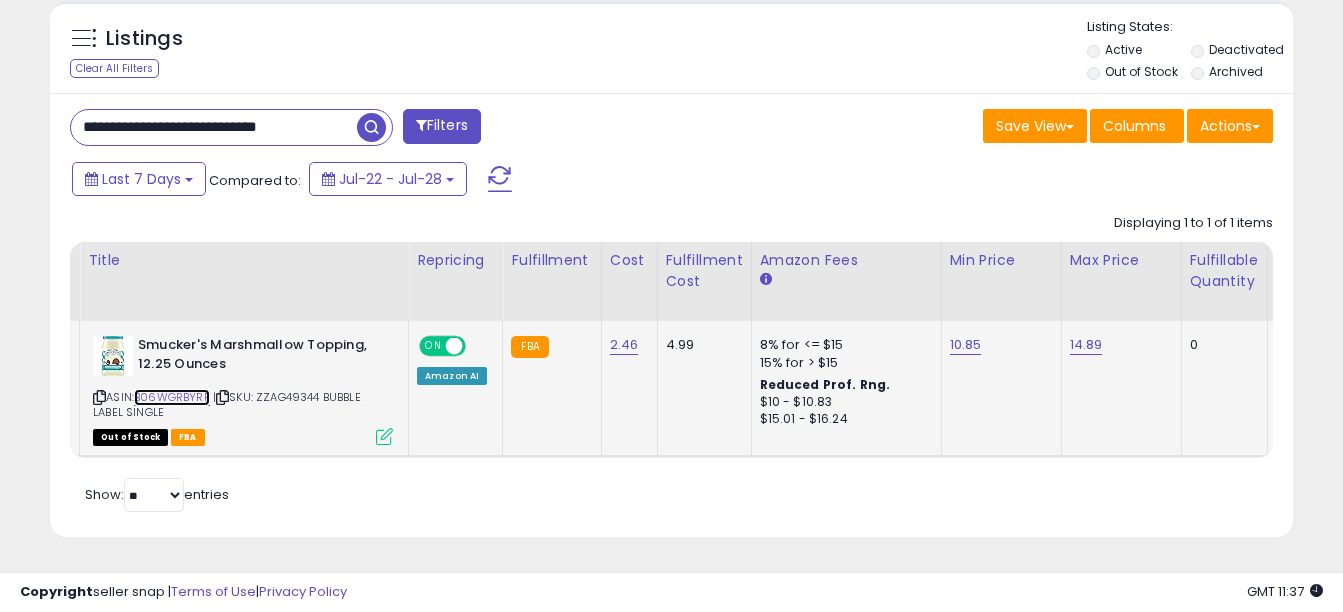 click on "B06WGRBYRP" at bounding box center (172, 397) 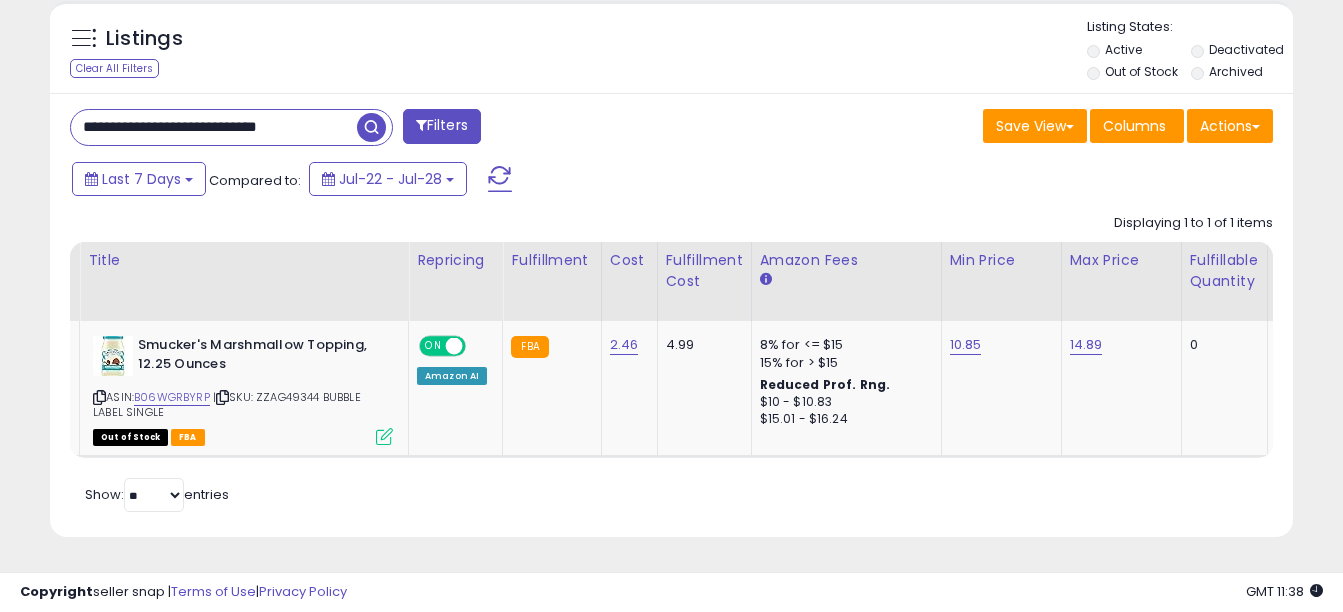 drag, startPoint x: 333, startPoint y: 113, endPoint x: -4, endPoint y: 91, distance: 337.71735 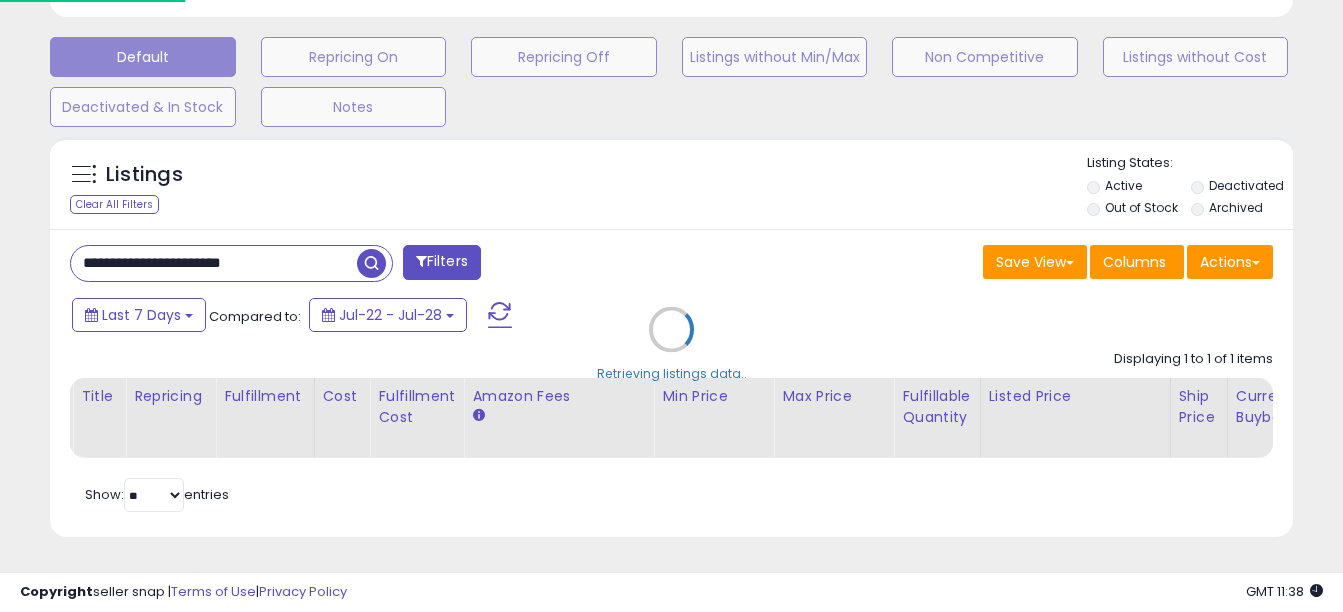scroll, scrollTop: 999590, scrollLeft: 999272, axis: both 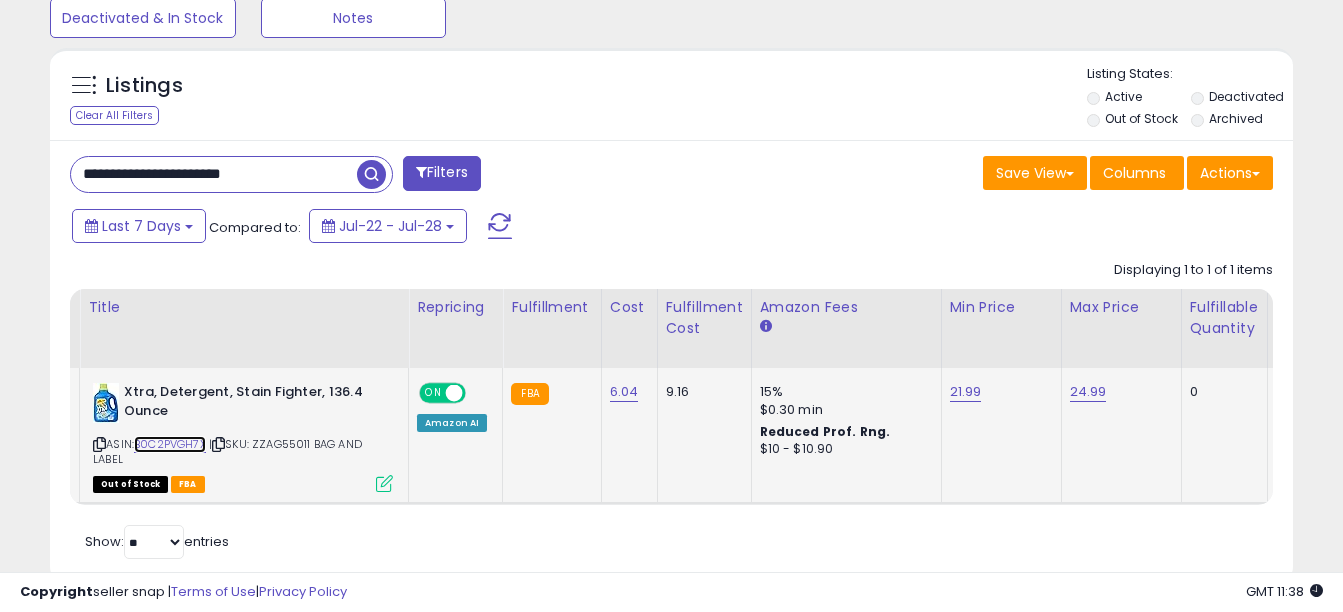 click on "B0C2PVGH7X" at bounding box center (170, 444) 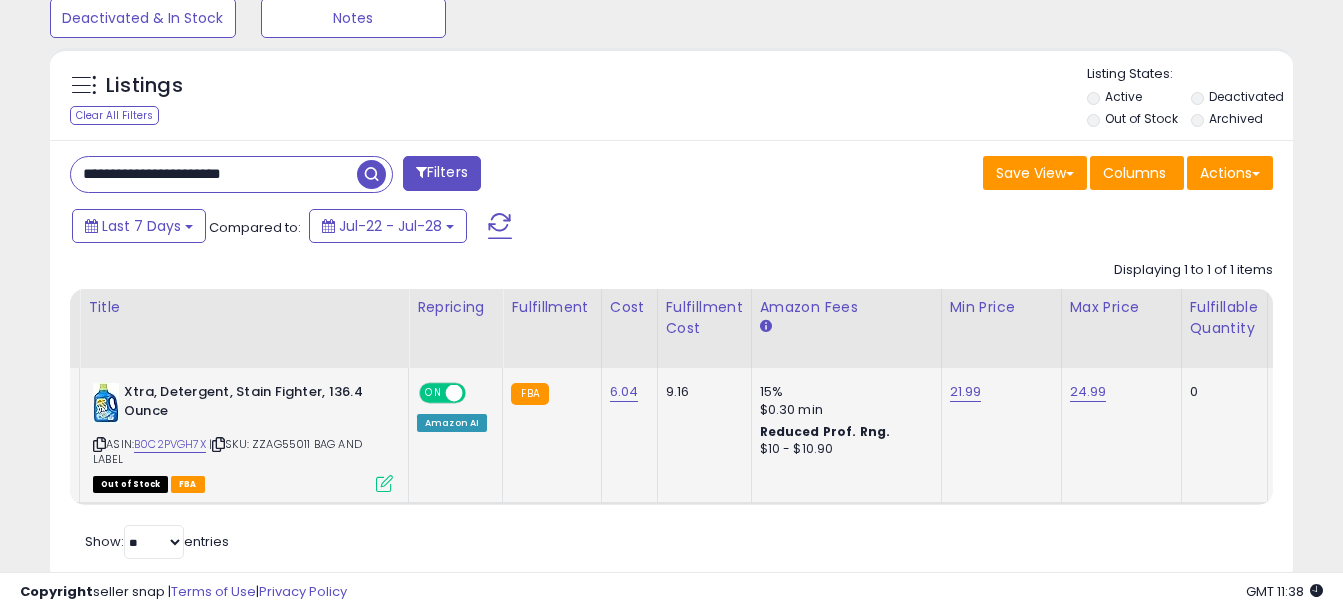 click on "15% $0.30 min Reduced Prof. Rng. $10 - $10.90" 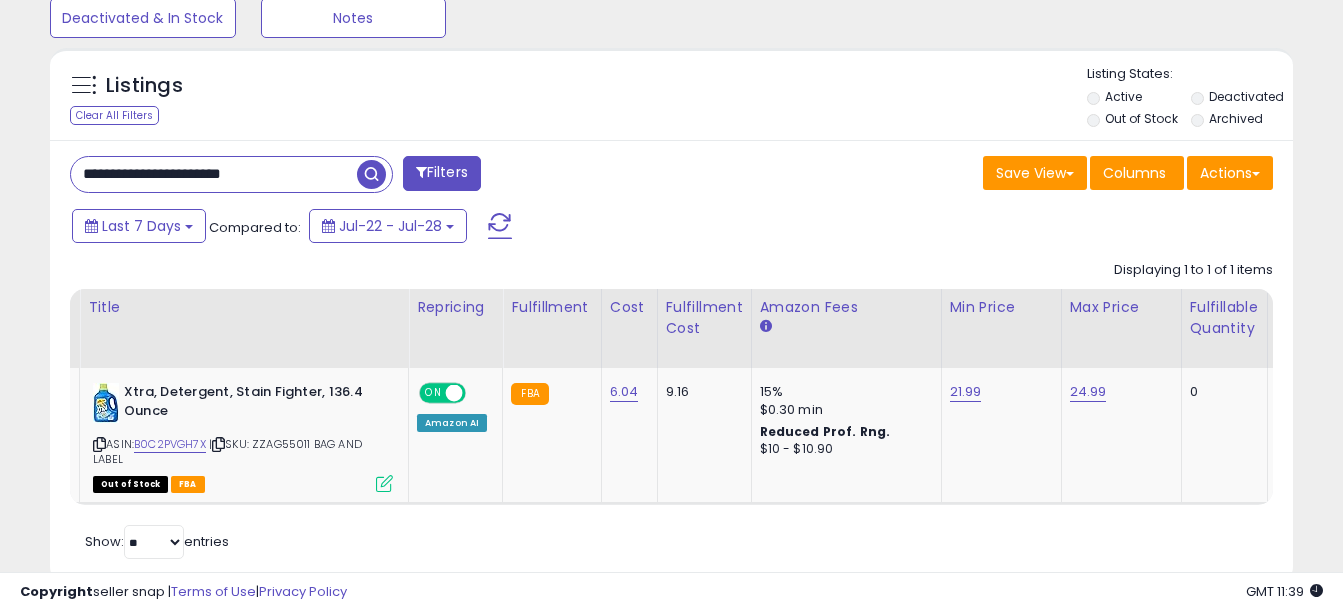 drag, startPoint x: 285, startPoint y: 181, endPoint x: -4, endPoint y: 165, distance: 289.44257 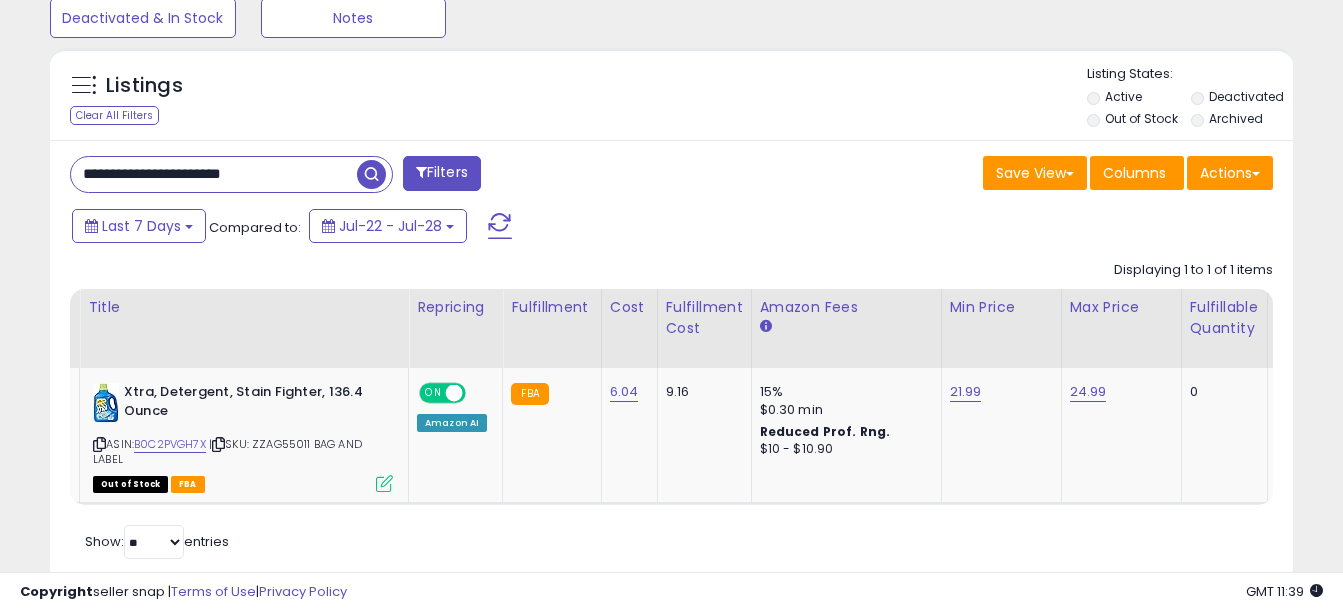 paste on "***" 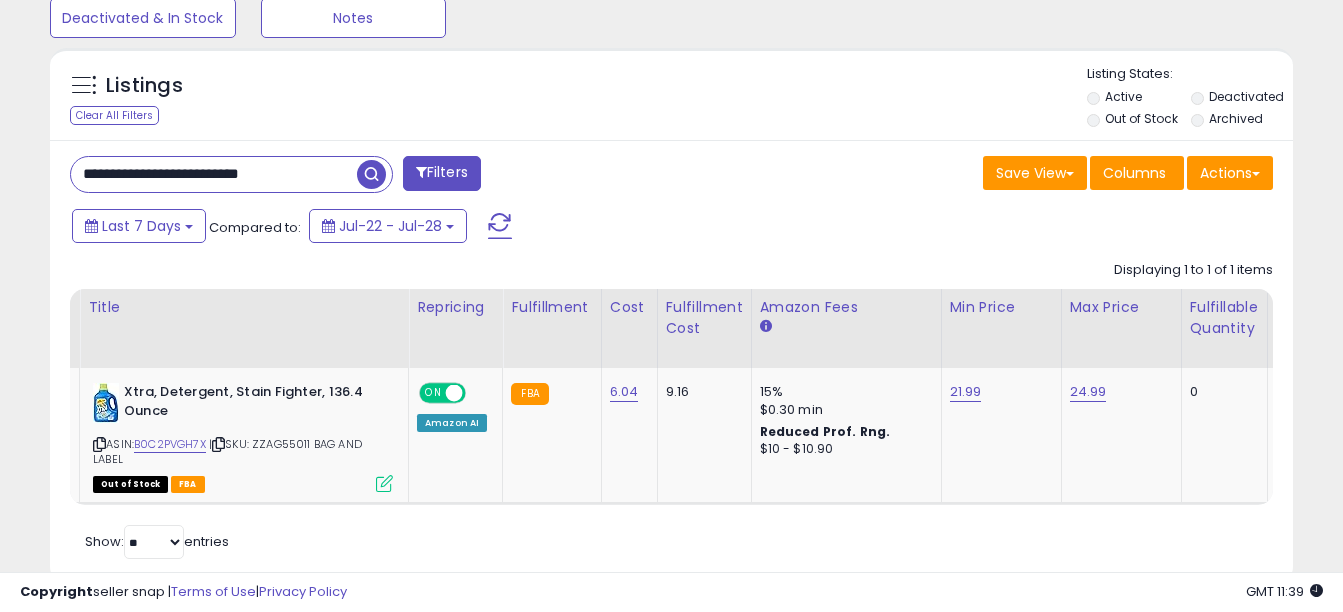 scroll, scrollTop: 999590, scrollLeft: 999272, axis: both 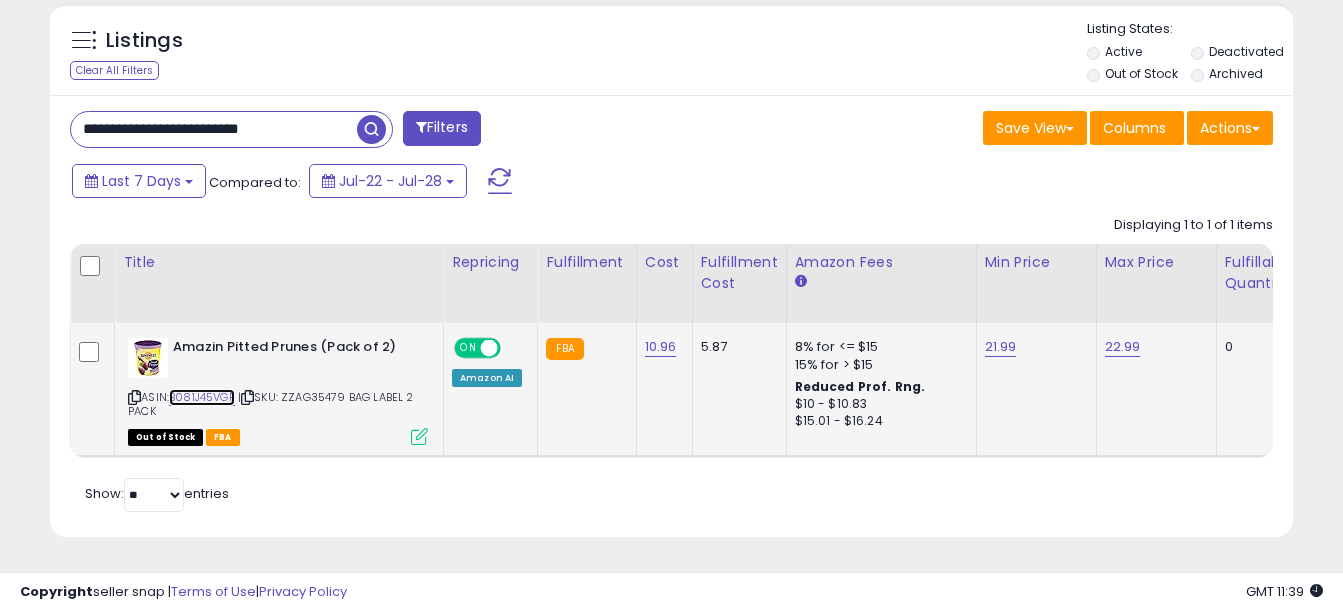 click on "B081J45VGP" at bounding box center (202, 397) 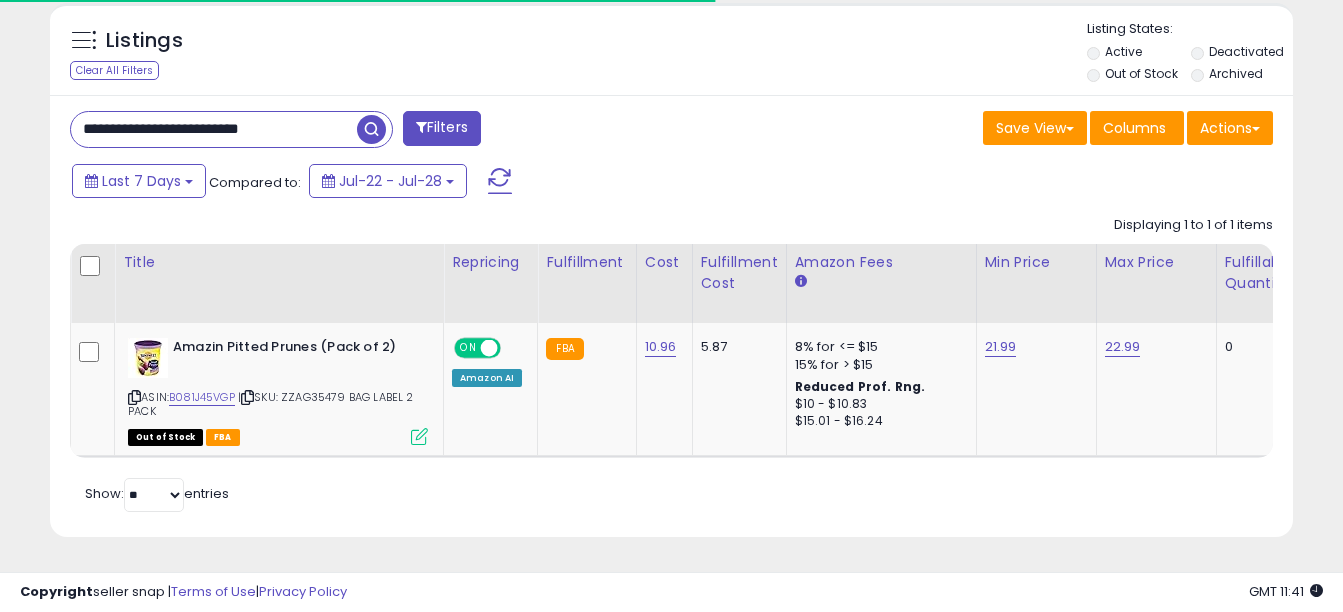 drag, startPoint x: 309, startPoint y: 129, endPoint x: 0, endPoint y: 109, distance: 309.64658 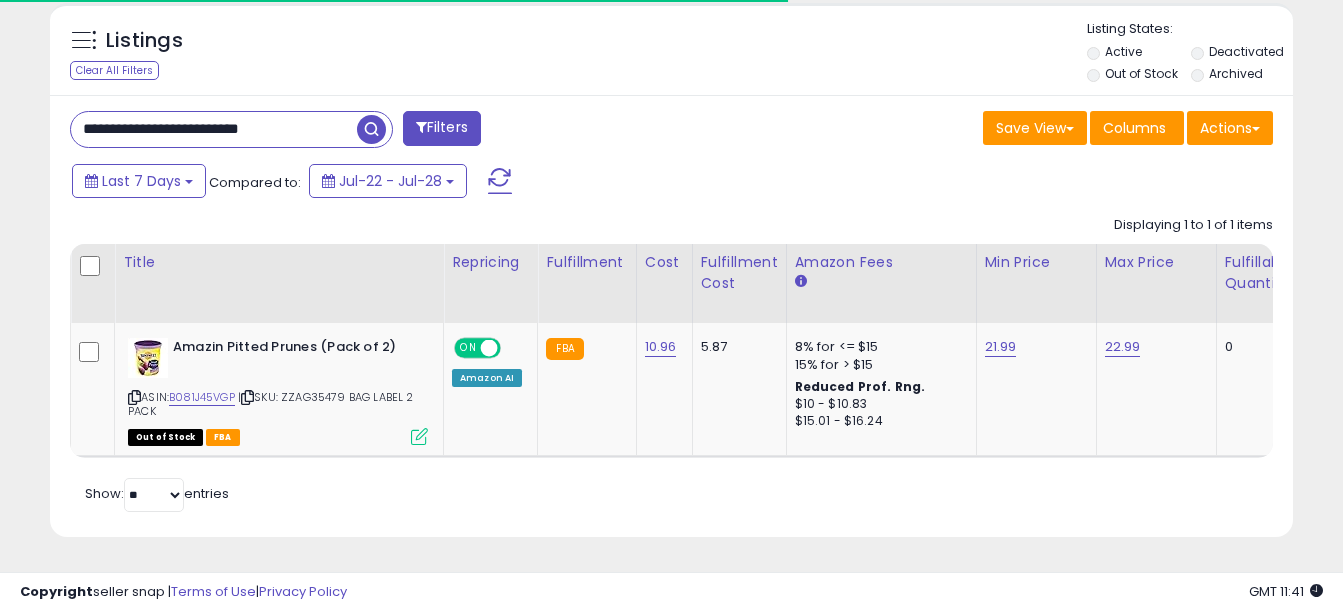 paste 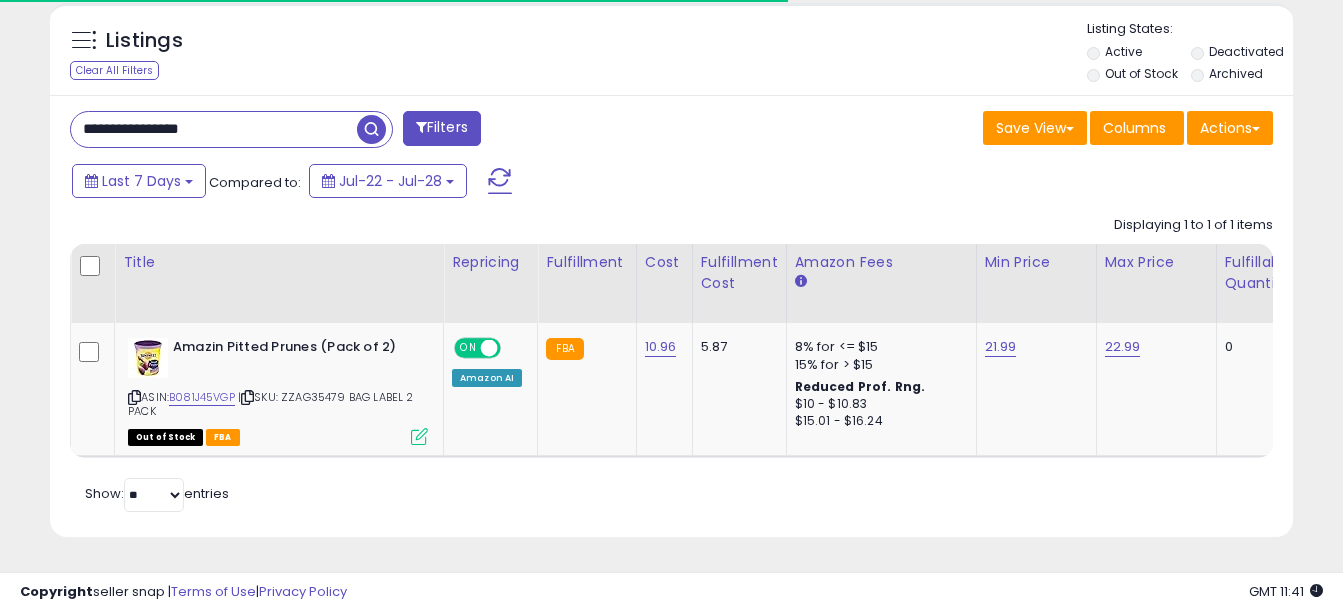 type on "**********" 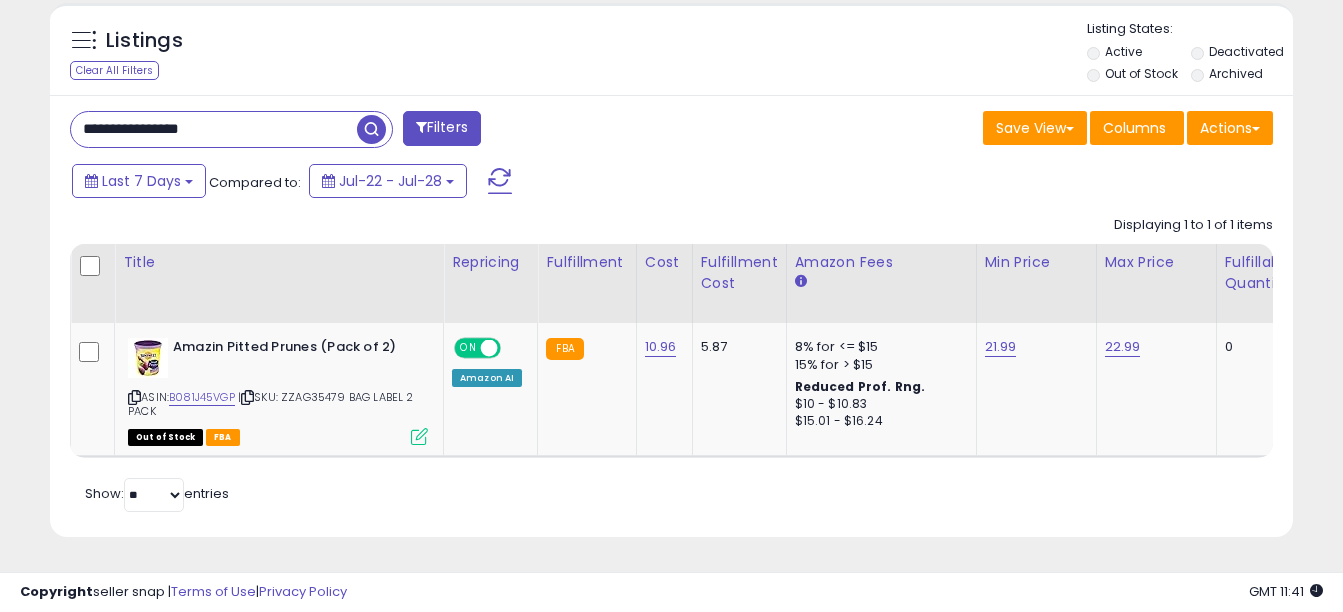 scroll, scrollTop: 999590, scrollLeft: 999272, axis: both 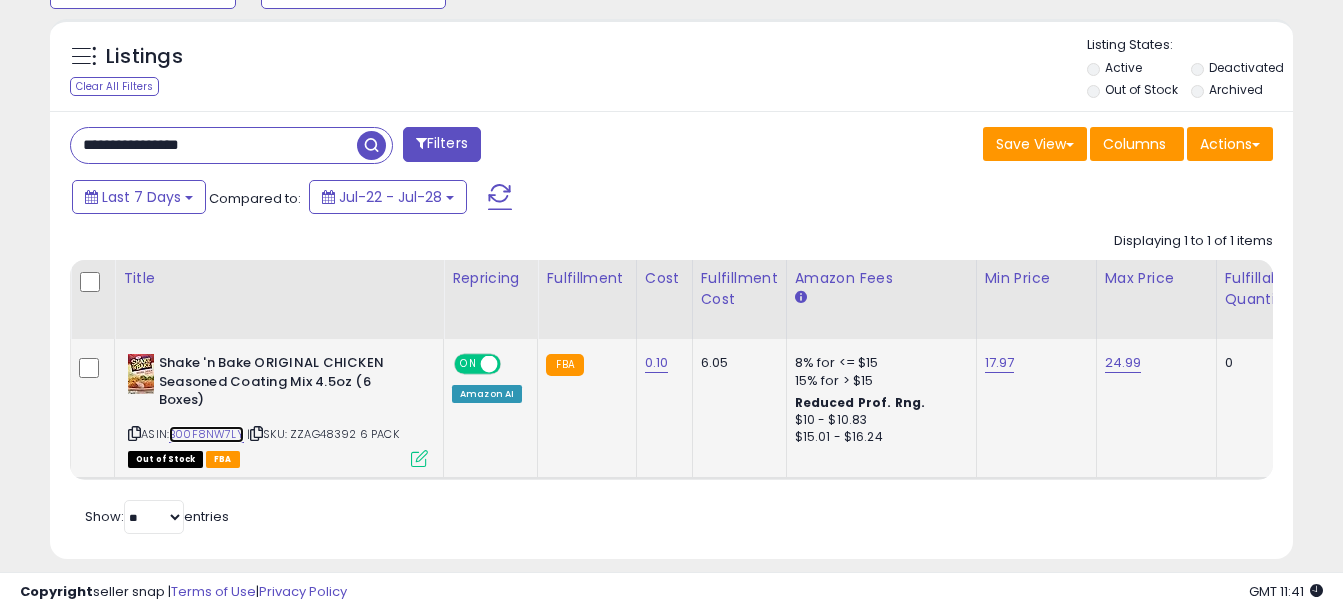 click on "B00F8NW7LY" at bounding box center (206, 434) 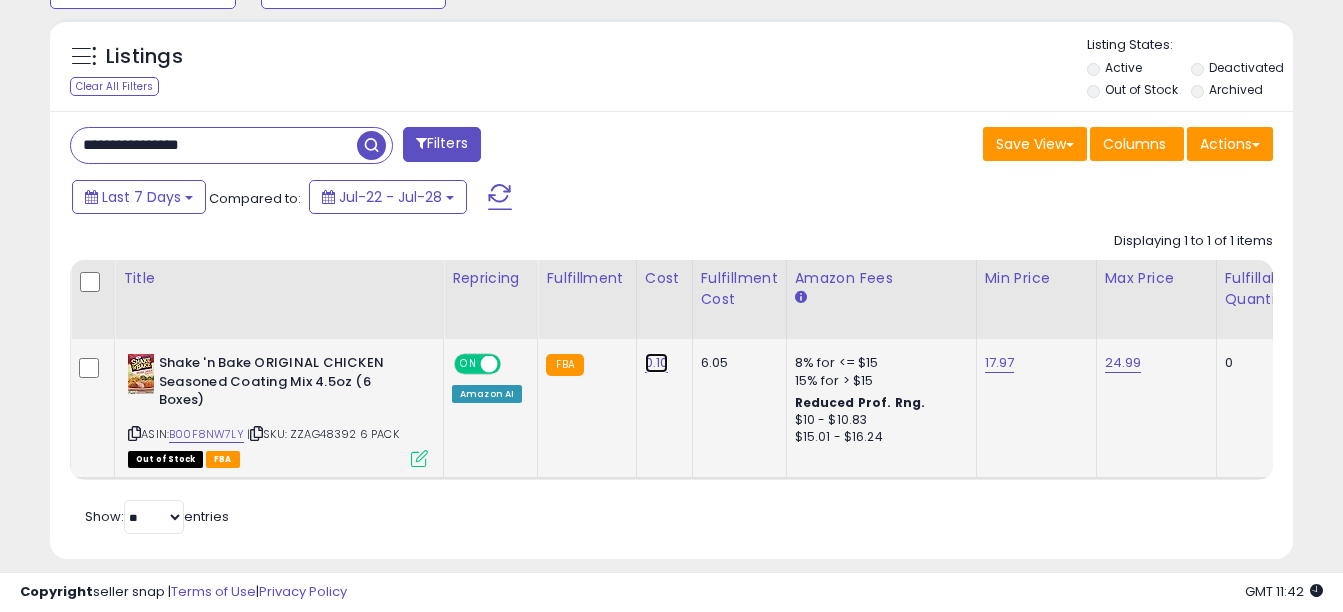 click on "0.10" at bounding box center [657, 363] 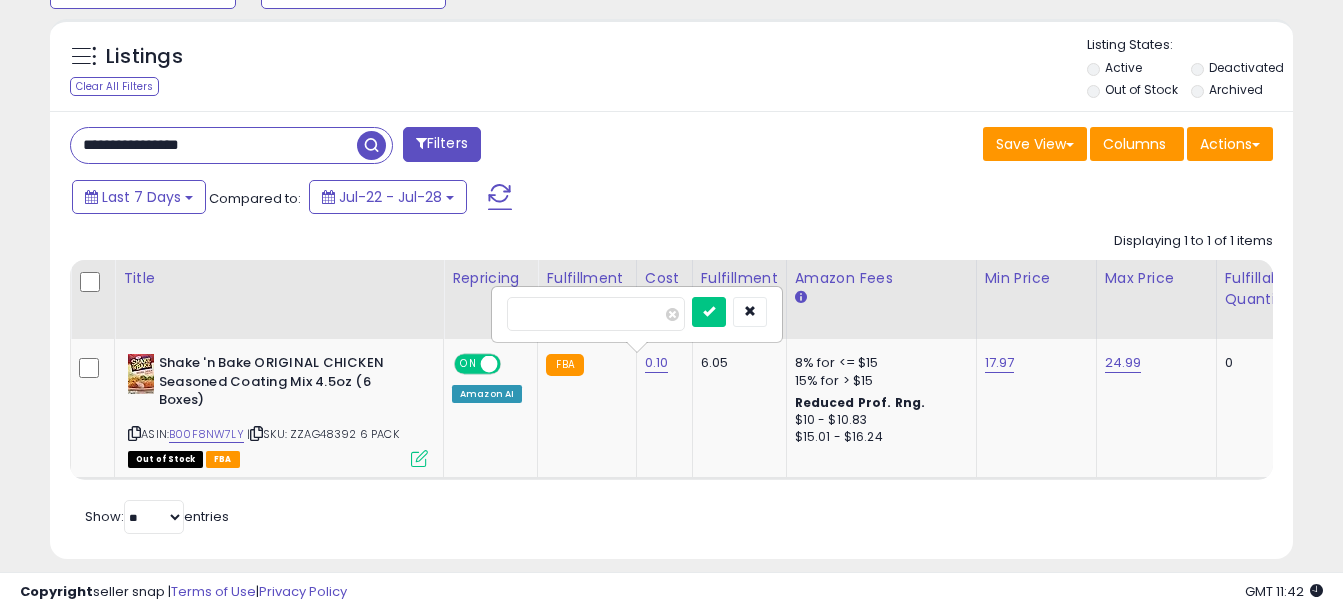 type on "*" 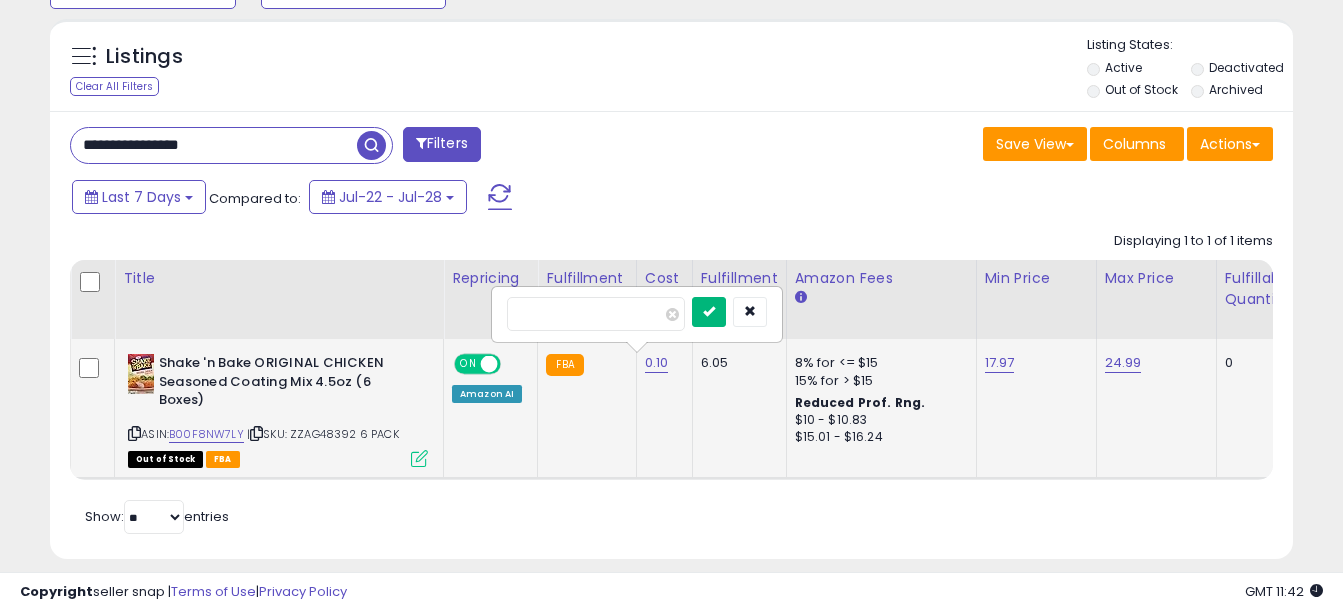 type on "*****" 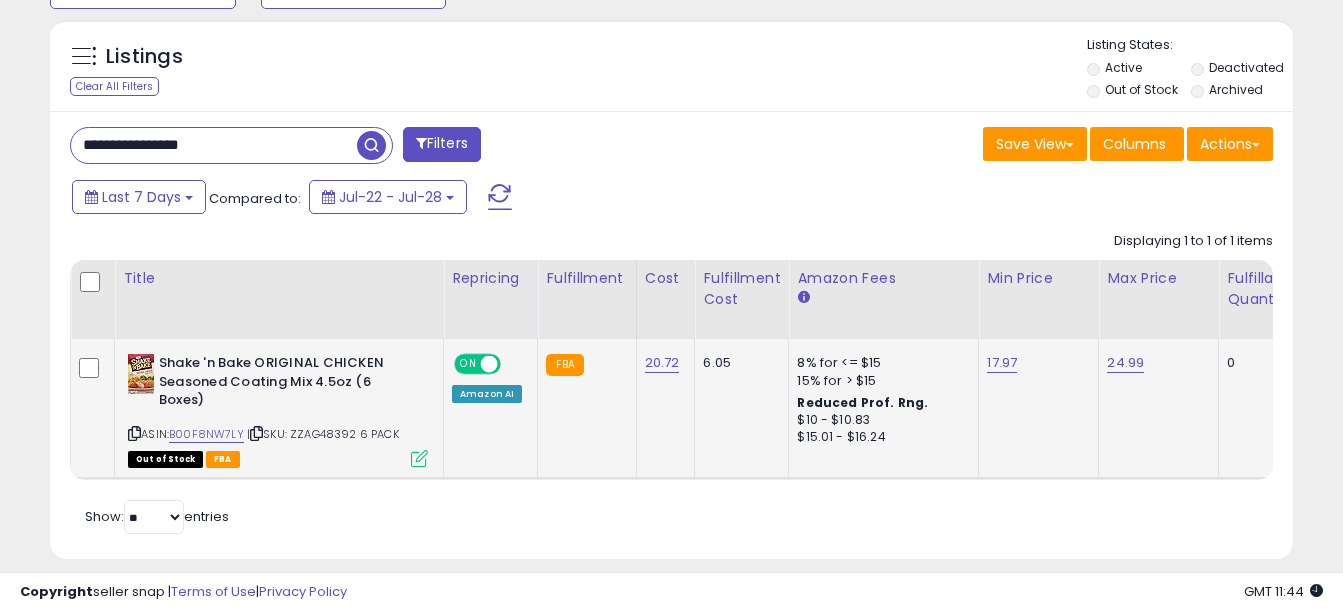drag, startPoint x: 226, startPoint y: 146, endPoint x: 0, endPoint y: 125, distance: 226.97357 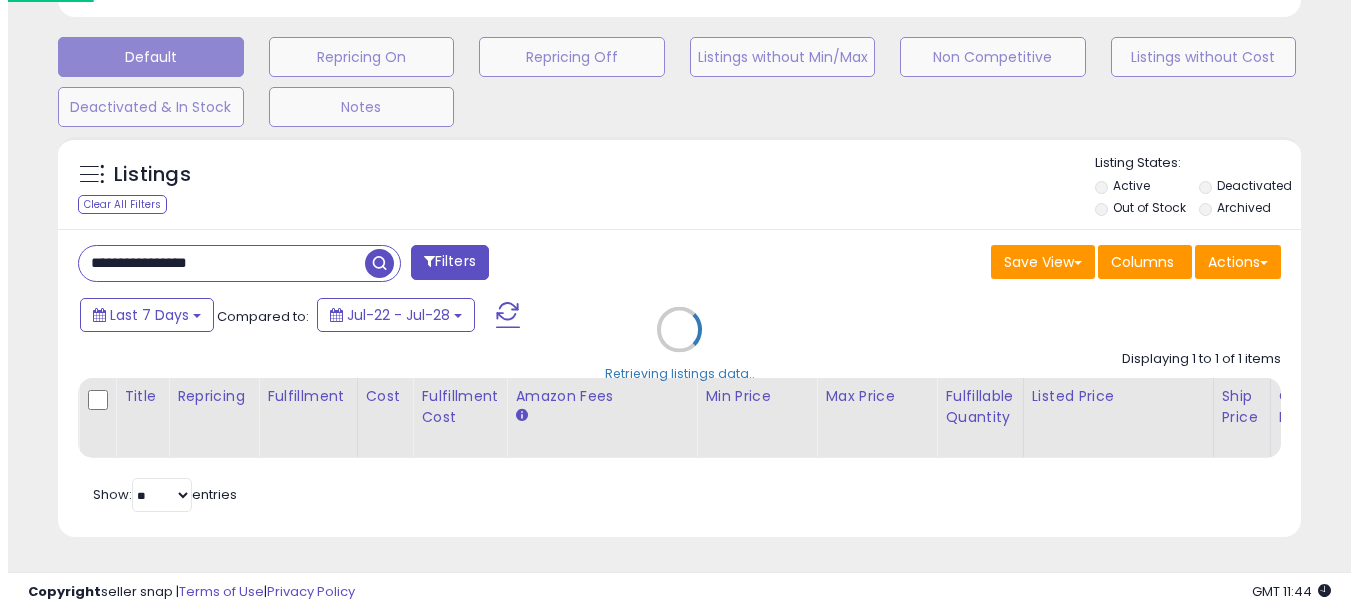 scroll, scrollTop: 608, scrollLeft: 0, axis: vertical 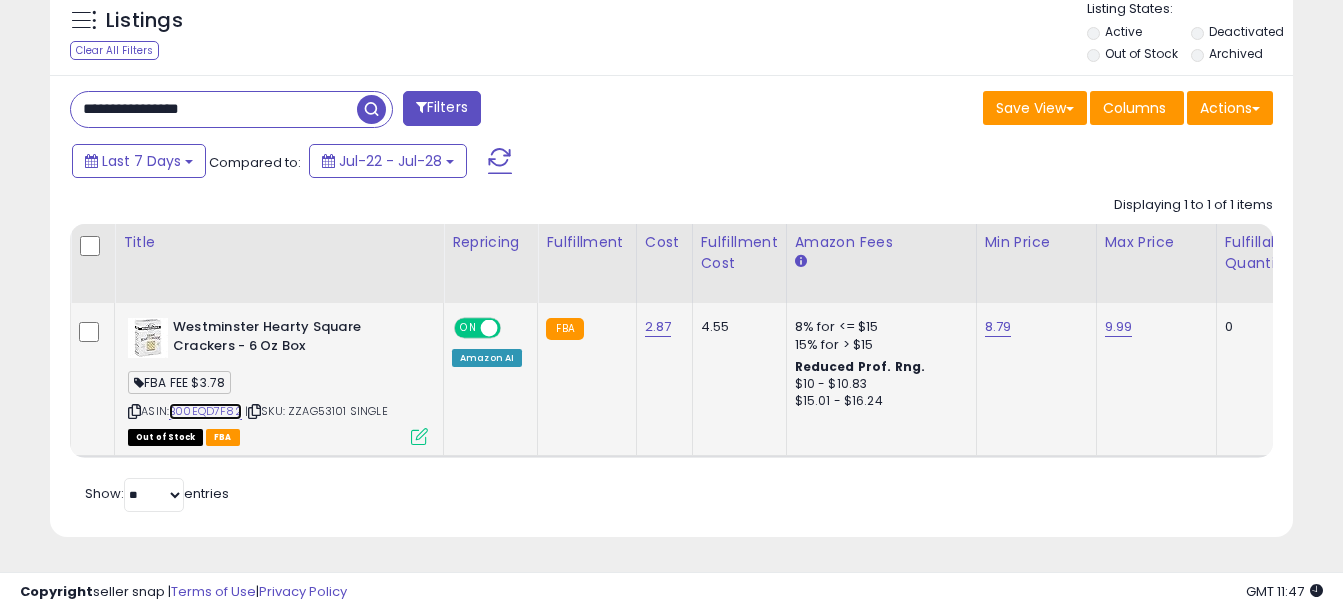 click on "B00EQD7F82" at bounding box center (205, 411) 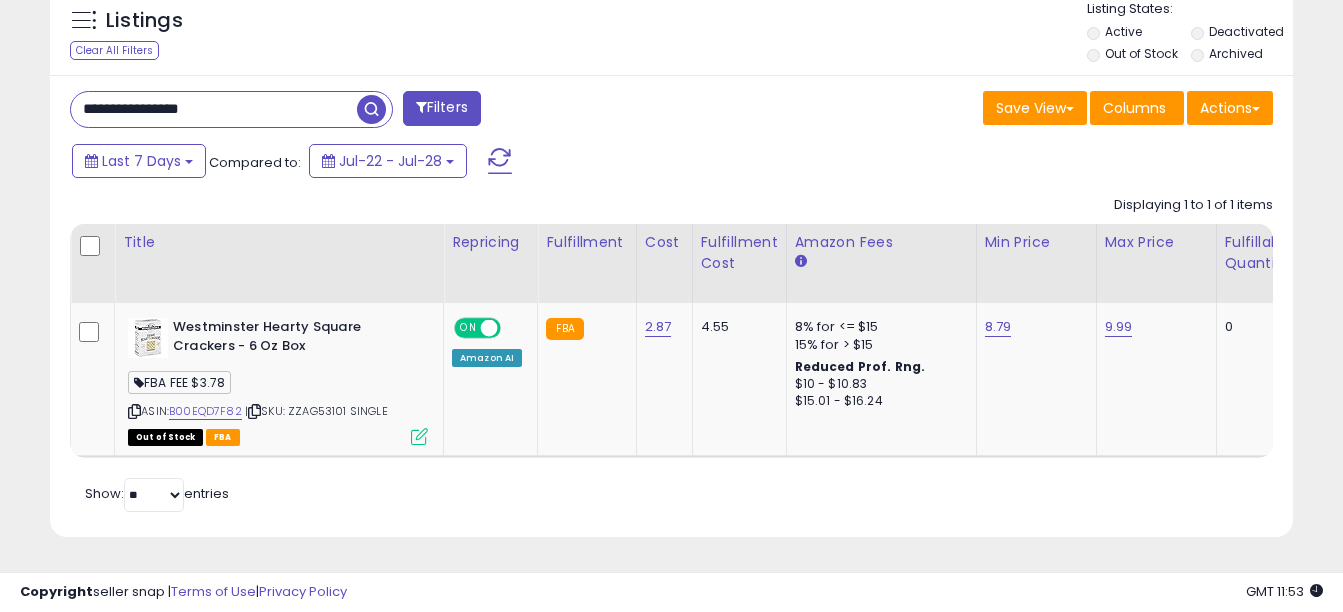 drag, startPoint x: 235, startPoint y: 96, endPoint x: 0, endPoint y: 74, distance: 236.02754 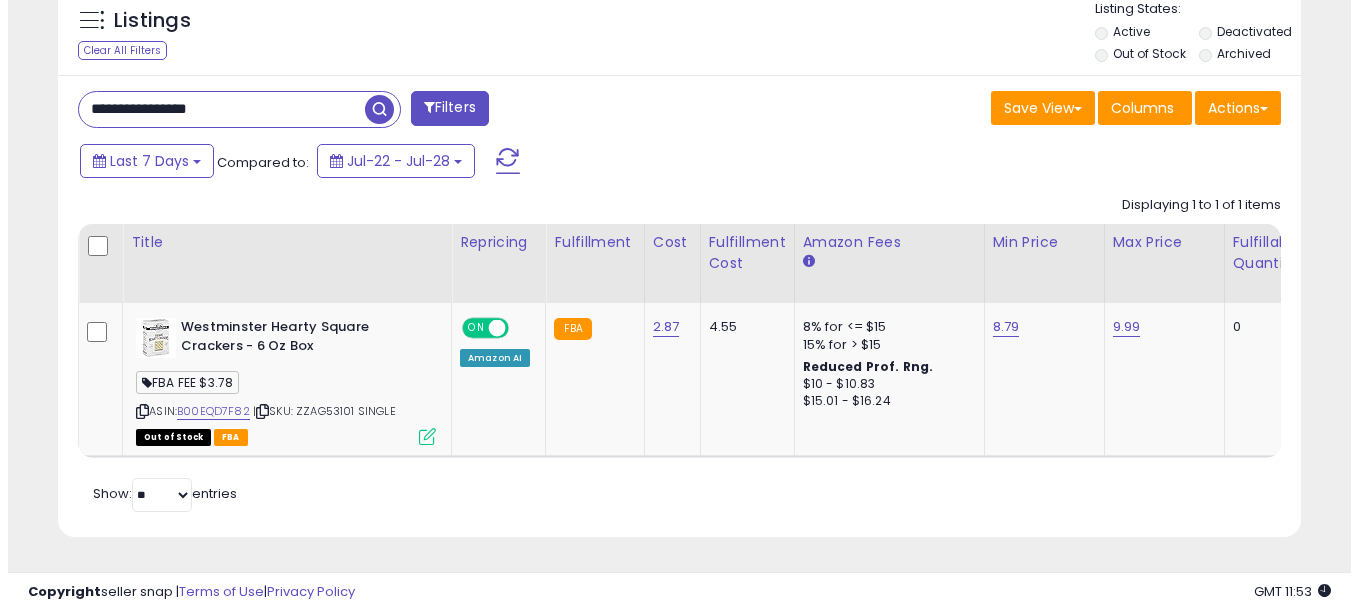 scroll, scrollTop: 608, scrollLeft: 0, axis: vertical 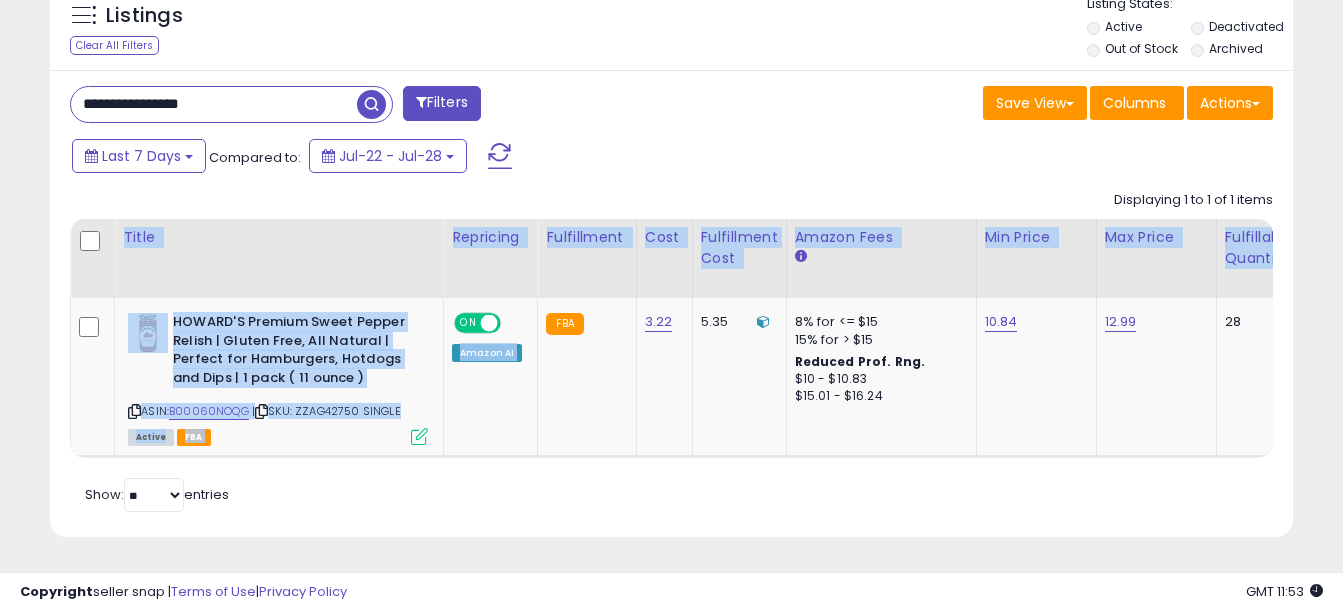 drag, startPoint x: 552, startPoint y: 442, endPoint x: 691, endPoint y: 450, distance: 139.23003 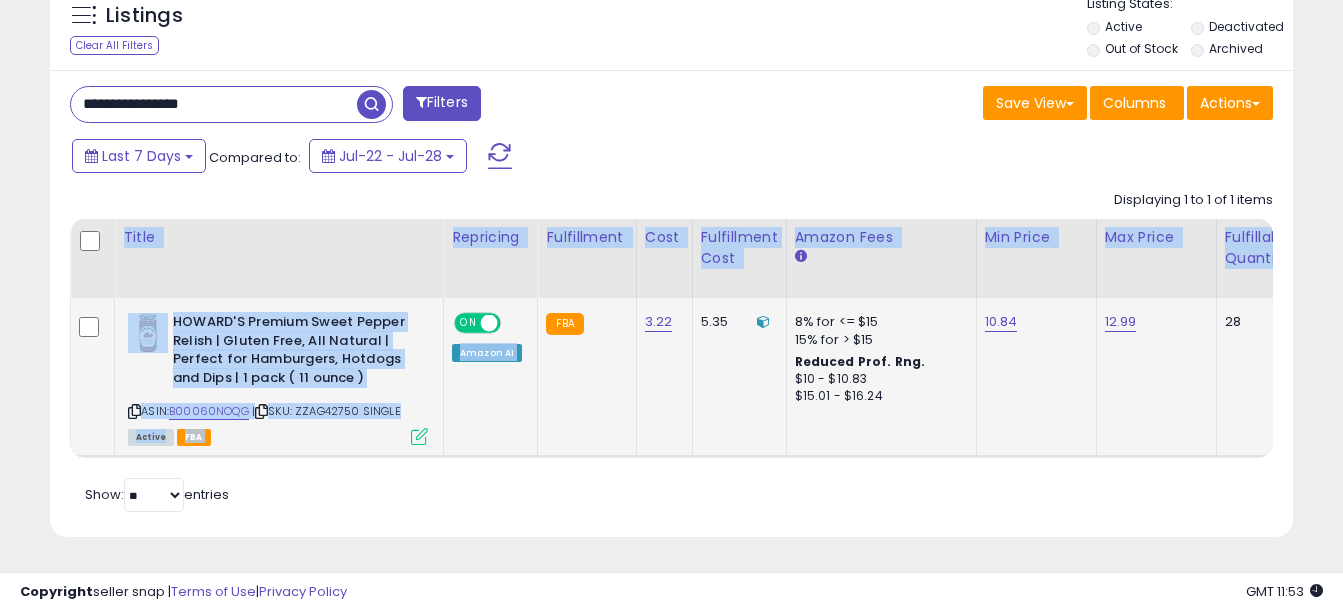 drag, startPoint x: 691, startPoint y: 450, endPoint x: 607, endPoint y: 400, distance: 97.7548 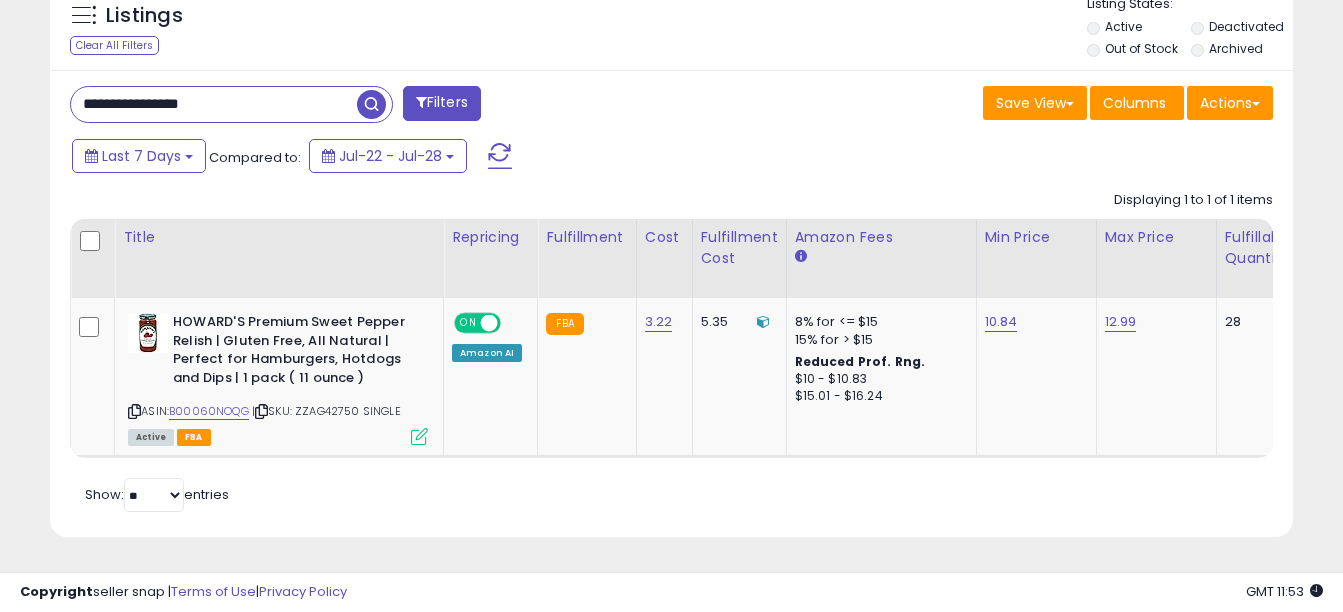 scroll, scrollTop: 0, scrollLeft: 375, axis: horizontal 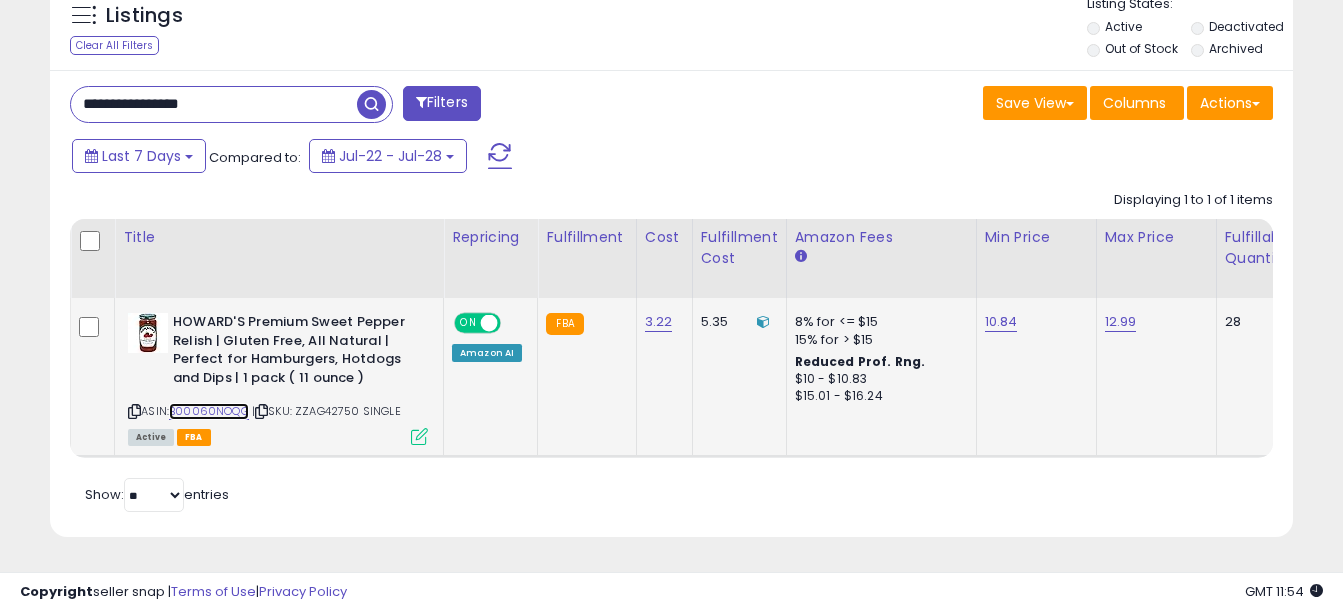 click on "B00060NOQG" at bounding box center (209, 411) 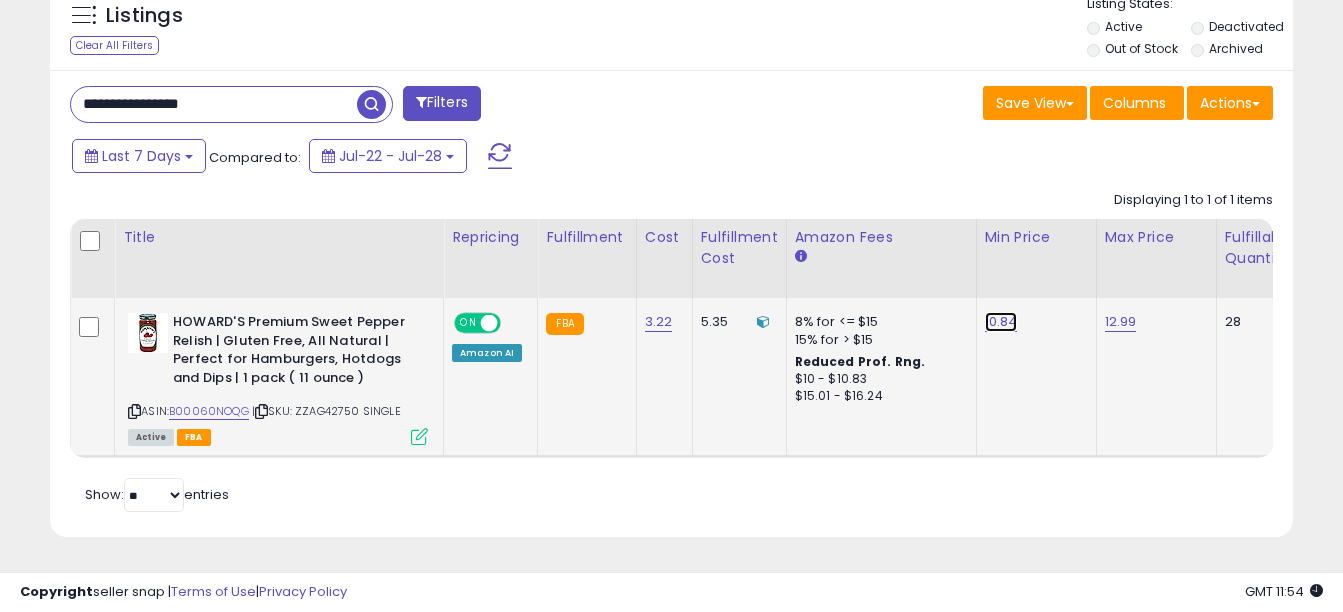 click on "10.84" at bounding box center [1001, 322] 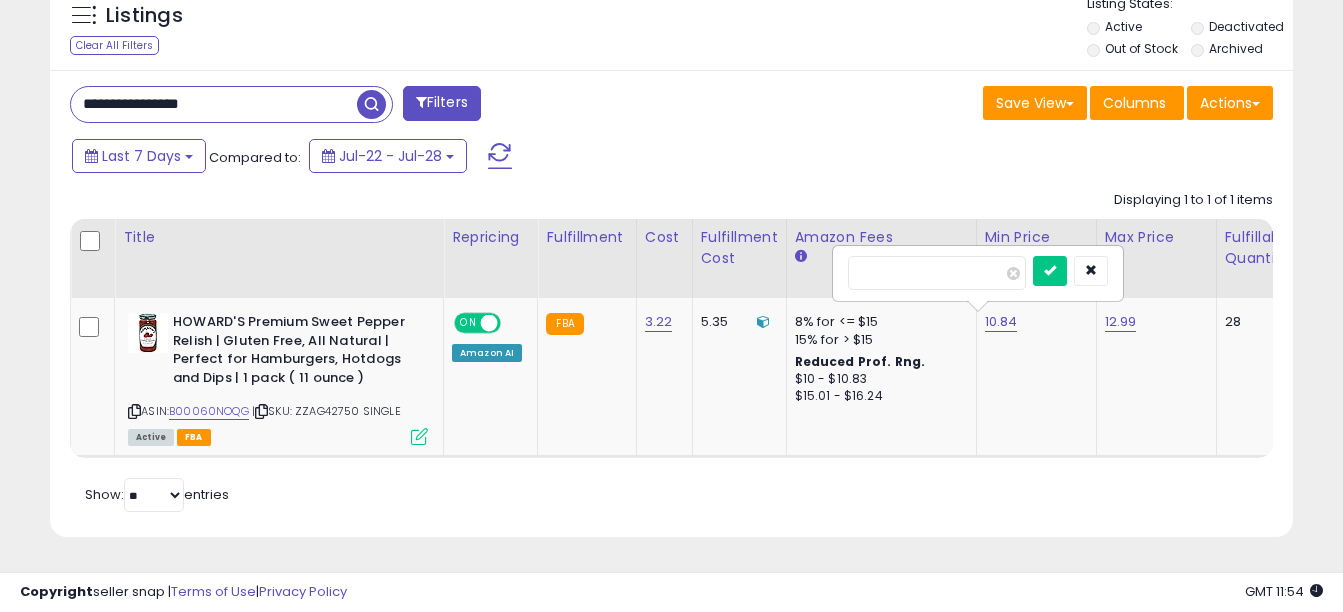 drag, startPoint x: 916, startPoint y: 260, endPoint x: 825, endPoint y: 242, distance: 92.76314 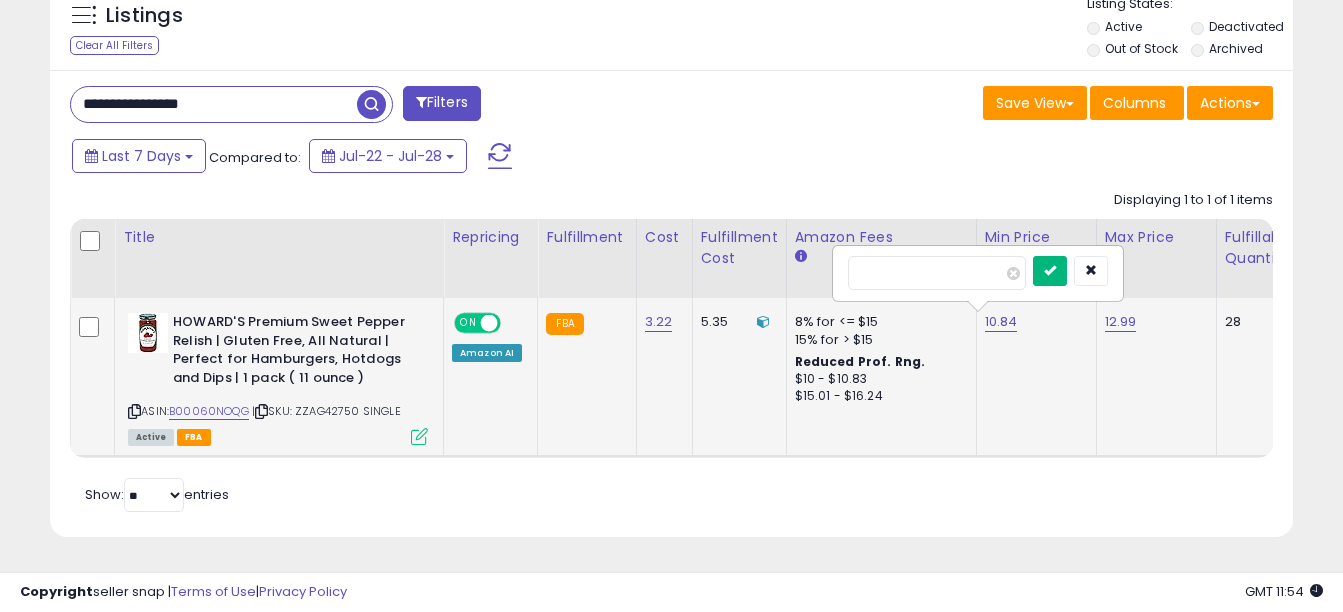 type on "*****" 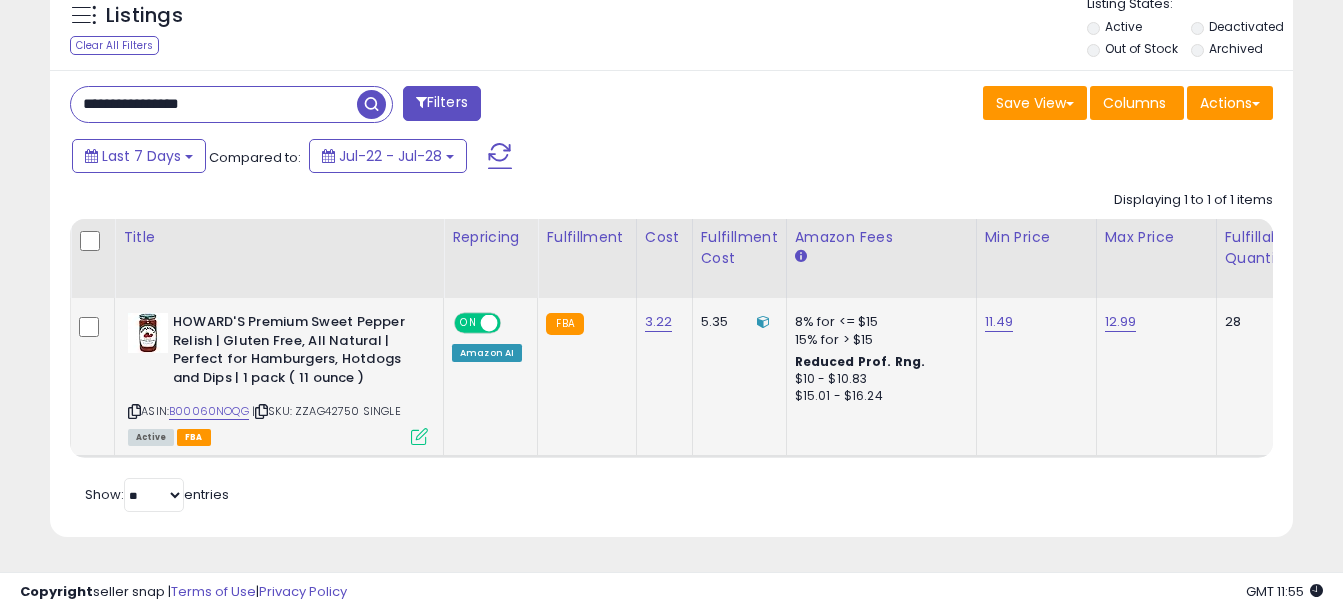 drag, startPoint x: 227, startPoint y: 91, endPoint x: 0, endPoint y: 61, distance: 228.9738 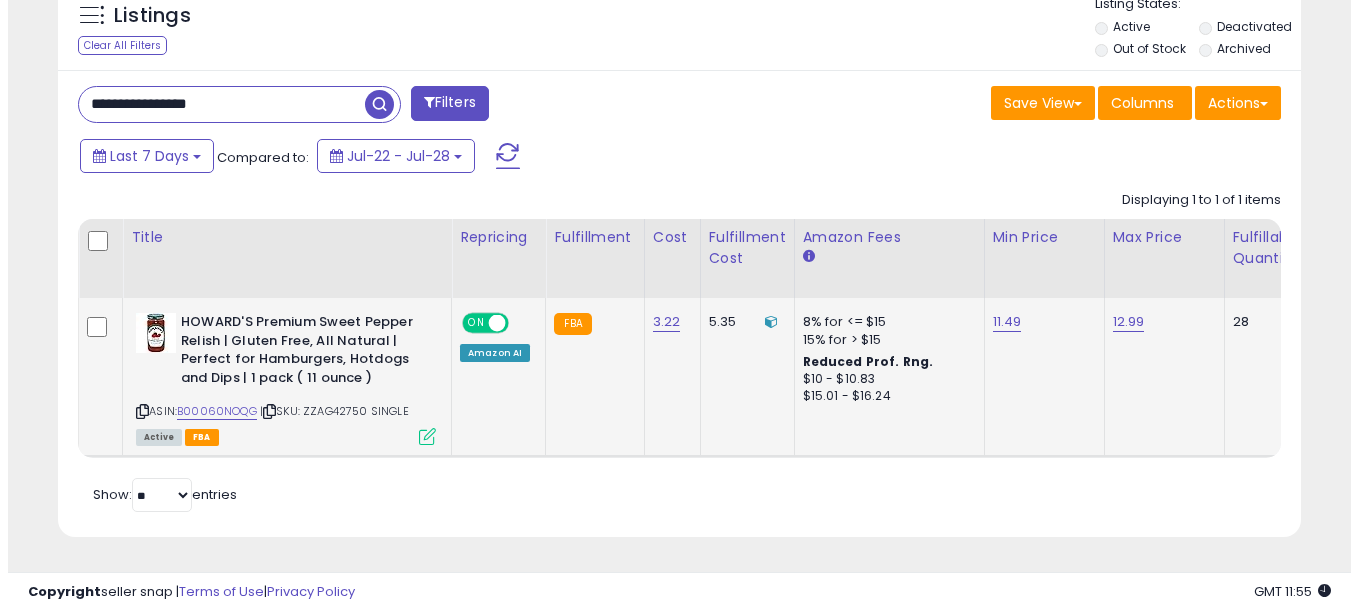 scroll, scrollTop: 608, scrollLeft: 0, axis: vertical 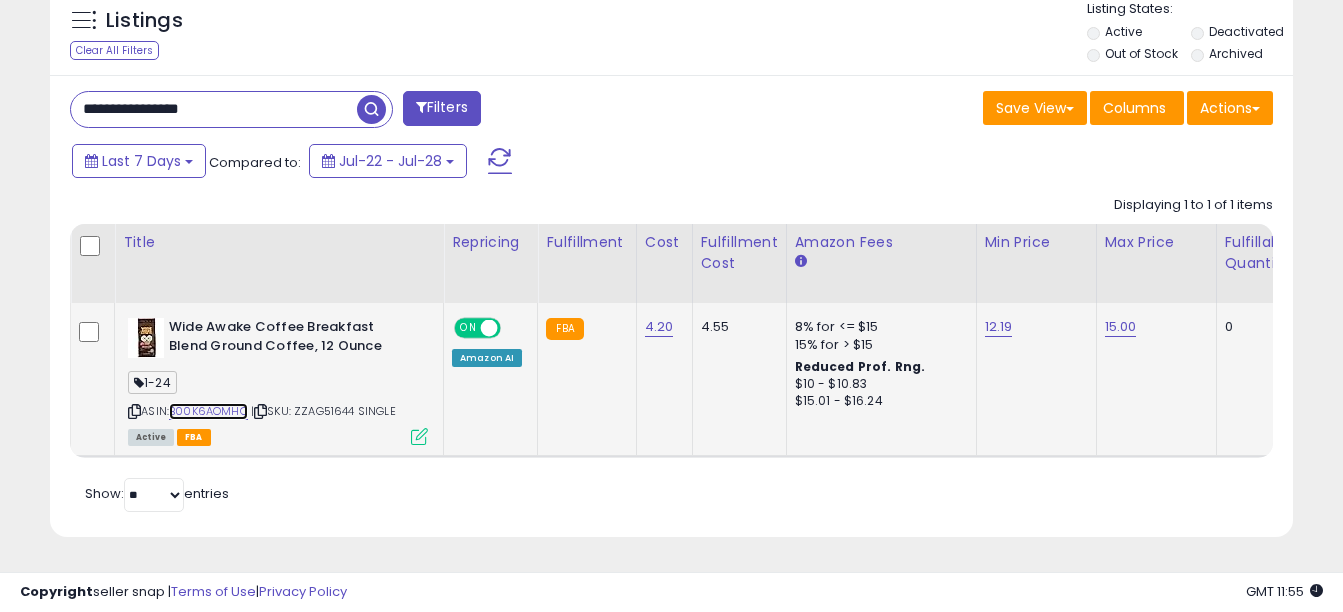 click on "B00K6AOMHQ" at bounding box center (208, 411) 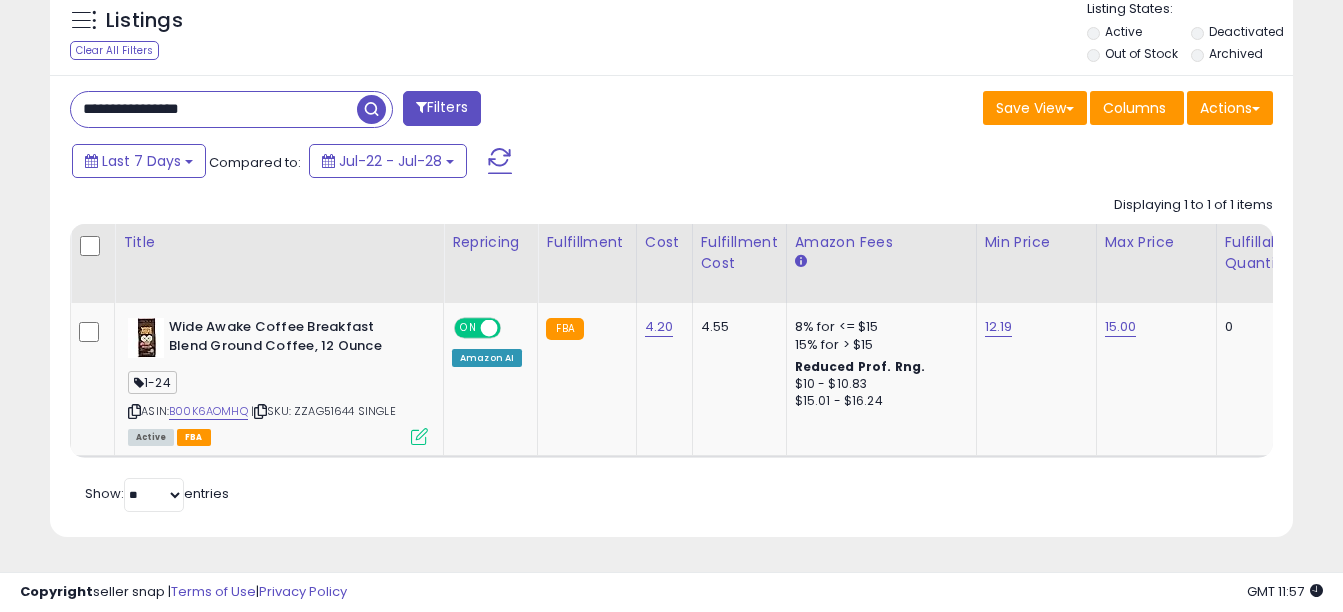drag, startPoint x: 247, startPoint y: 93, endPoint x: -4, endPoint y: 95, distance: 251.00797 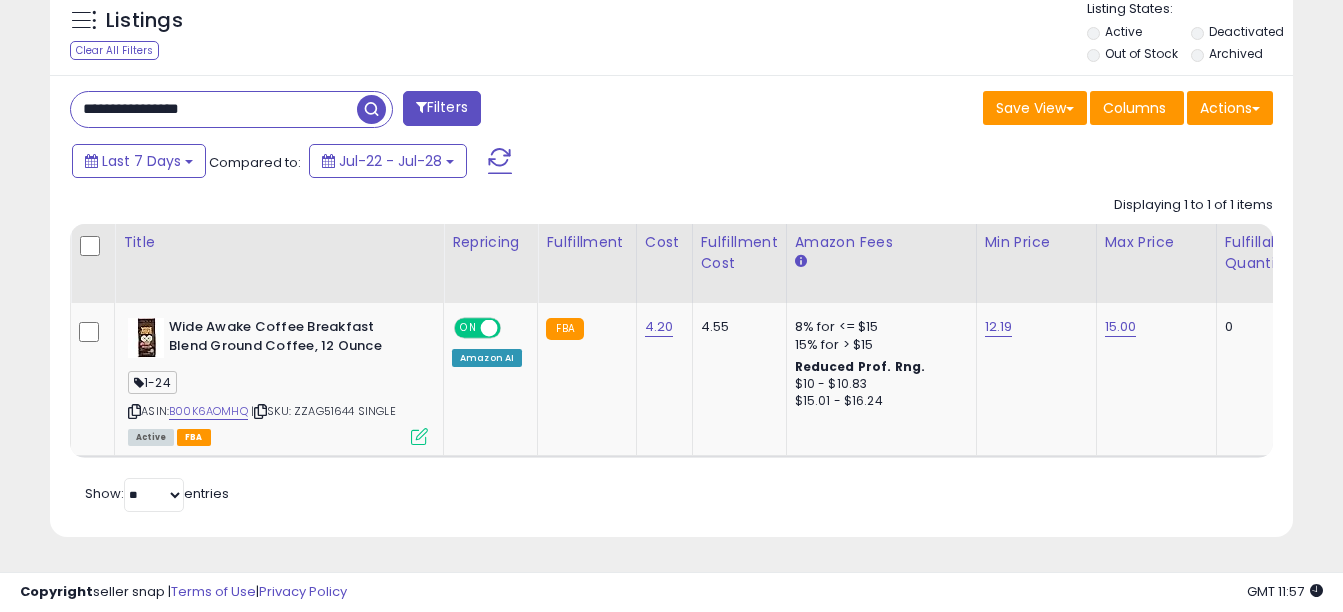 paste 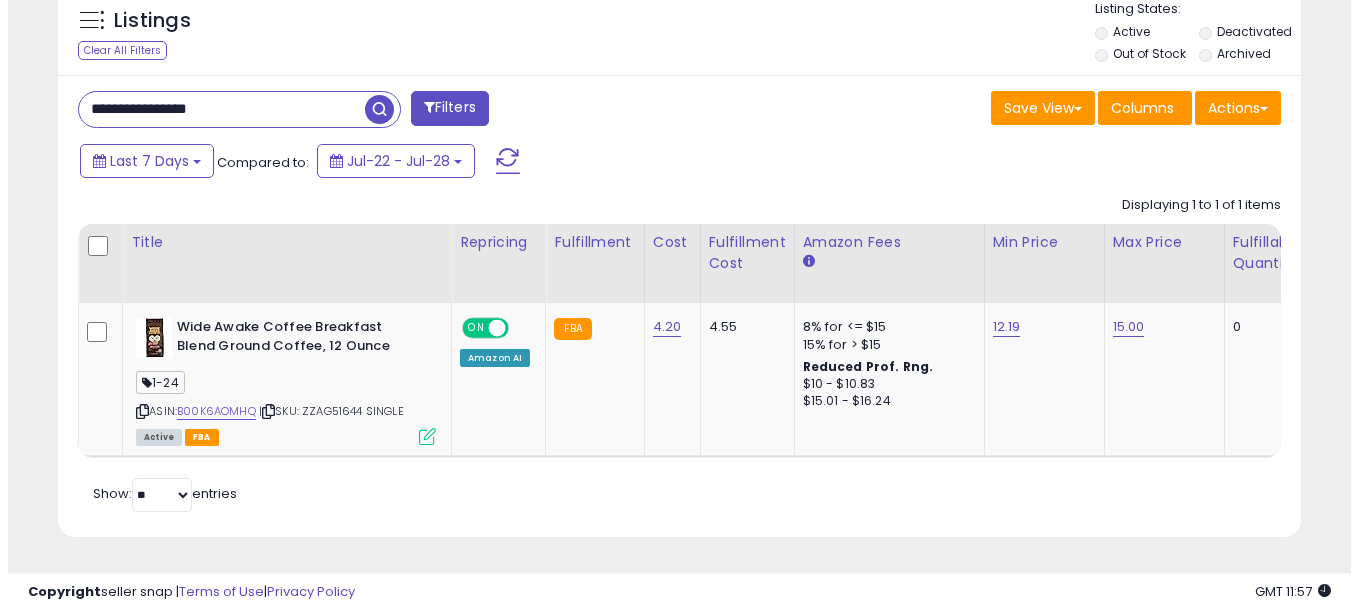 scroll, scrollTop: 608, scrollLeft: 0, axis: vertical 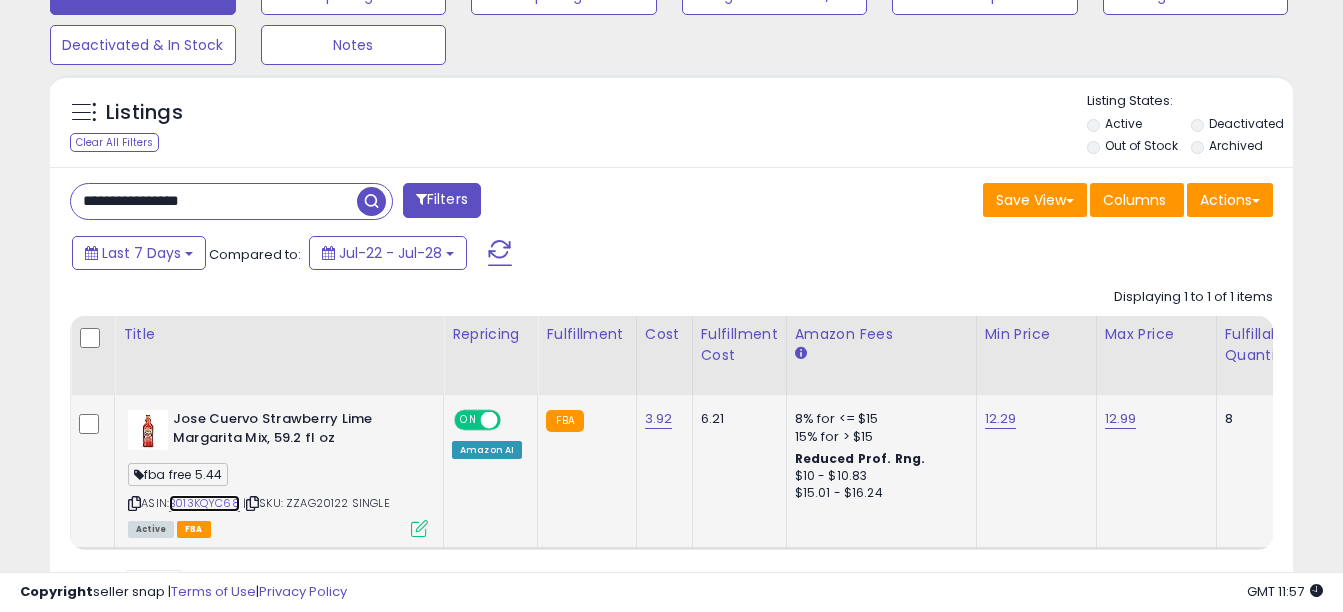 click on "B013KQYC68" at bounding box center (204, 503) 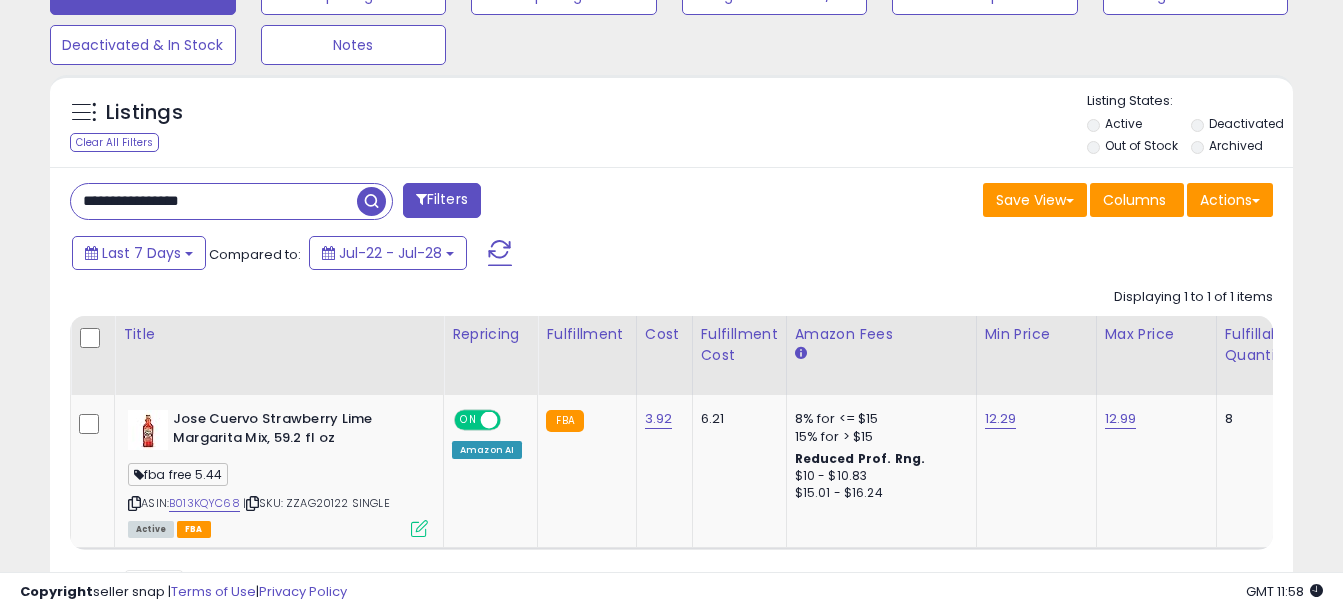 drag, startPoint x: 228, startPoint y: 208, endPoint x: 0, endPoint y: 180, distance: 229.71286 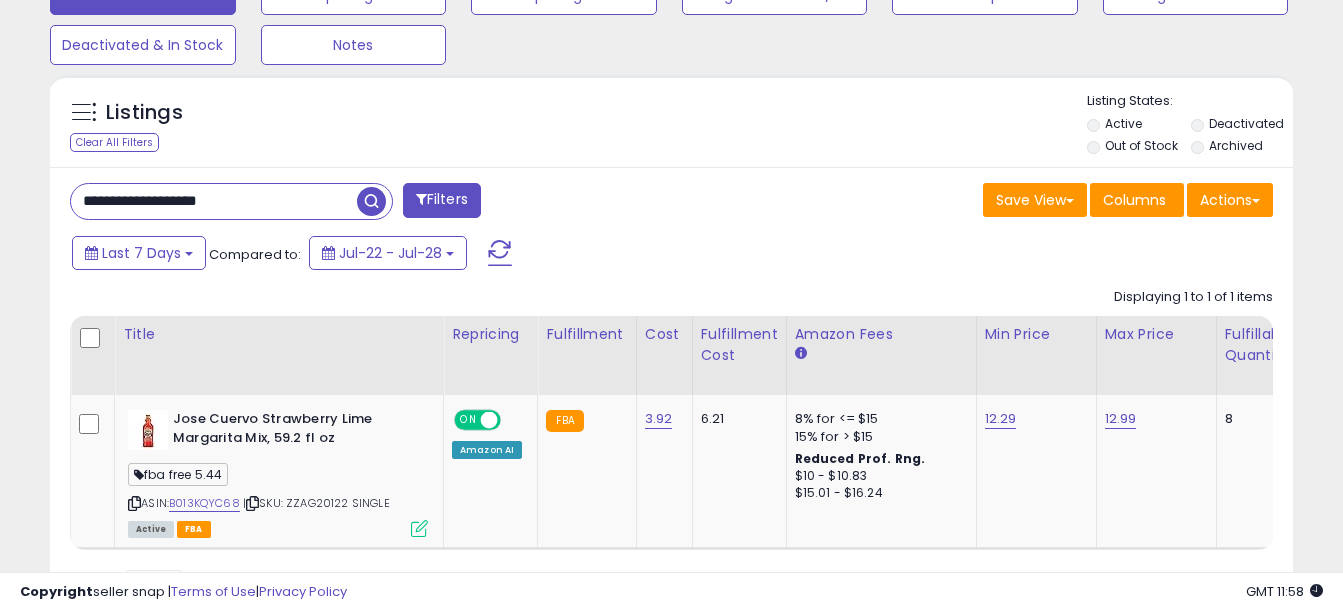 scroll, scrollTop: 999590, scrollLeft: 999272, axis: both 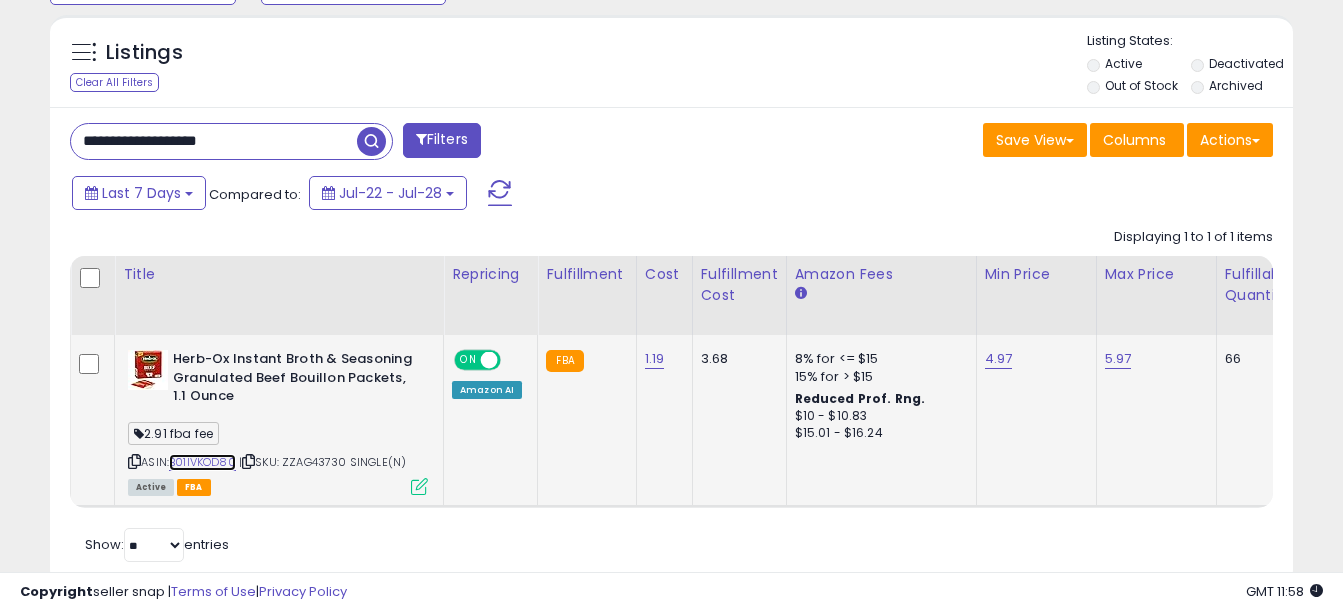 click on "B01IVKOD80" at bounding box center [202, 462] 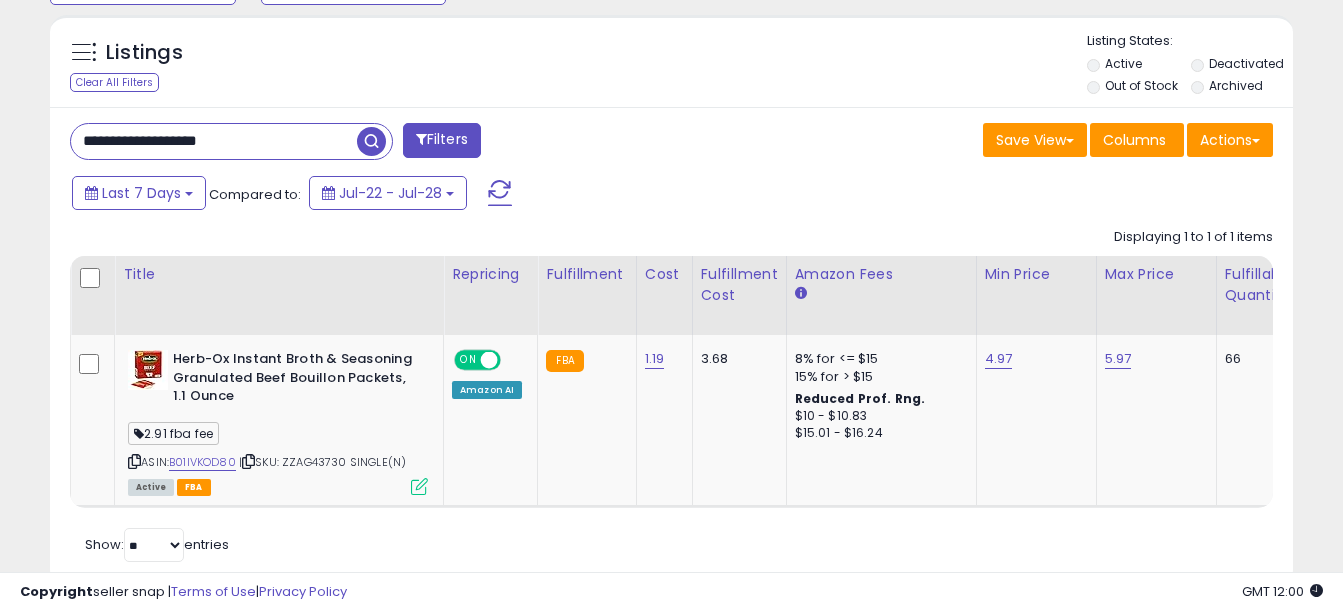 drag, startPoint x: 248, startPoint y: 142, endPoint x: -4, endPoint y: 114, distance: 253.55078 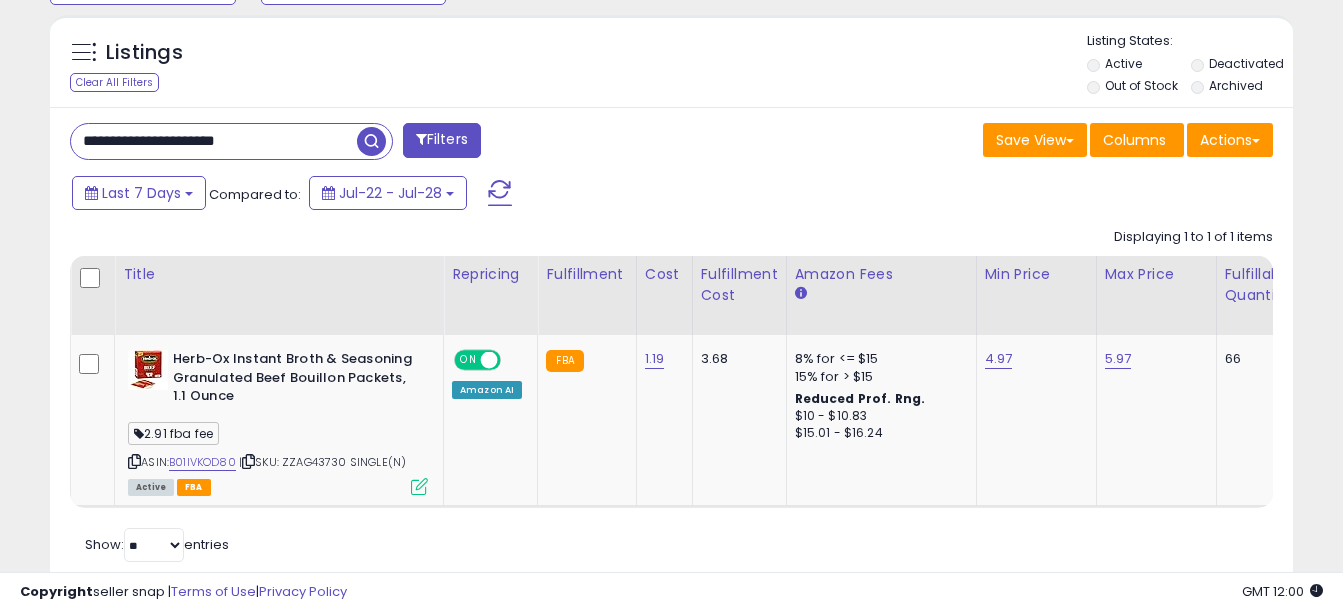 scroll, scrollTop: 999590, scrollLeft: 999272, axis: both 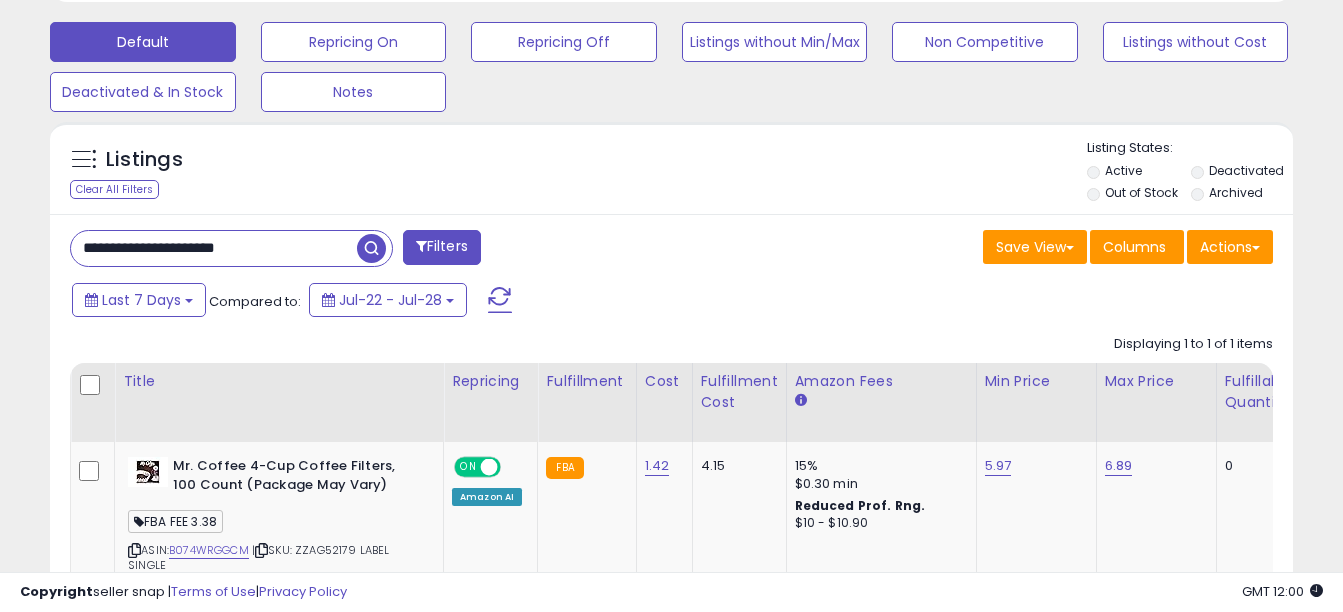 drag, startPoint x: 277, startPoint y: 251, endPoint x: 1, endPoint y: 217, distance: 278.0863 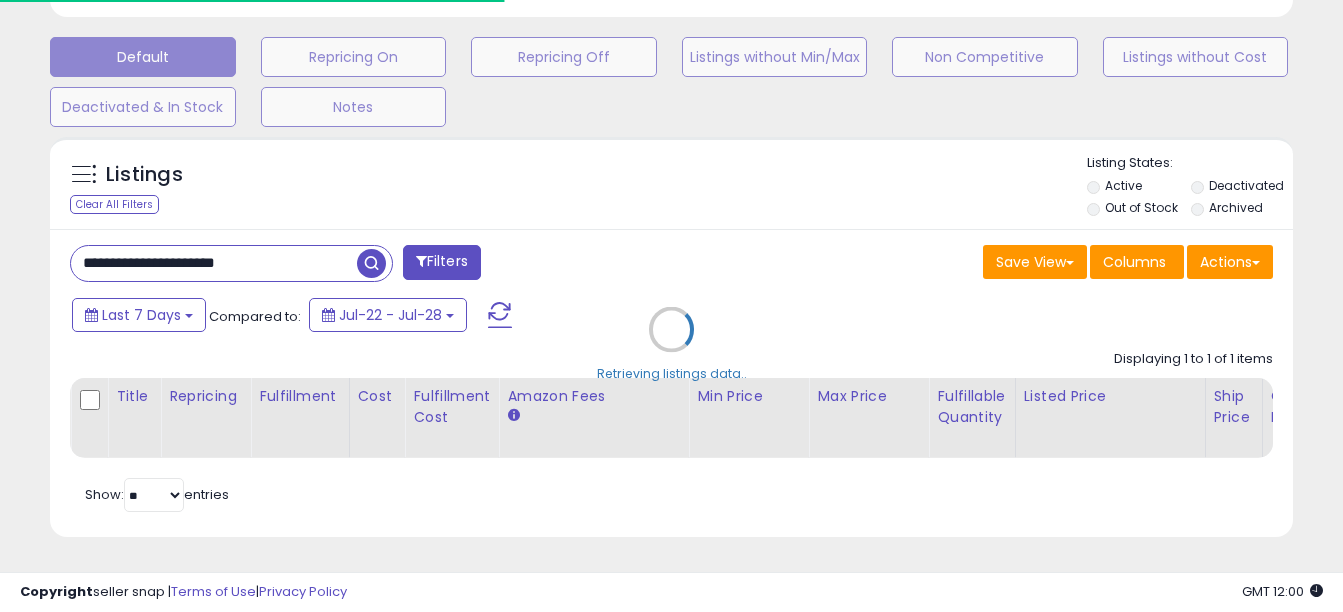 scroll, scrollTop: 410, scrollLeft: 720, axis: both 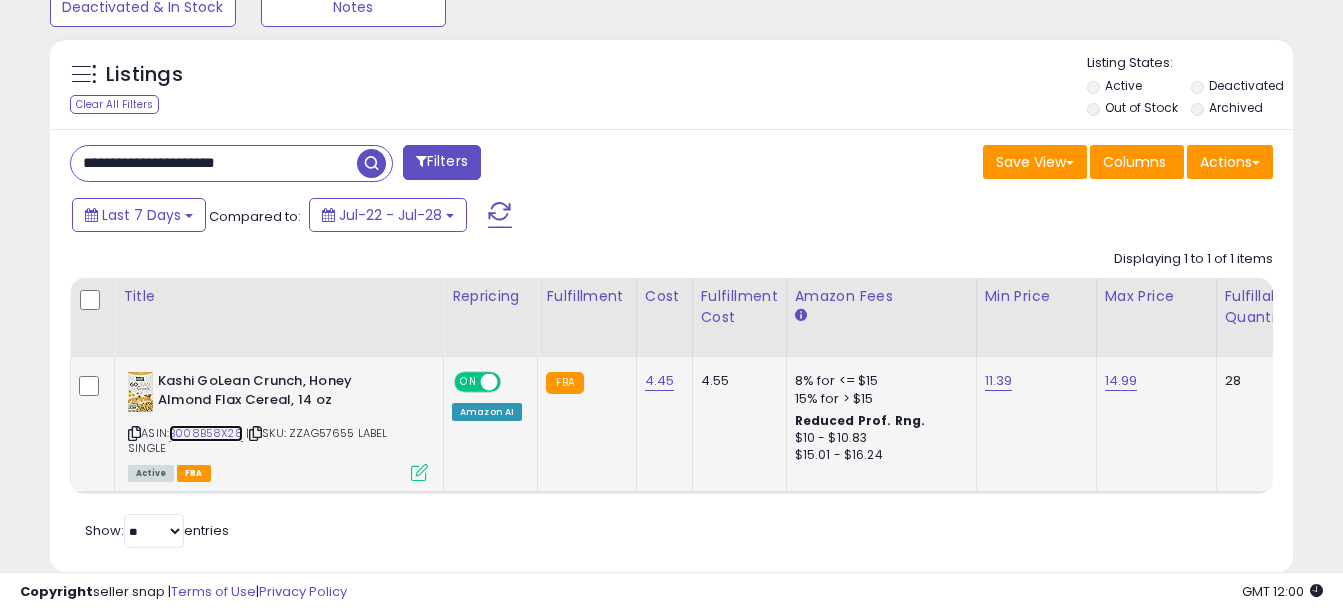 click on "B008B58X28" at bounding box center (206, 433) 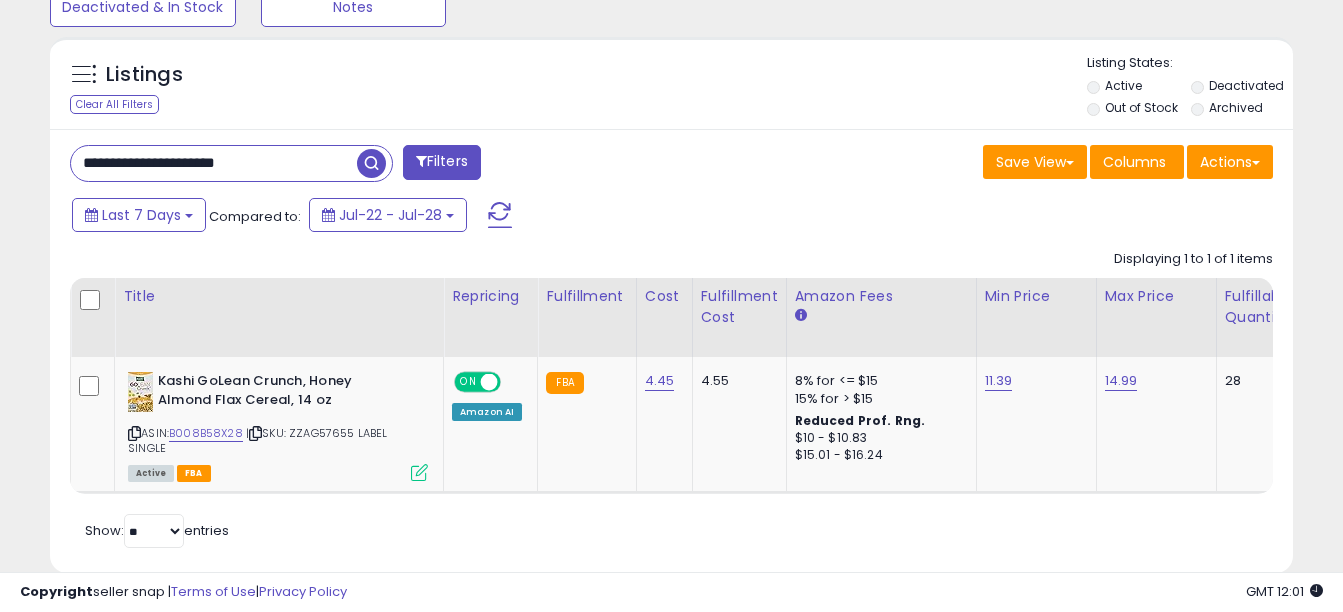 drag, startPoint x: 300, startPoint y: 163, endPoint x: 0, endPoint y: 165, distance: 300.00665 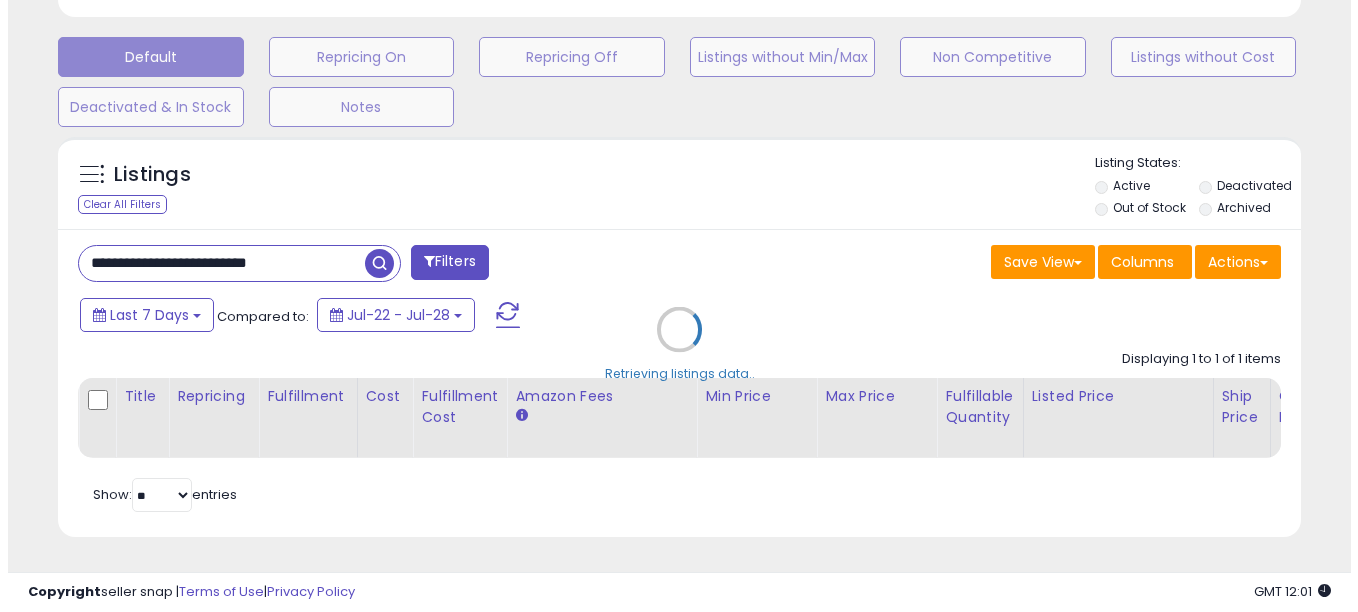 scroll, scrollTop: 608, scrollLeft: 0, axis: vertical 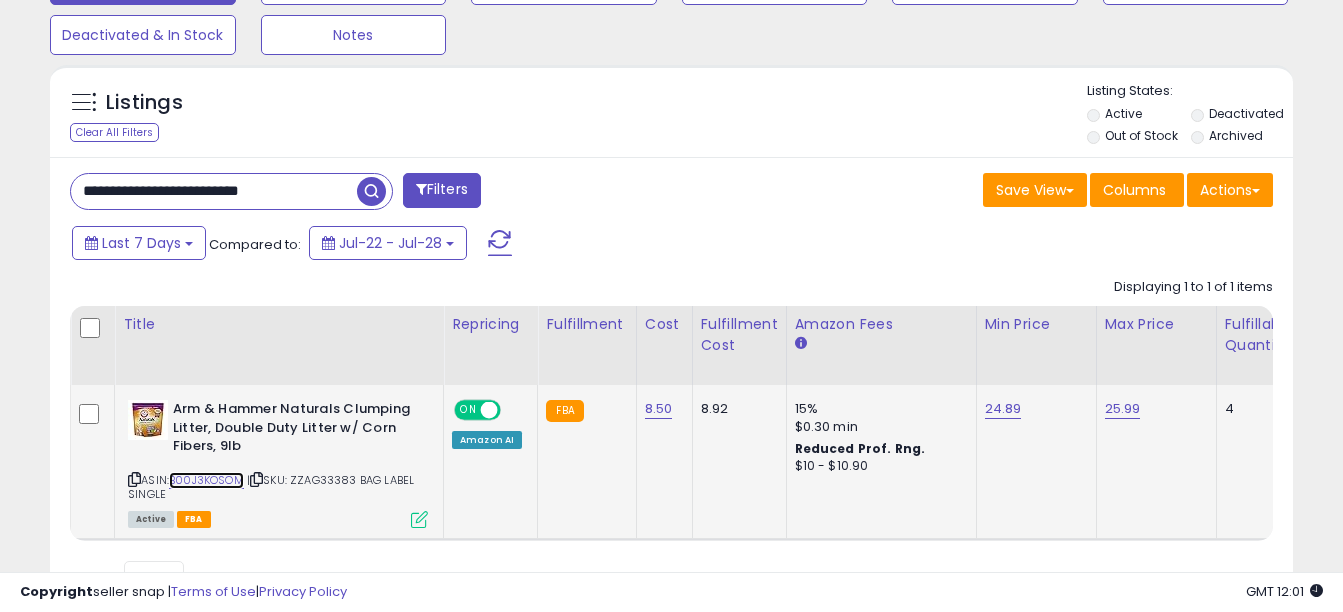 click on "B00J3KOSOM" at bounding box center [206, 480] 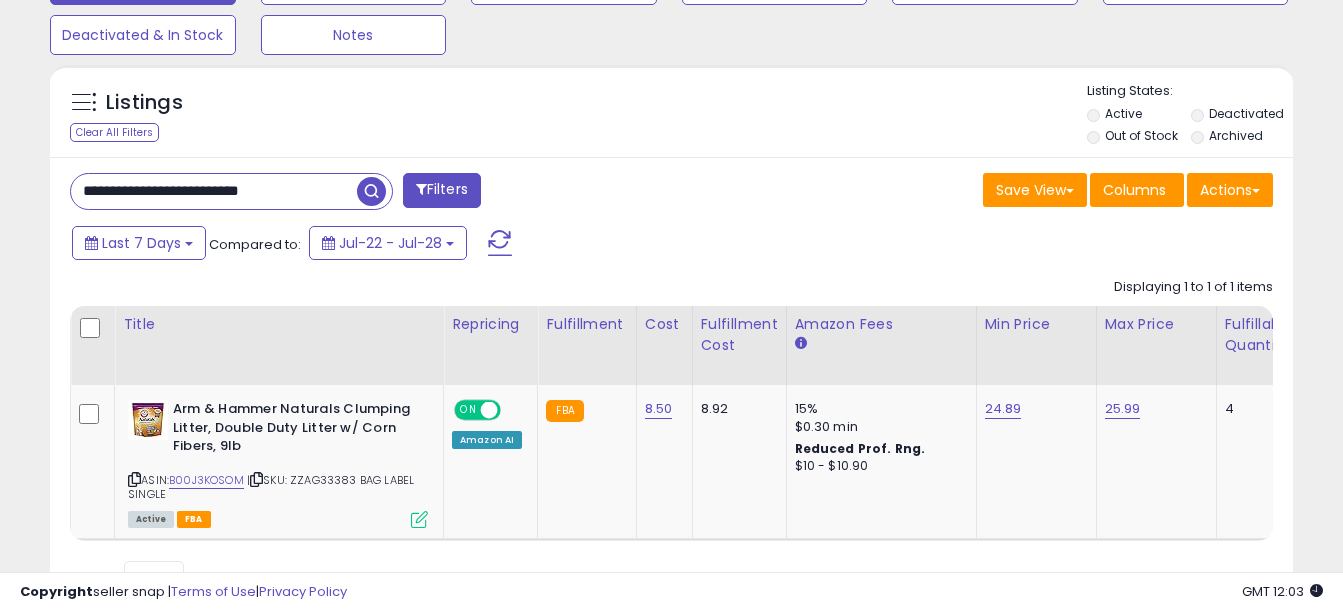 drag, startPoint x: 324, startPoint y: 190, endPoint x: -4, endPoint y: 156, distance: 329.75748 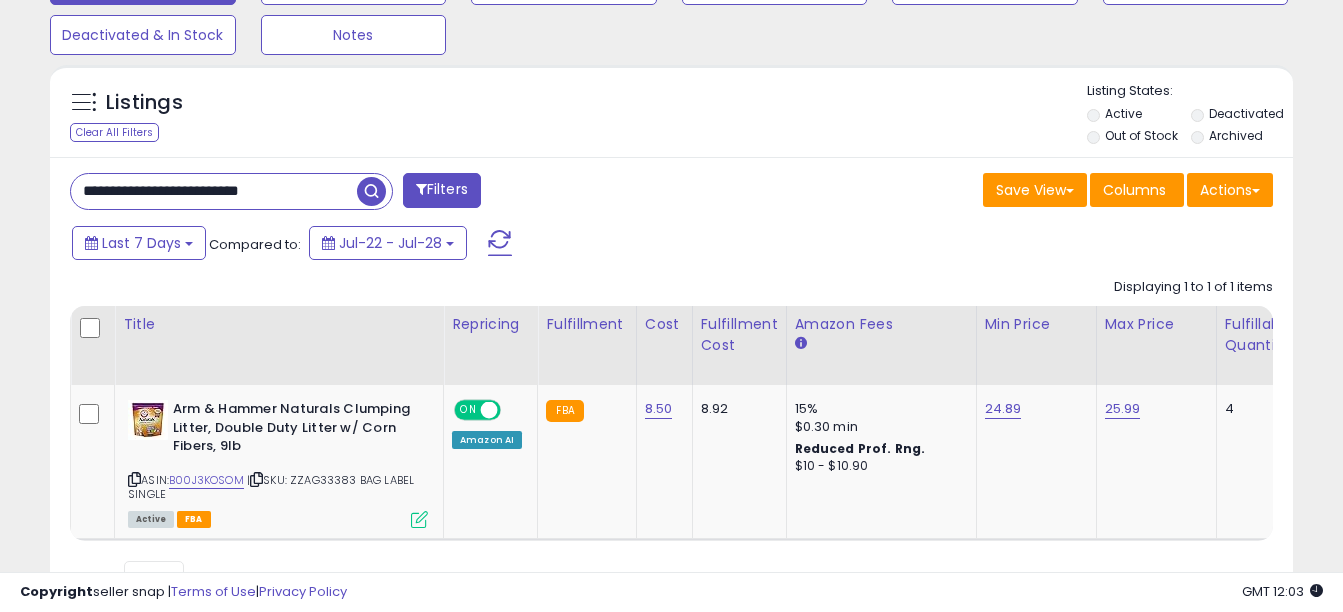 paste 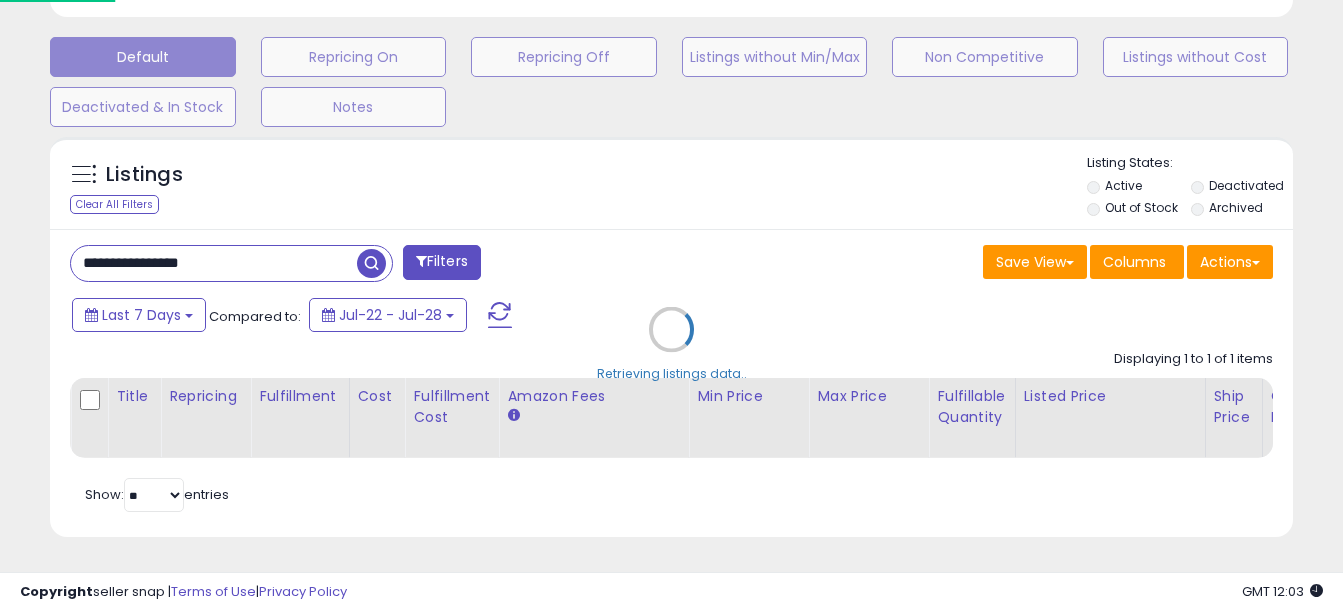 scroll, scrollTop: 999590, scrollLeft: 999272, axis: both 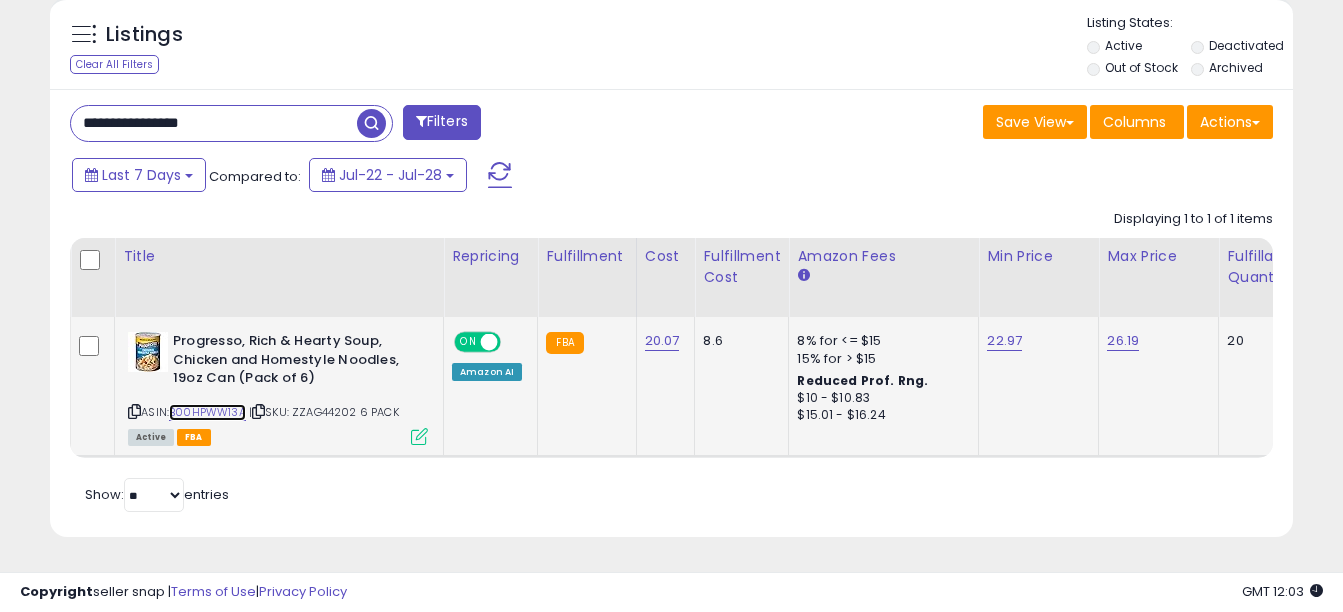 click on "B00HPWW13A" at bounding box center (207, 412) 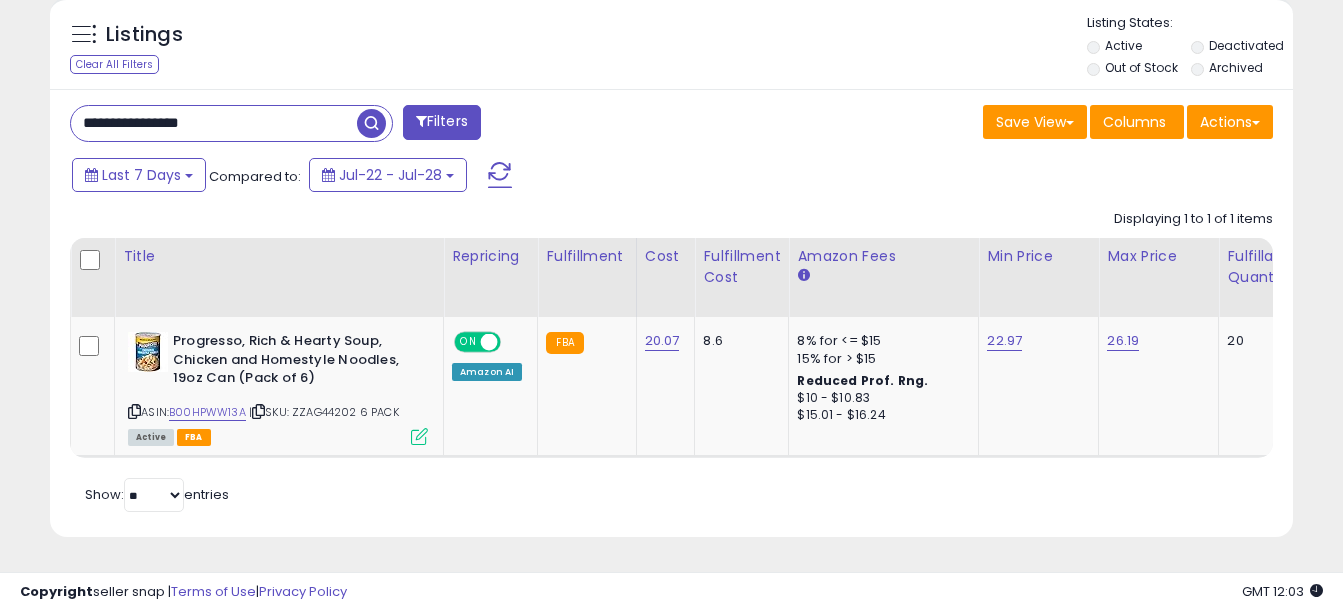 drag, startPoint x: 237, startPoint y: 121, endPoint x: 0, endPoint y: 83, distance: 240.02708 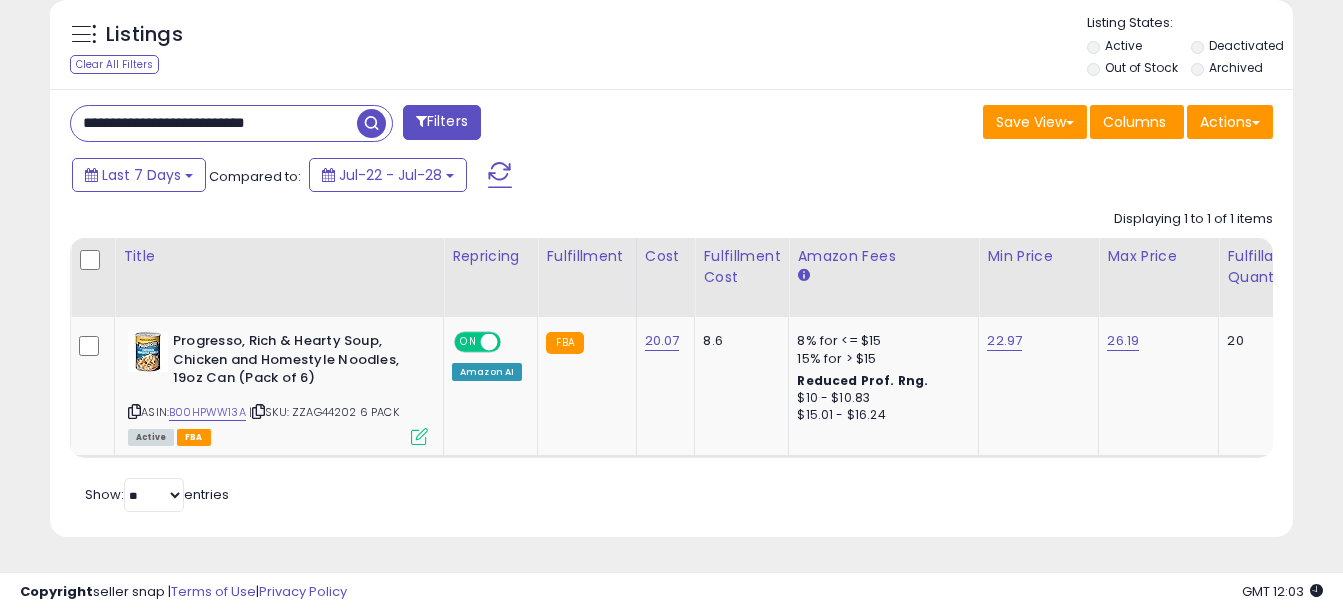 type on "**********" 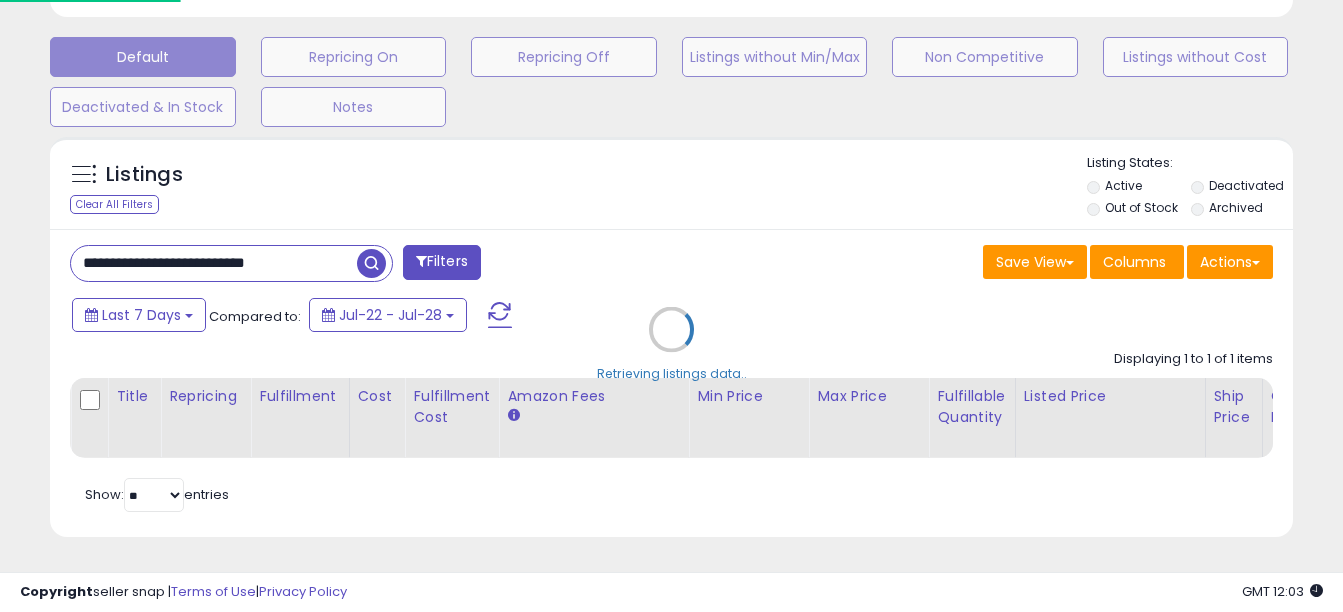 scroll, scrollTop: 999590, scrollLeft: 999272, axis: both 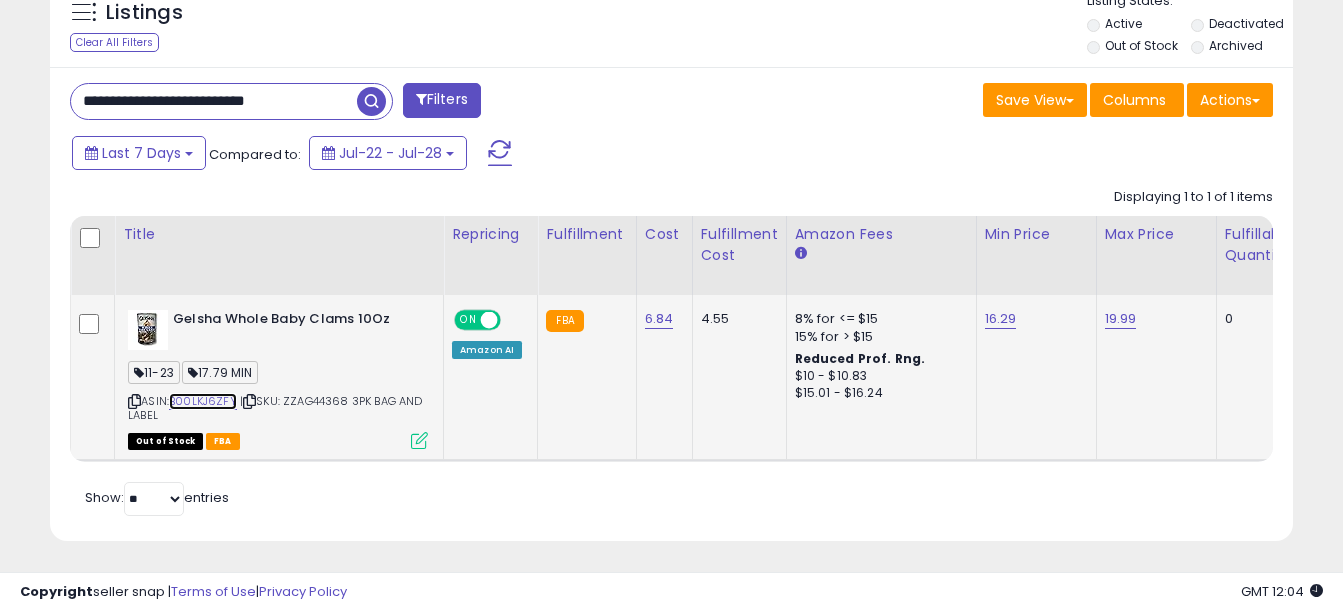 click on "B00LKJ6ZFY" at bounding box center [203, 401] 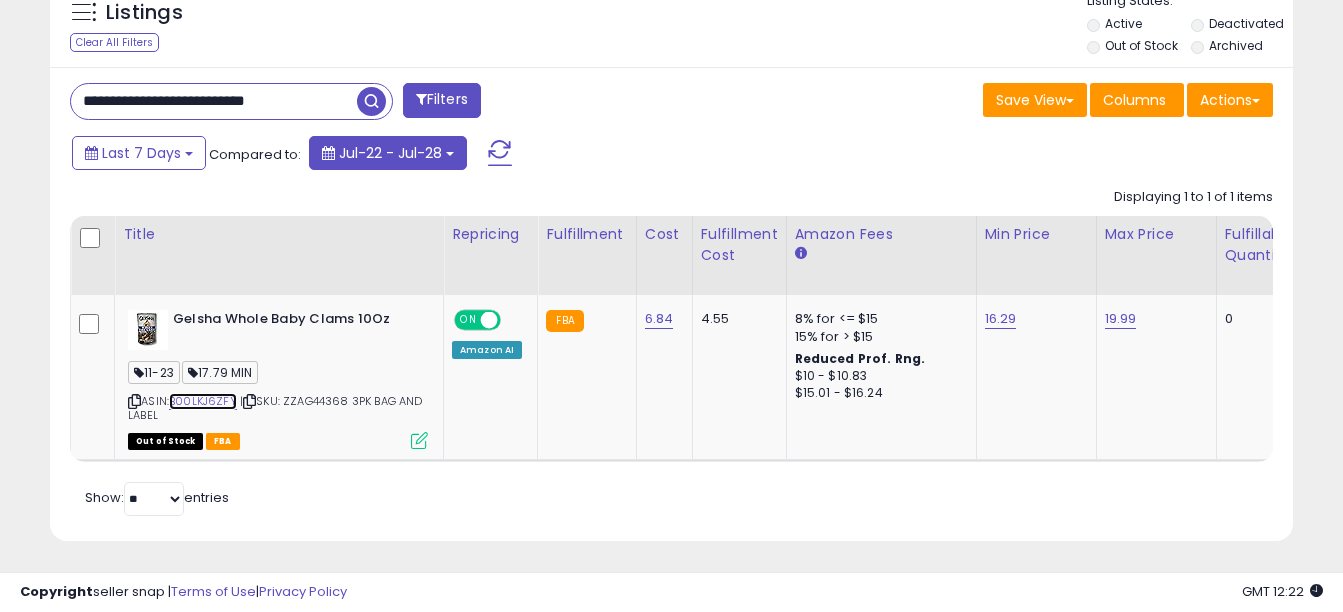 scroll, scrollTop: 0, scrollLeft: 119, axis: horizontal 